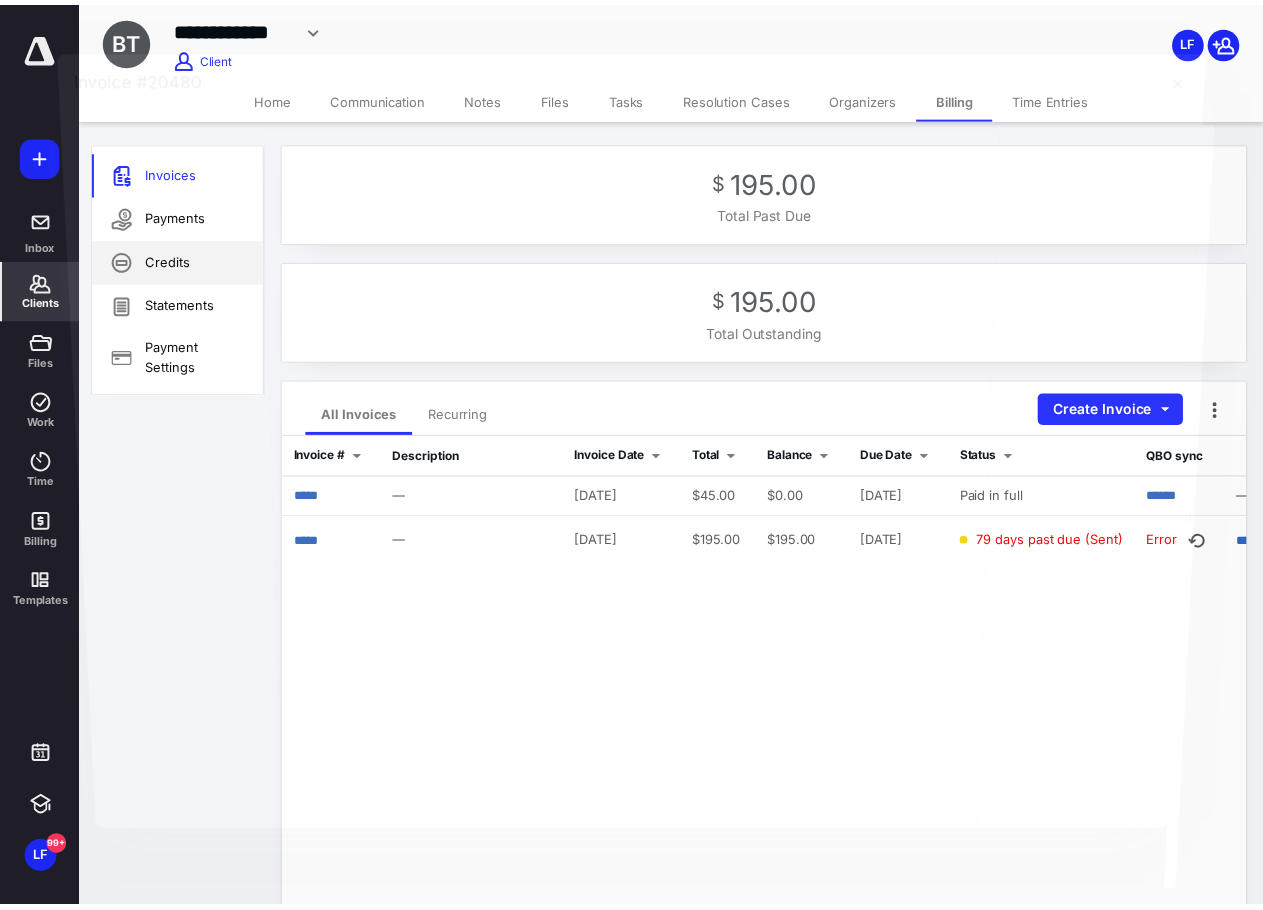scroll, scrollTop: 0, scrollLeft: 0, axis: both 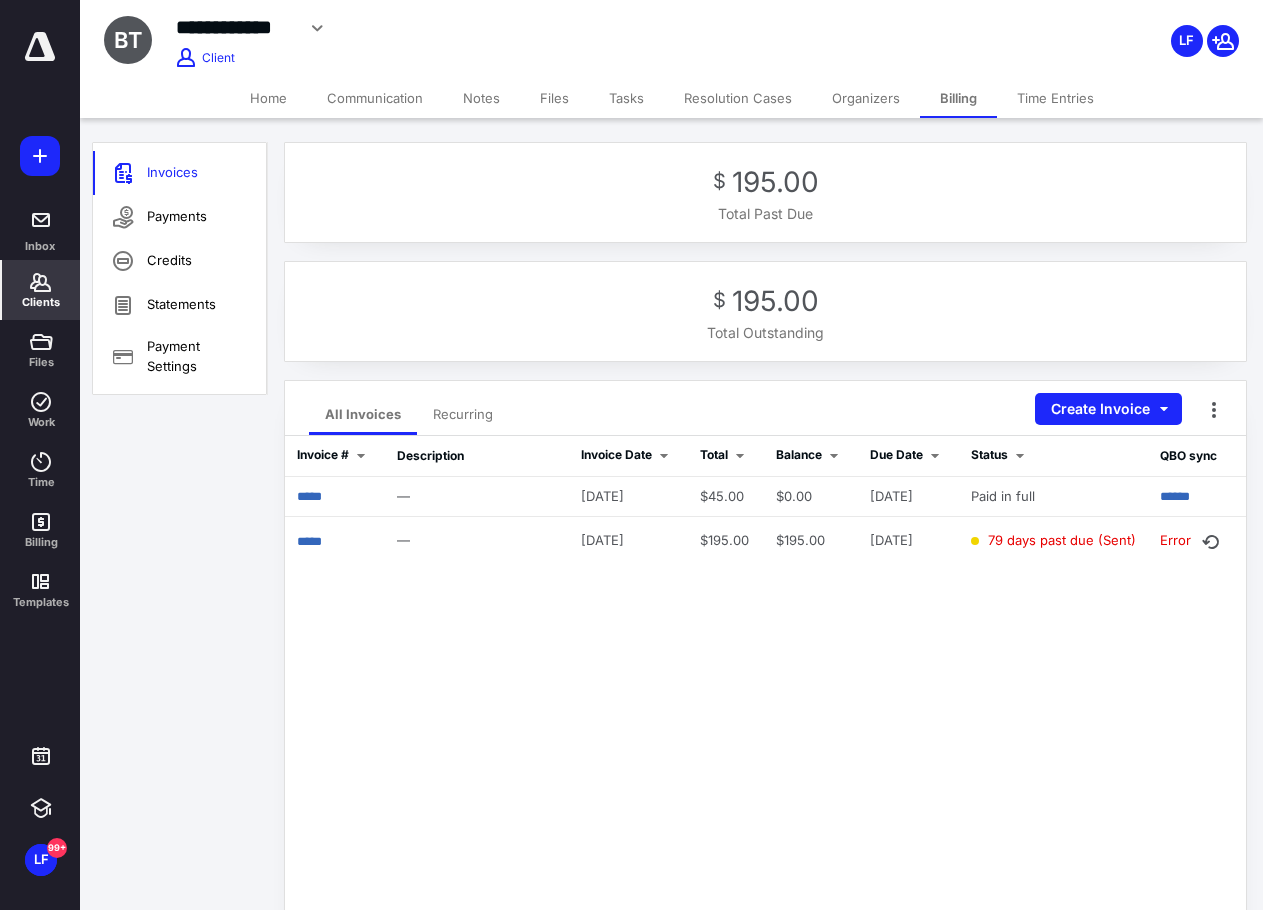 click 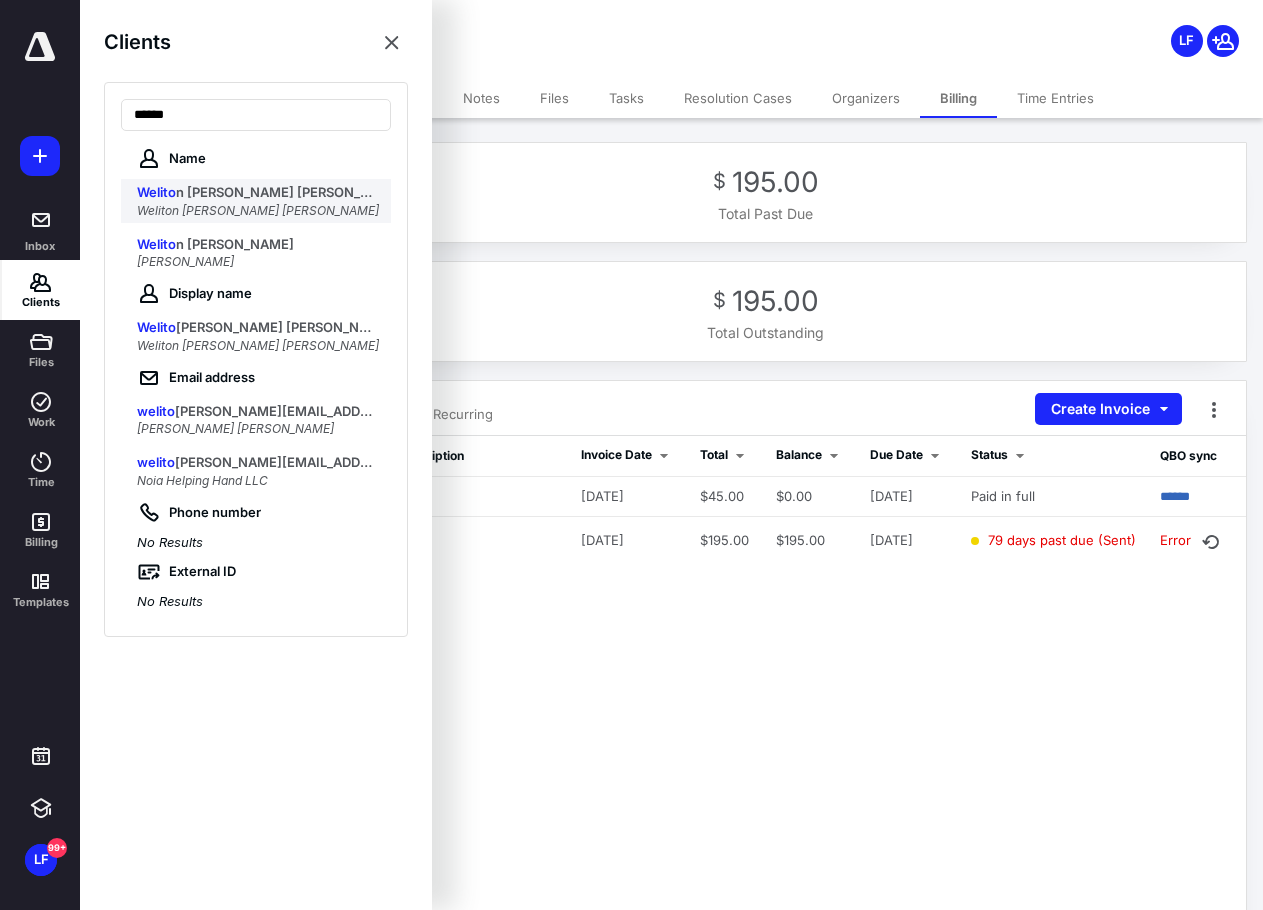 type on "******" 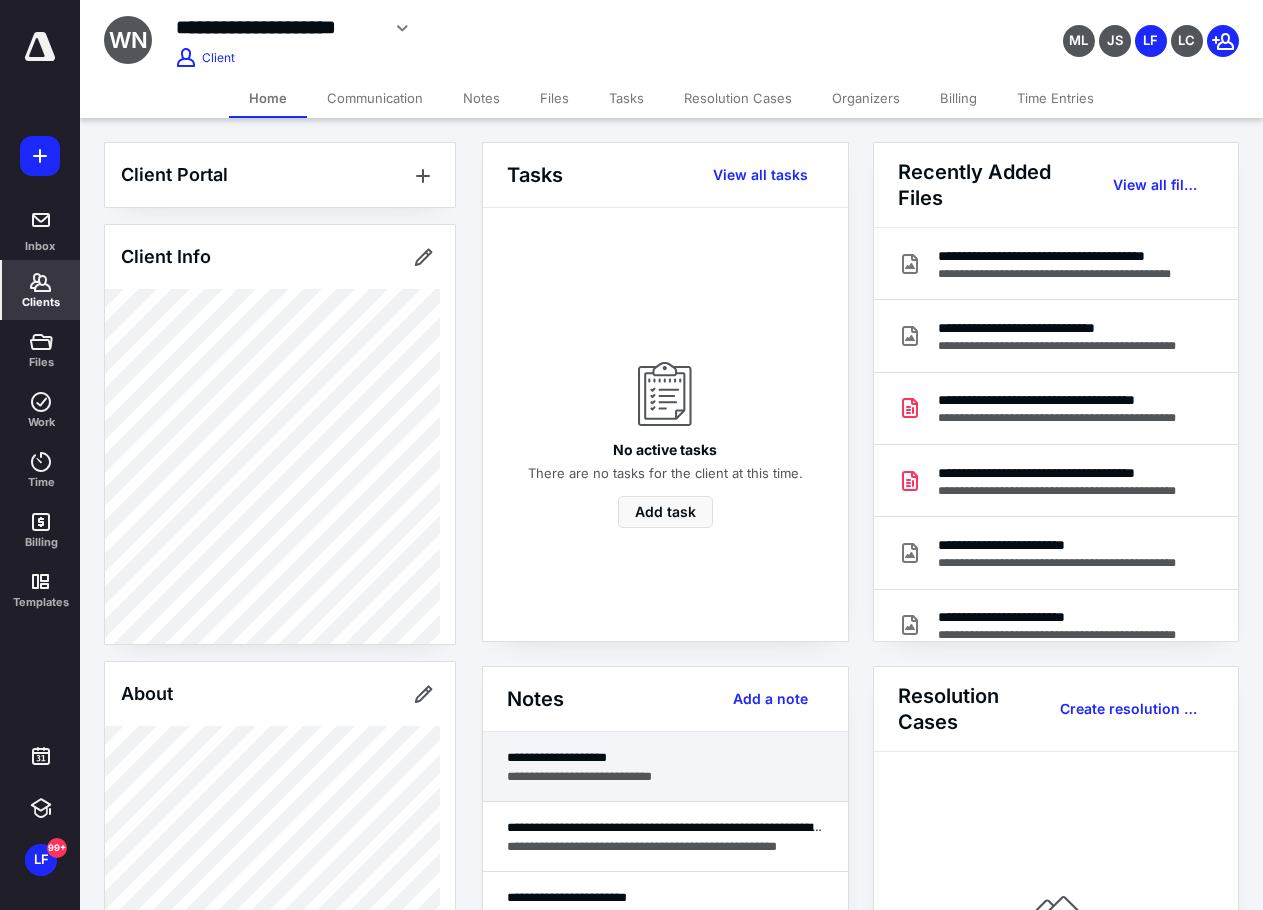 click on "**********" at bounding box center [665, 776] 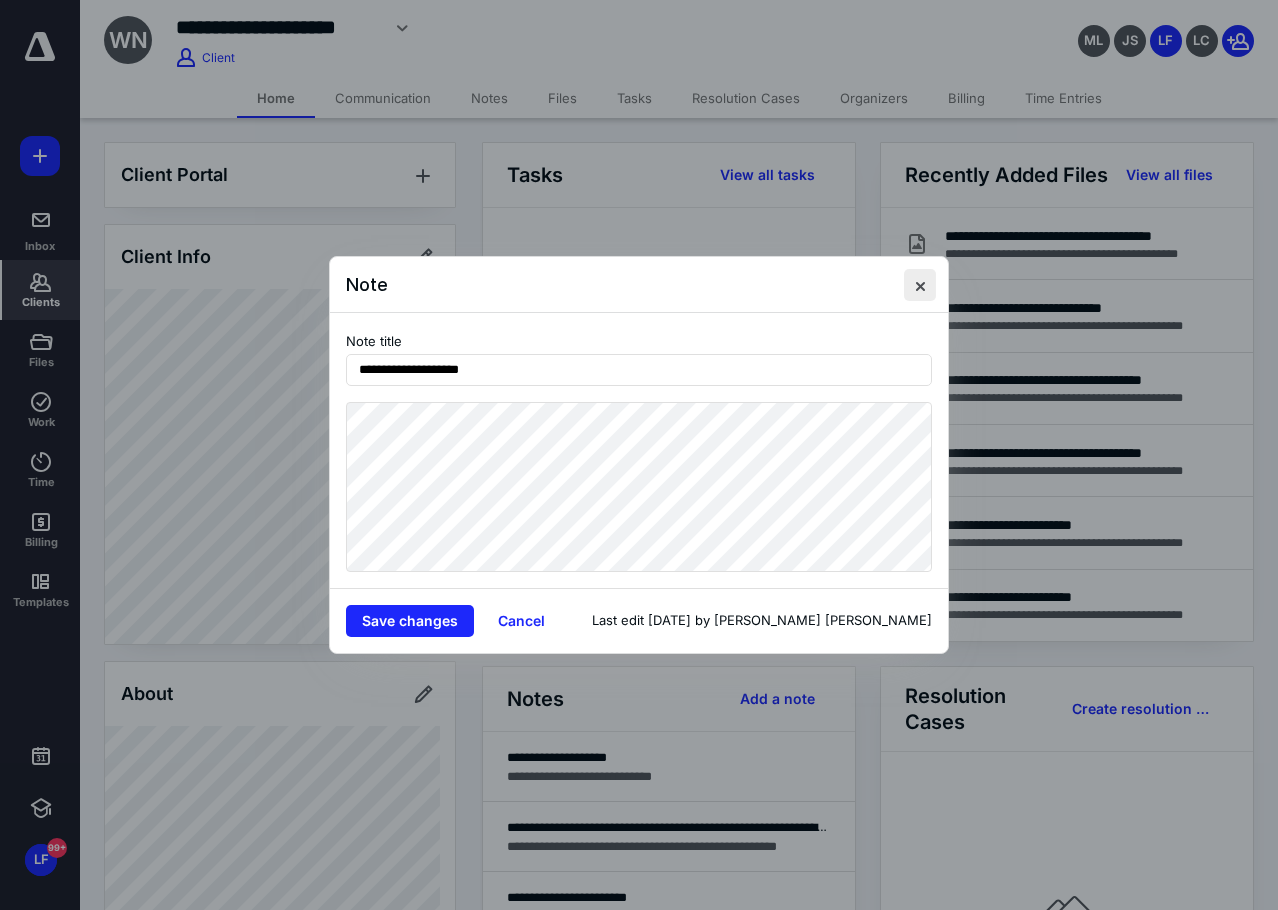 click at bounding box center (920, 285) 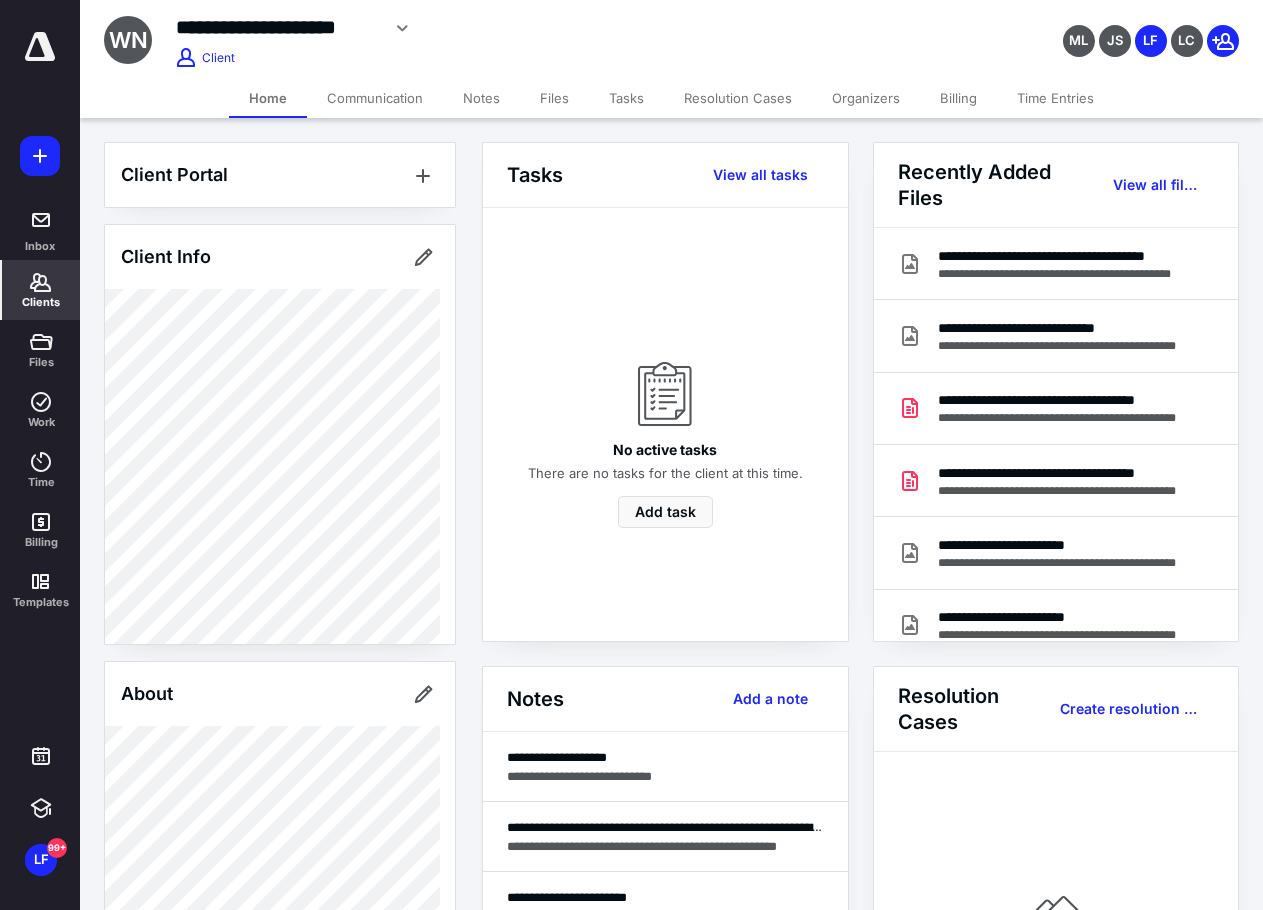 click on "Files" at bounding box center (554, 98) 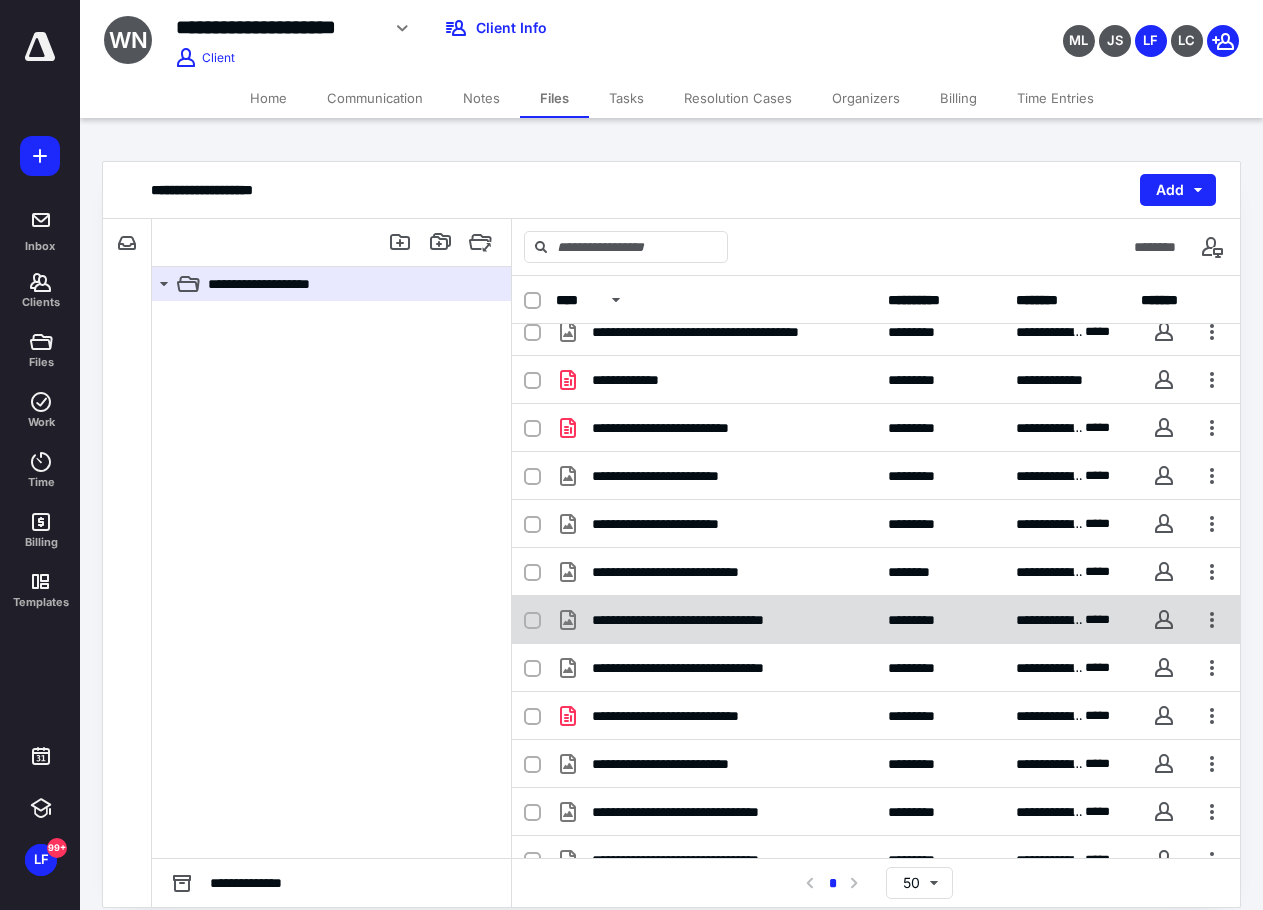 scroll, scrollTop: 474, scrollLeft: 0, axis: vertical 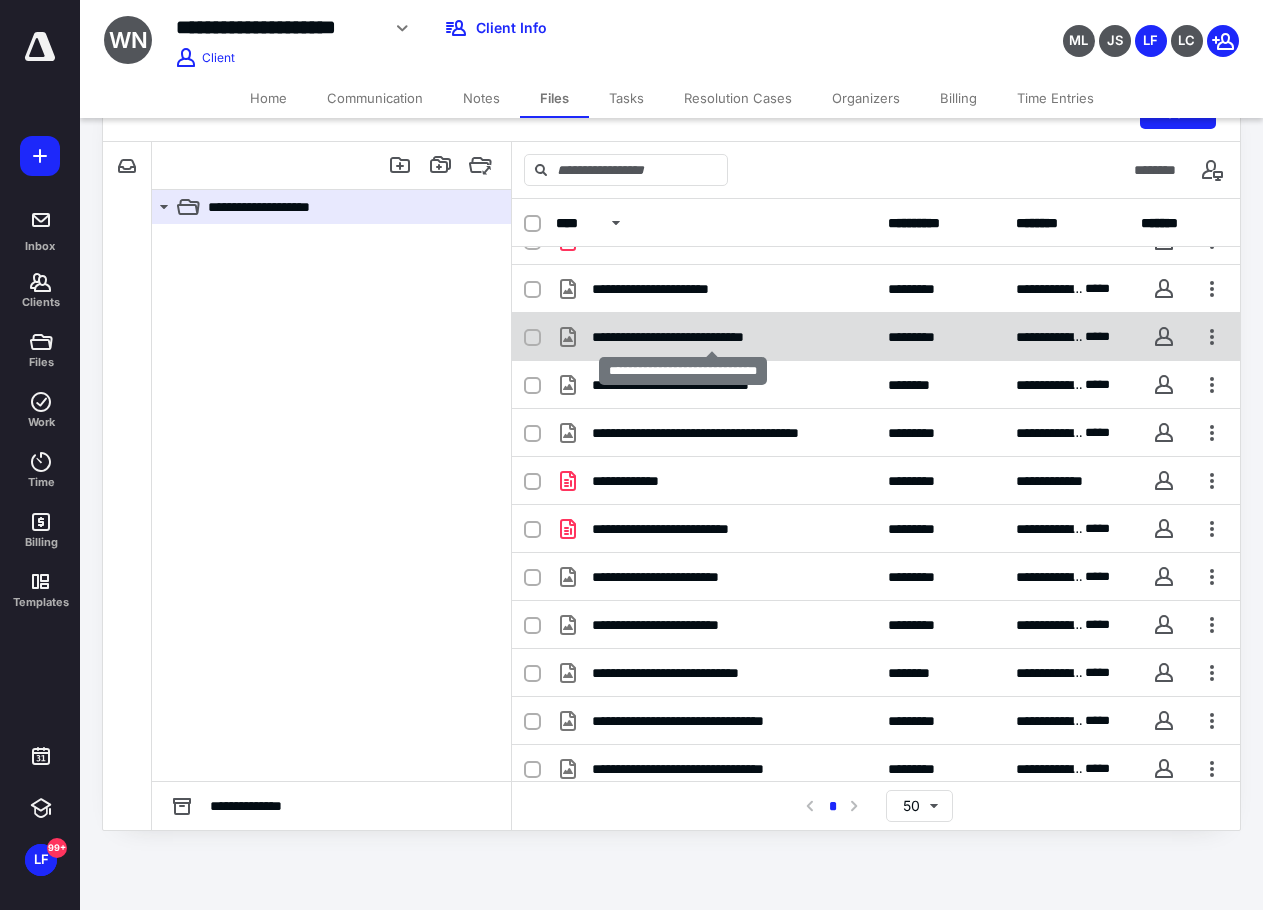 click on "**********" at bounding box center [711, 337] 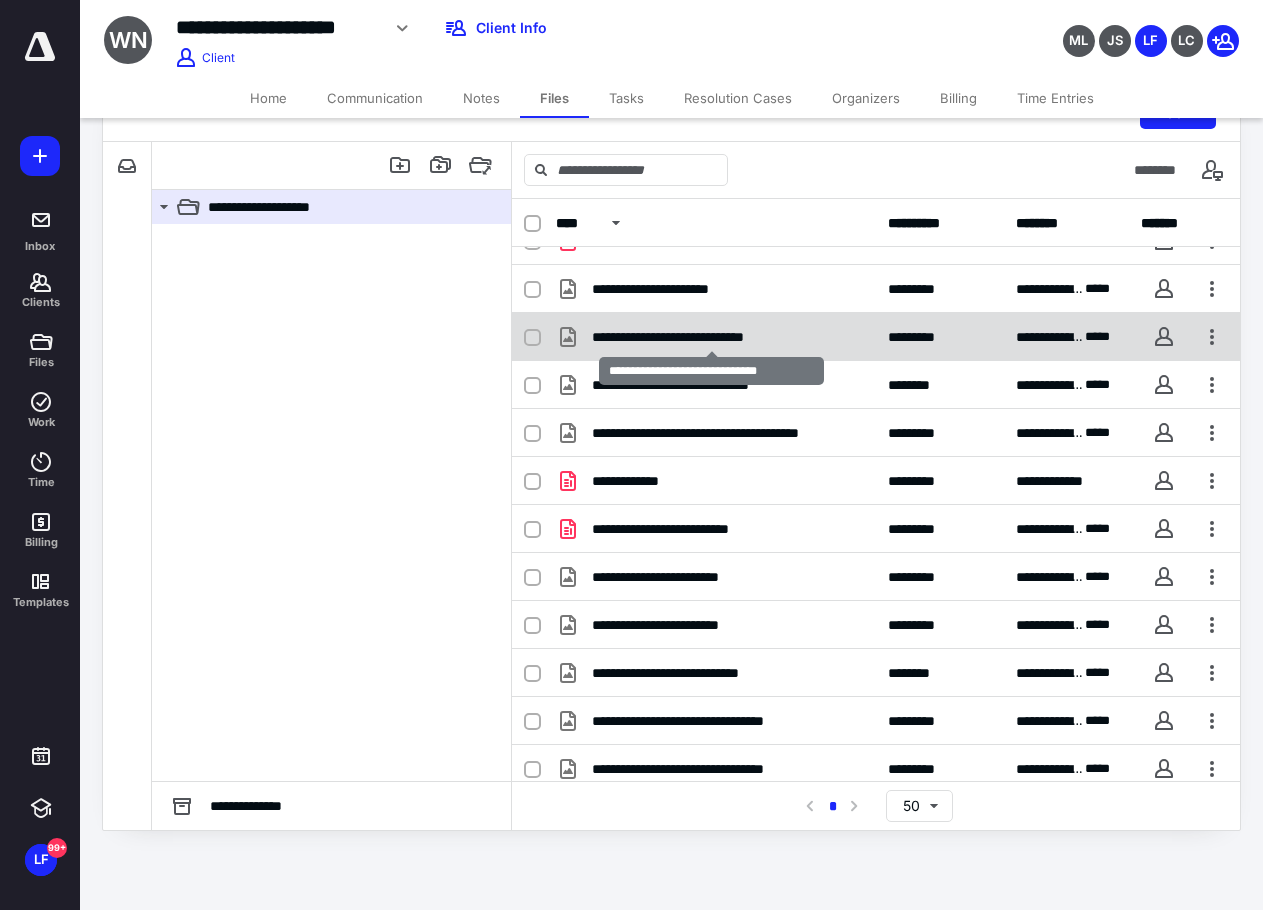 click on "**********" at bounding box center (711, 337) 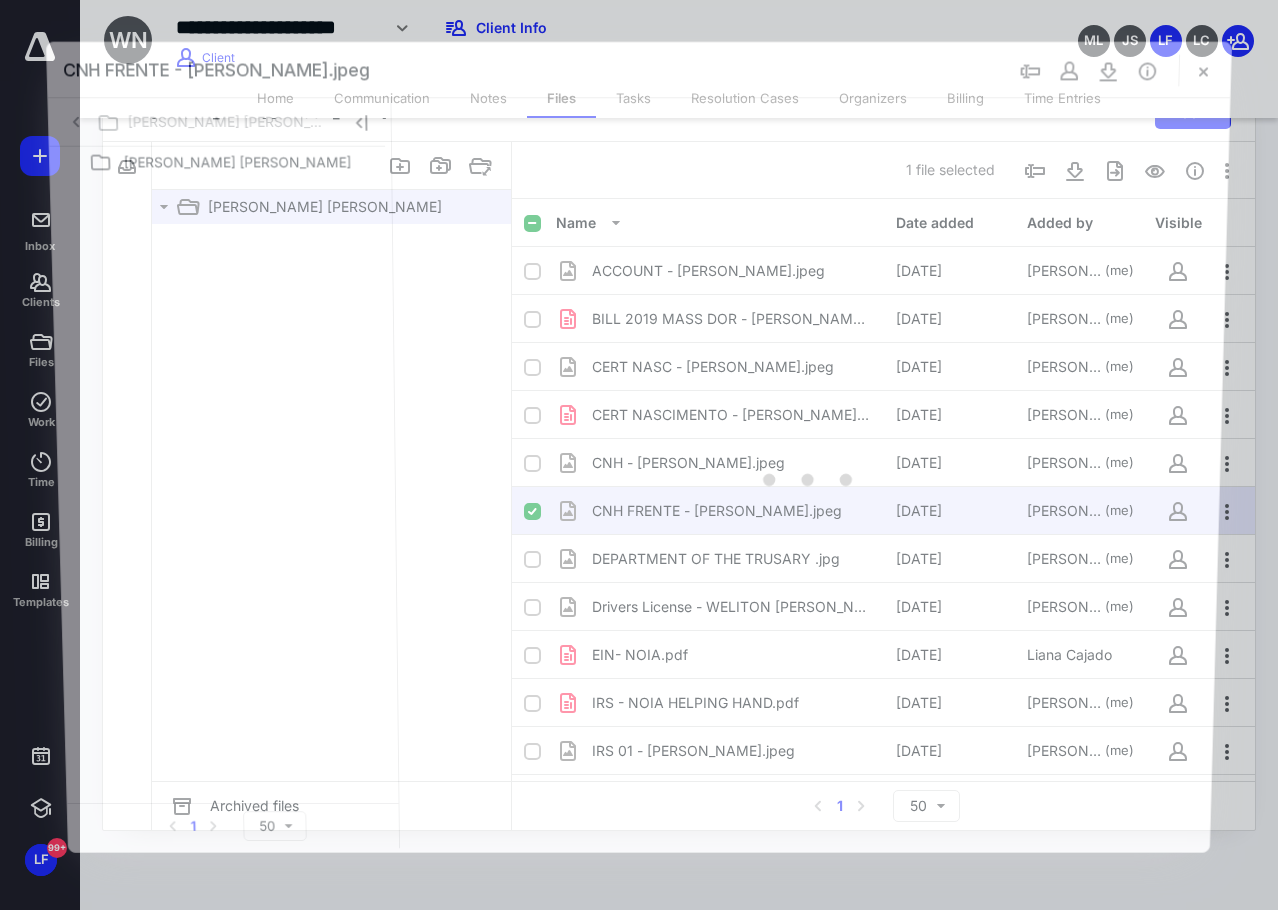 scroll, scrollTop: 174, scrollLeft: 0, axis: vertical 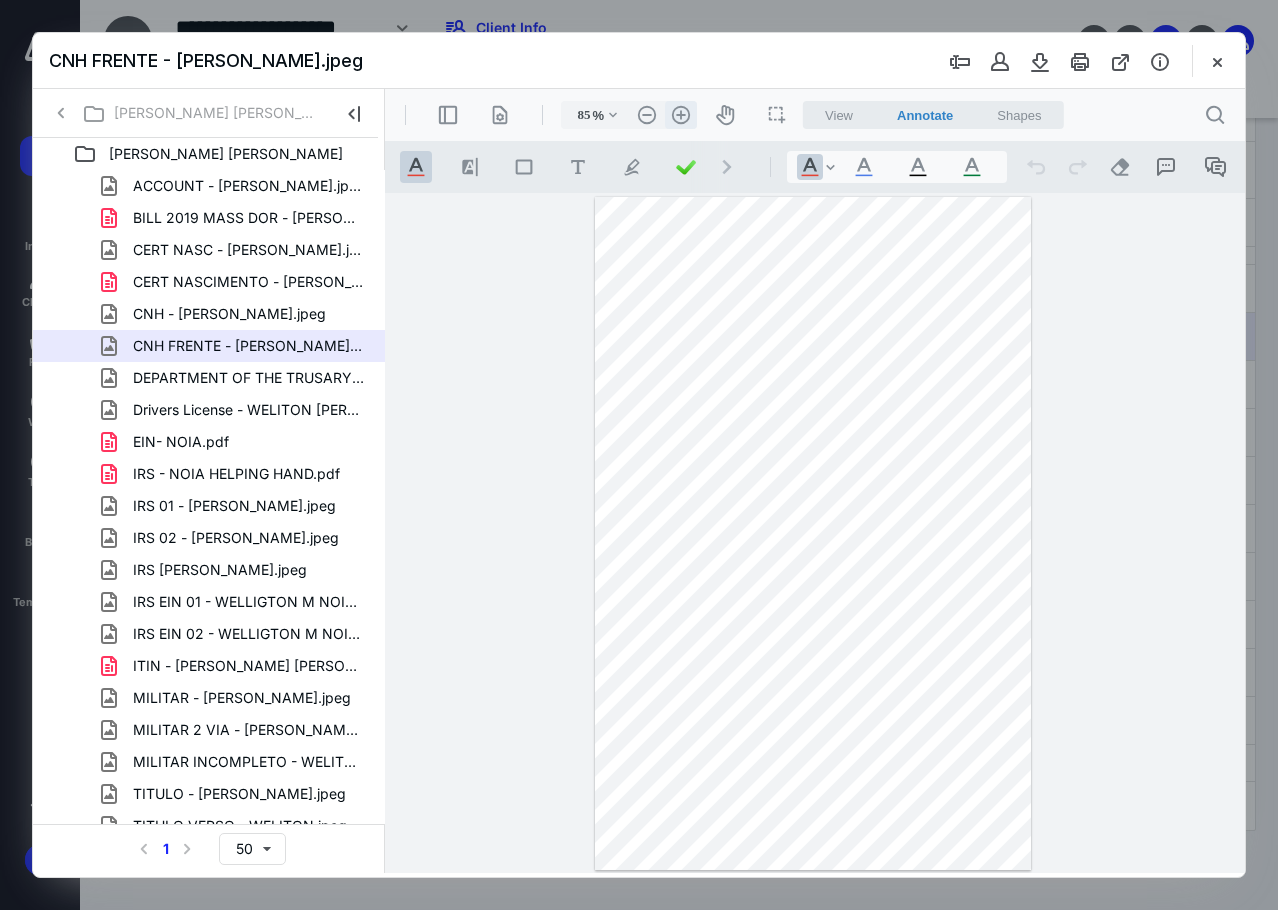click on ".cls-1{fill:#abb0c4;} icon - header - zoom - in - line" at bounding box center (681, 115) 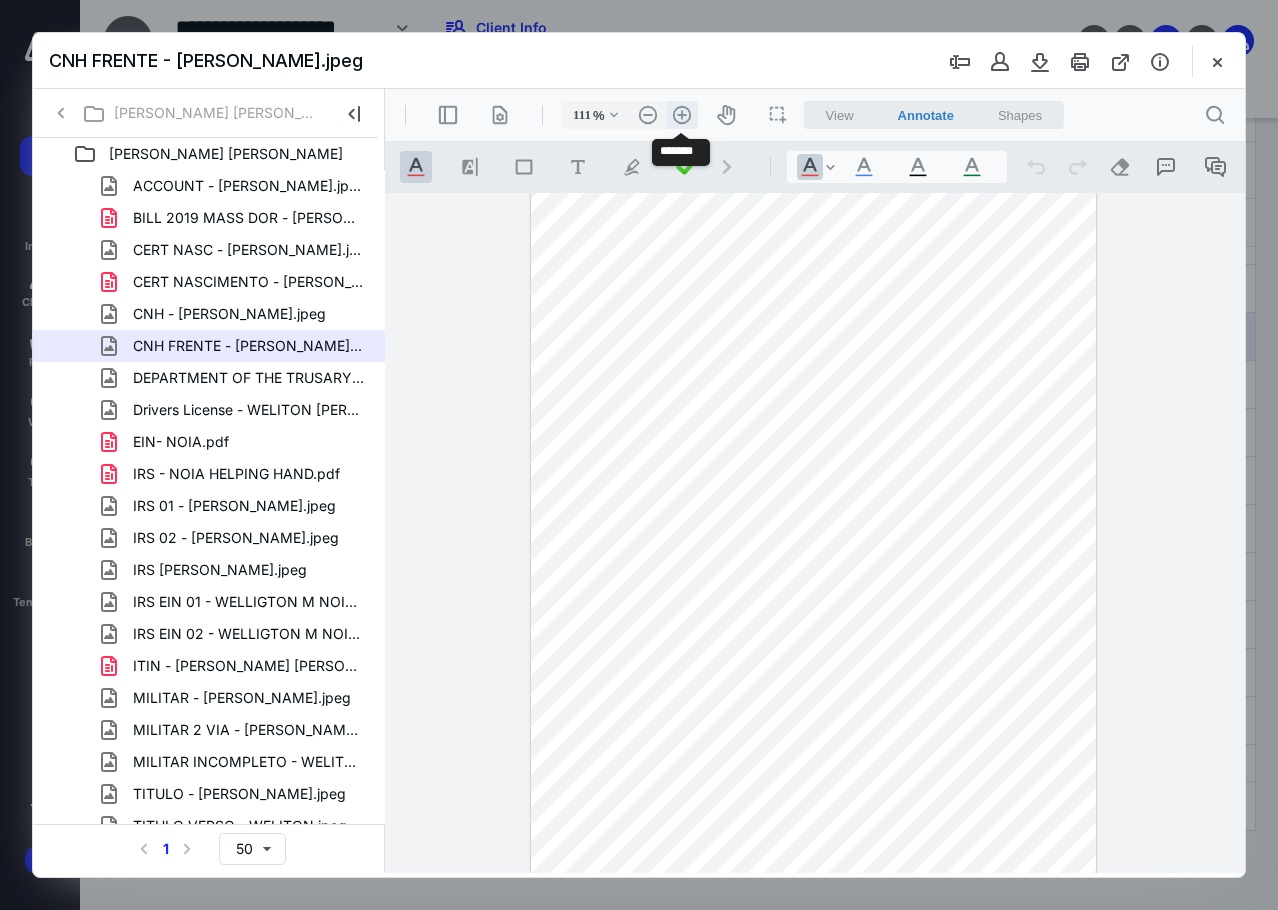 click on ".cls-1{fill:#abb0c4;} icon - header - zoom - in - line" at bounding box center [682, 115] 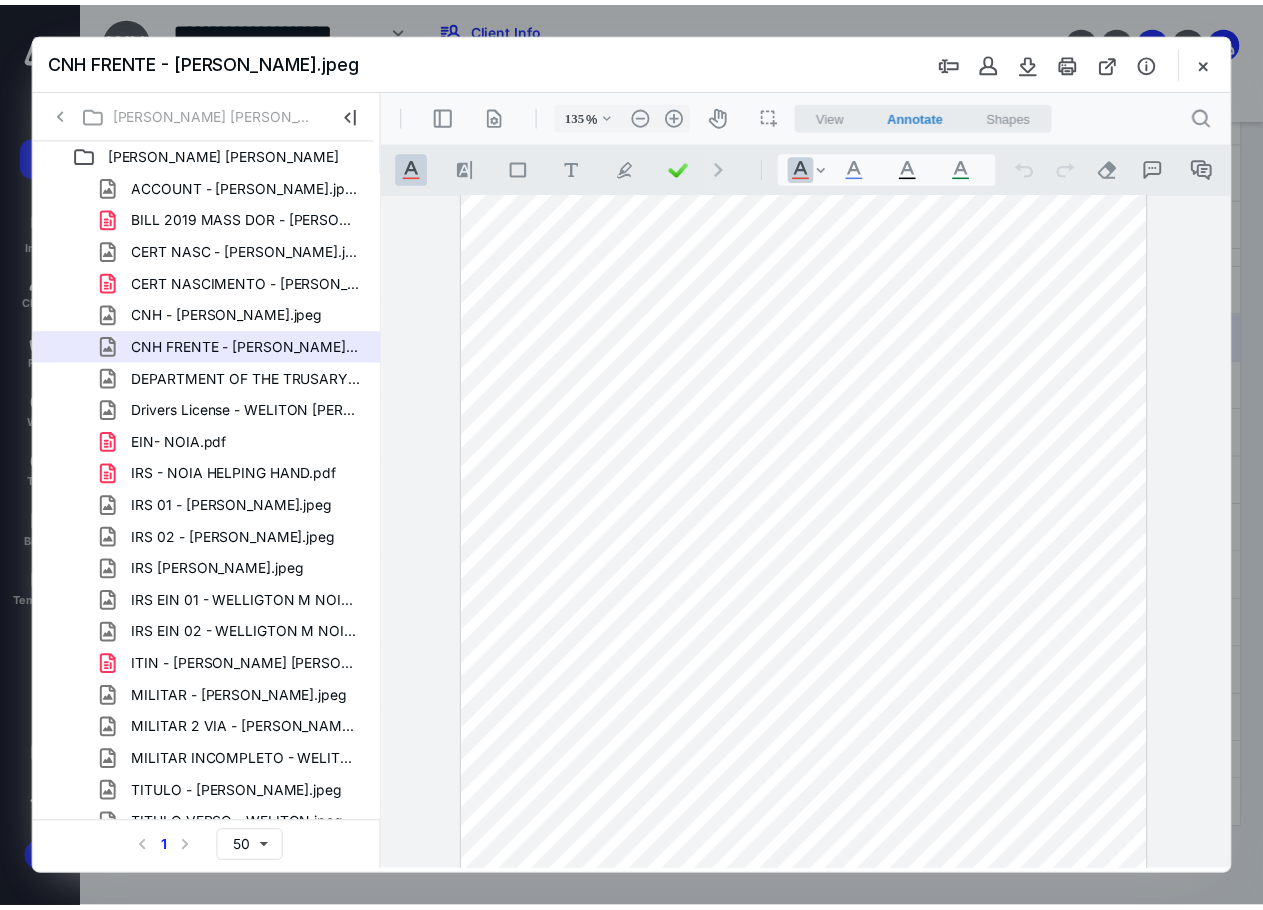 scroll, scrollTop: 0, scrollLeft: 0, axis: both 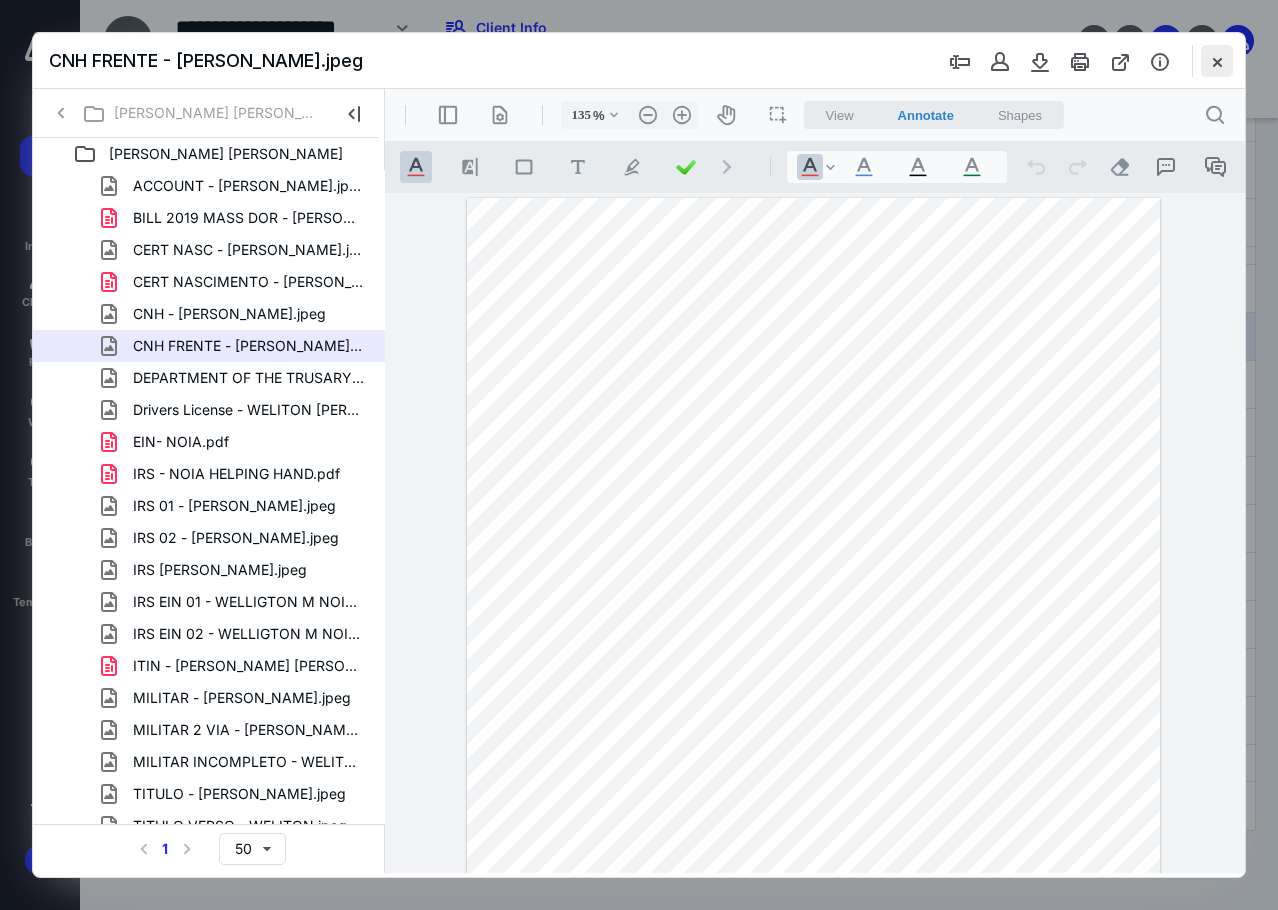 click at bounding box center (1217, 61) 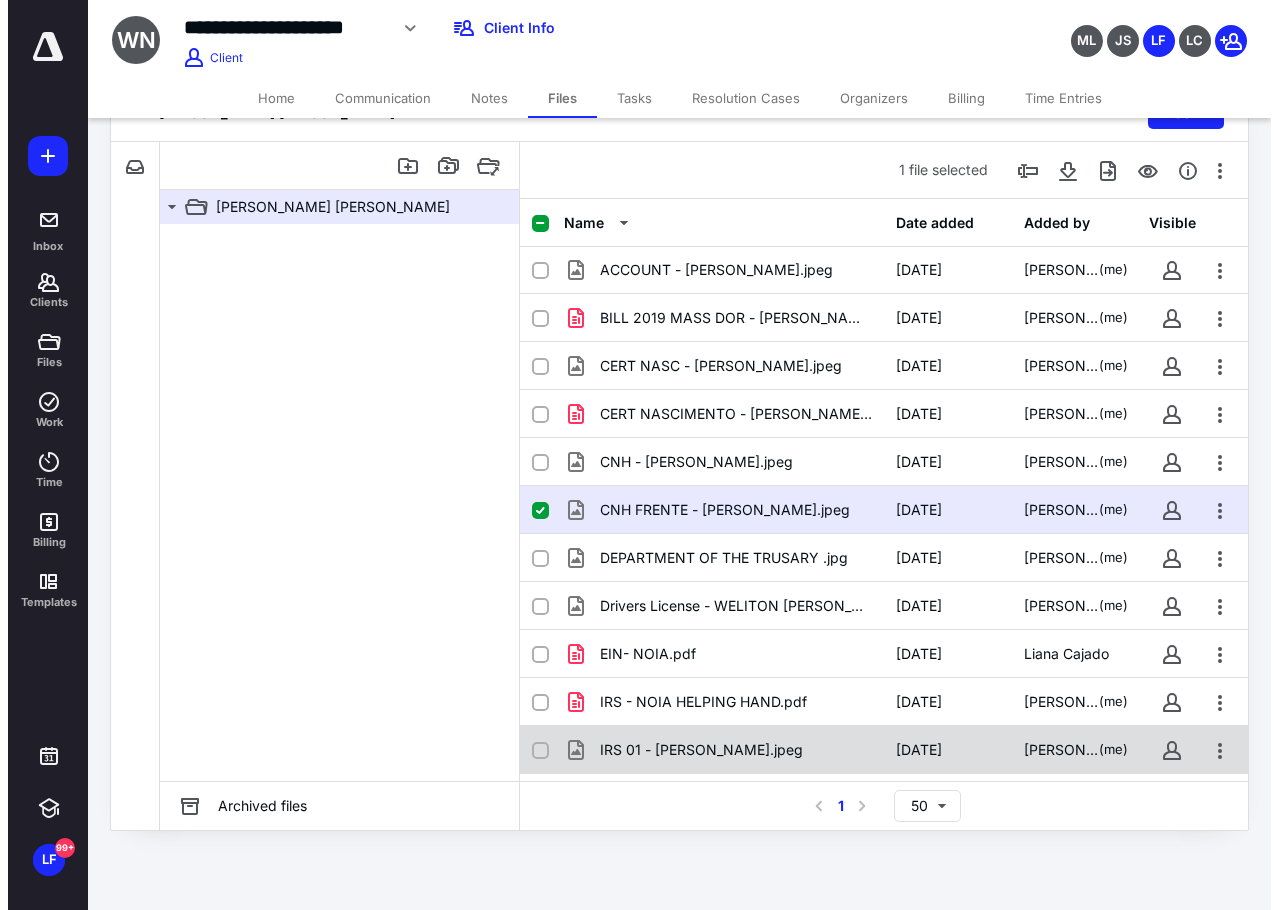 scroll, scrollTop: 0, scrollLeft: 0, axis: both 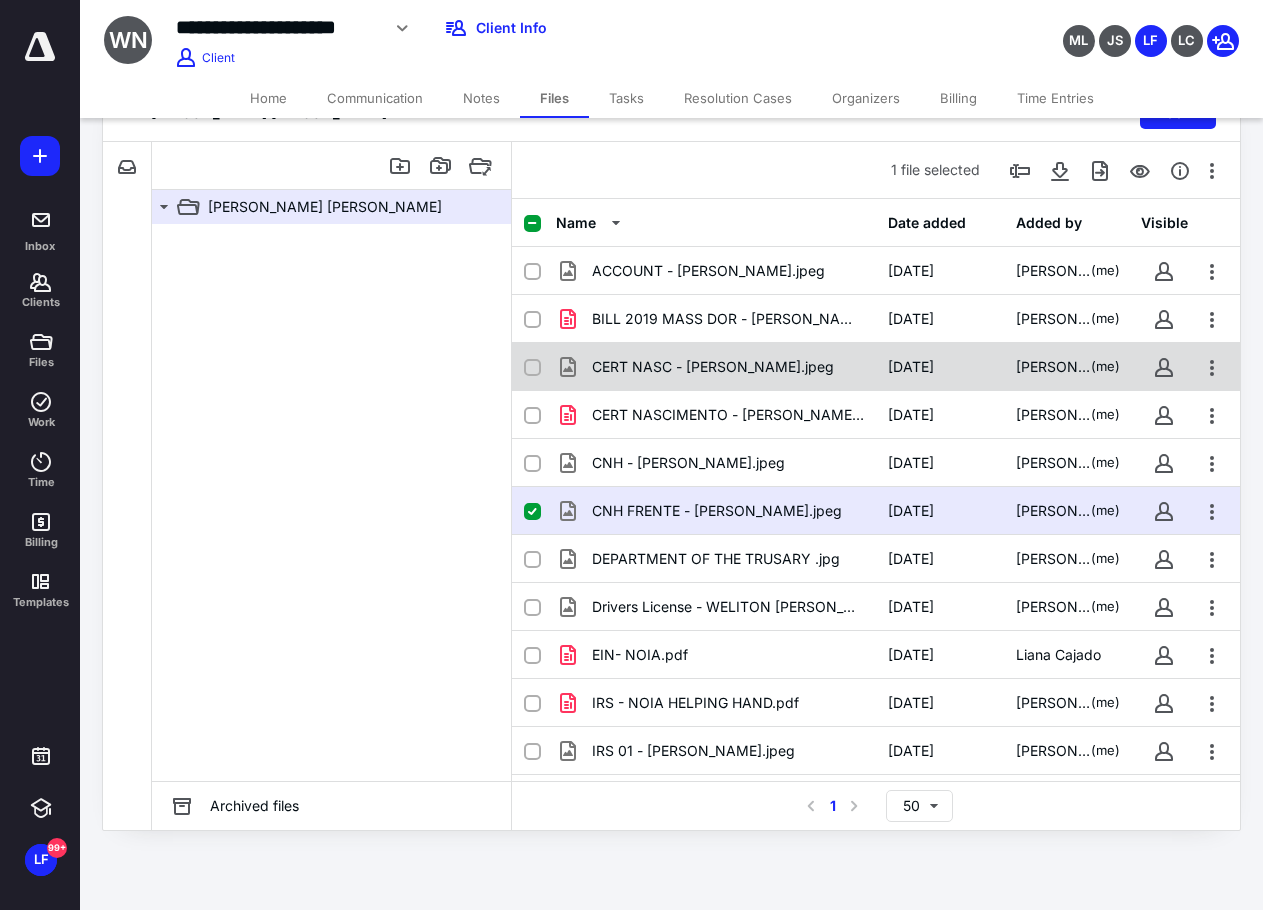 click on "CERT NASC - [PERSON_NAME].jpeg" at bounding box center [713, 367] 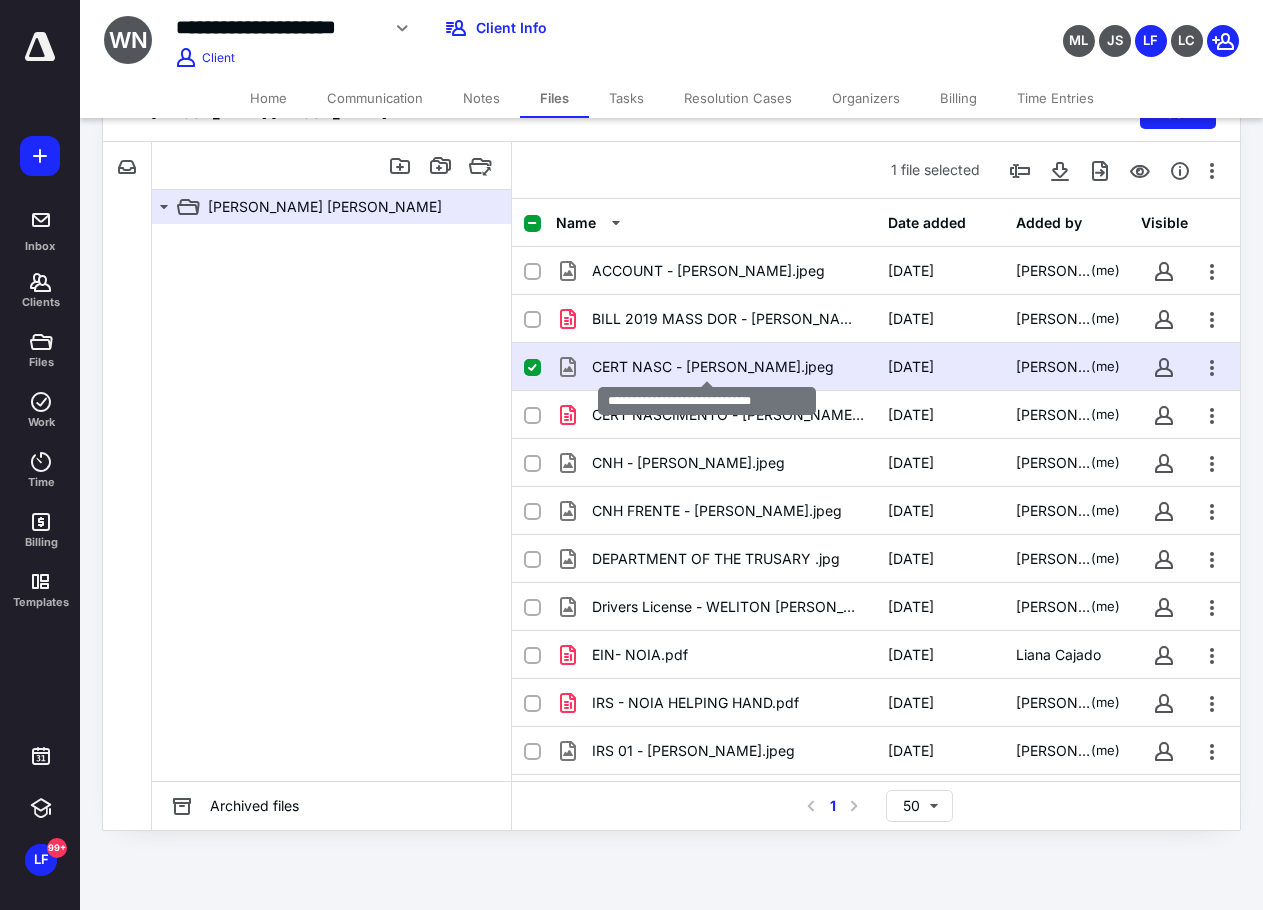 click on "CERT NASC - [PERSON_NAME].jpeg" at bounding box center (713, 367) 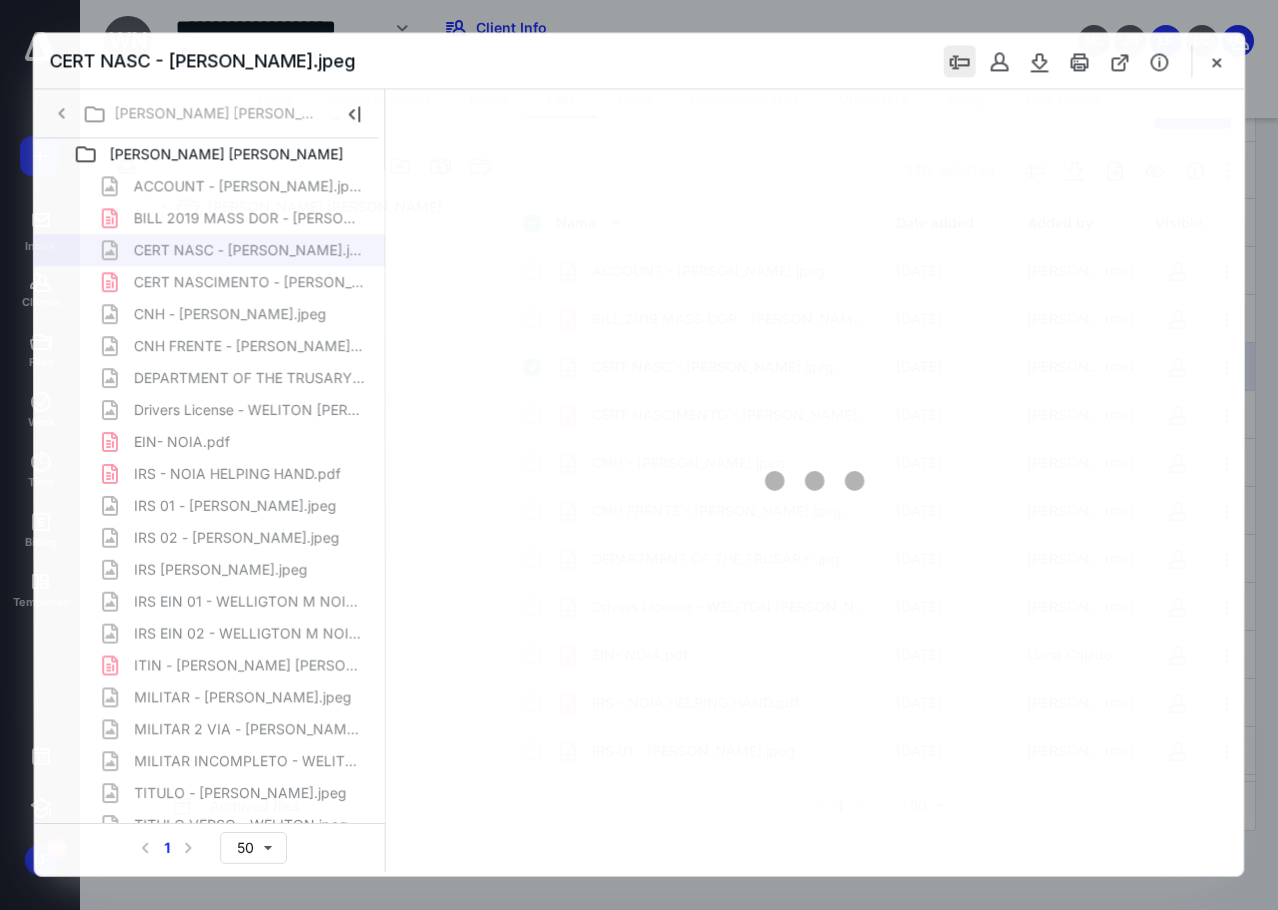 scroll, scrollTop: 0, scrollLeft: 0, axis: both 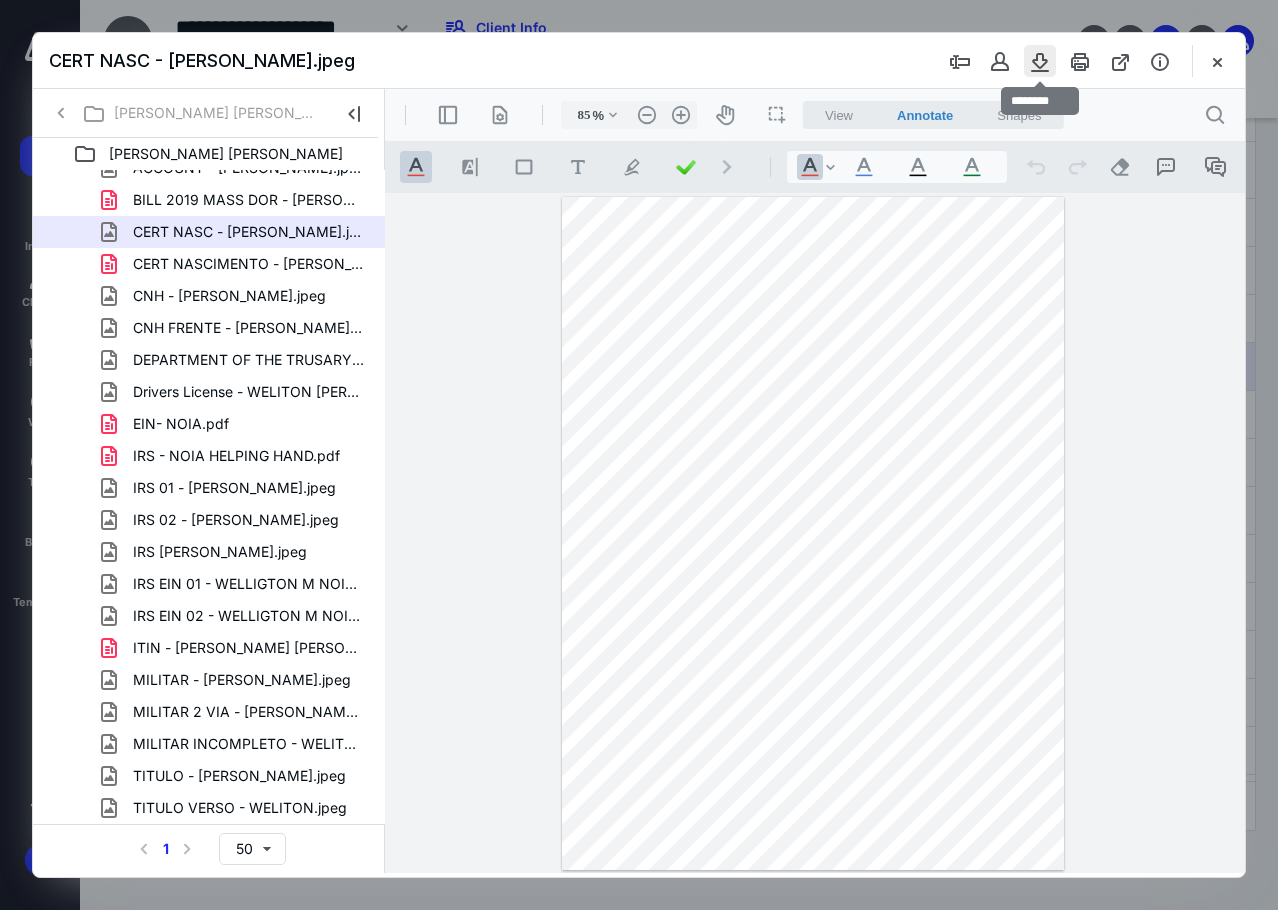 click at bounding box center (1040, 61) 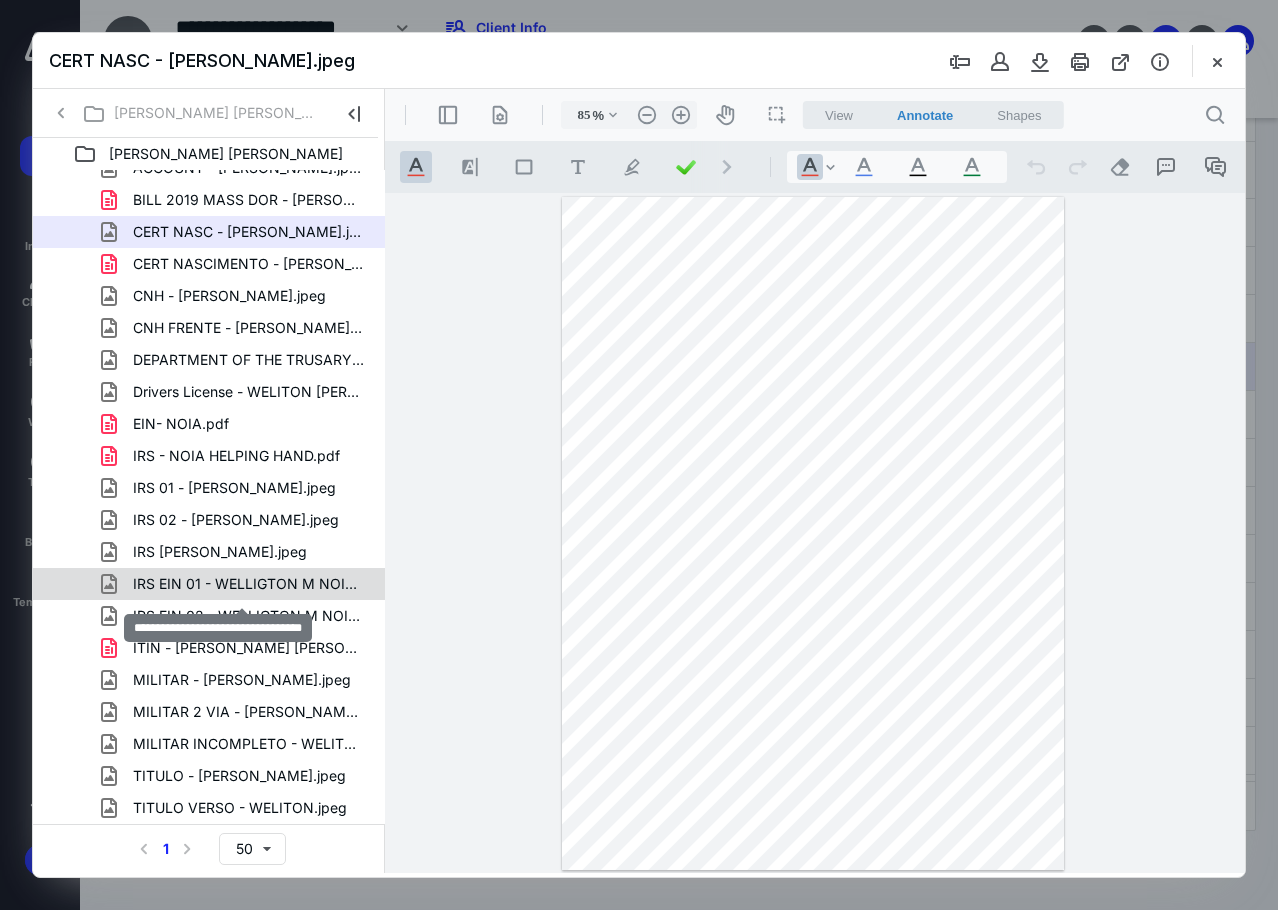 scroll, scrollTop: 0, scrollLeft: 0, axis: both 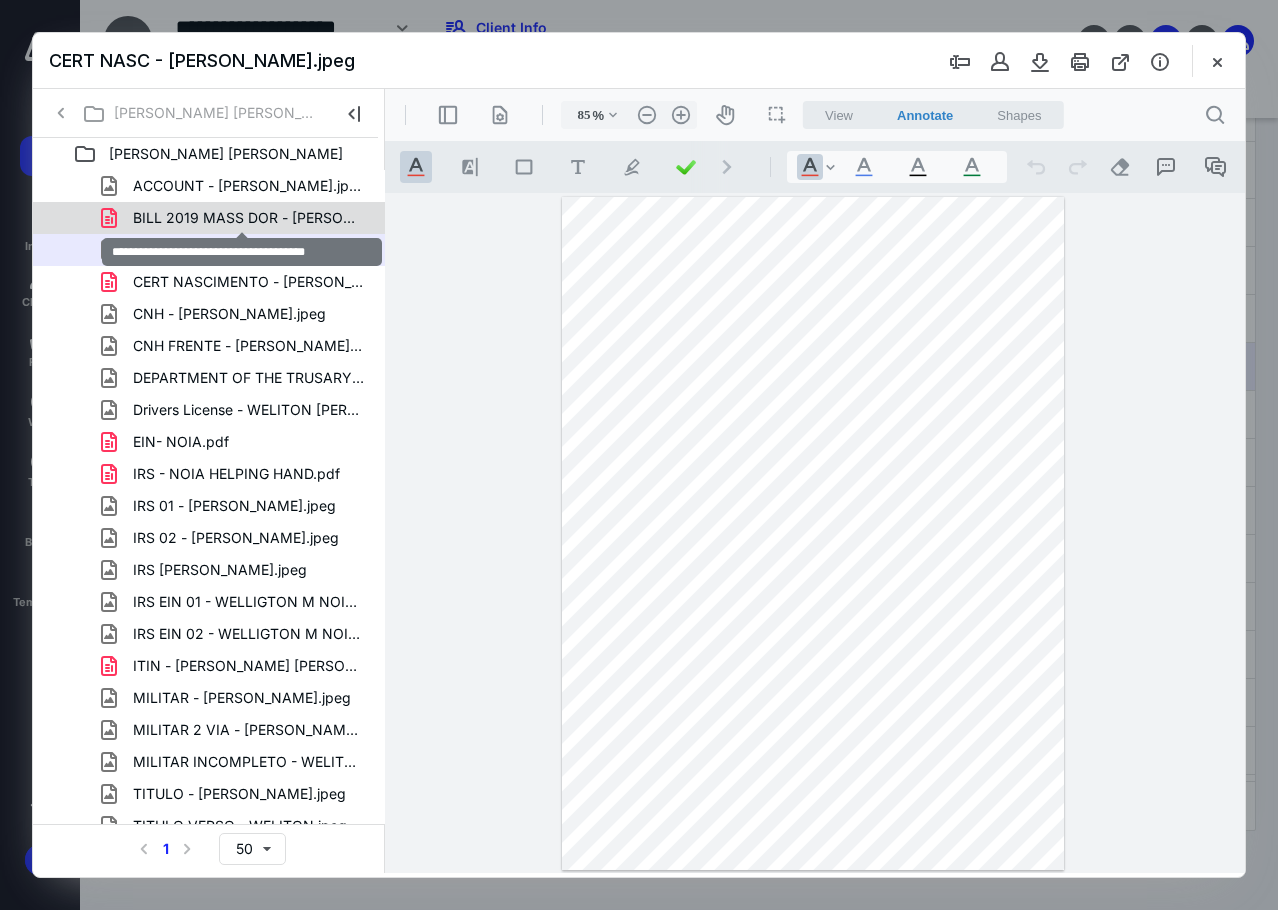click on "BILL 2019 MASS DOR - [PERSON_NAME].pdf" at bounding box center (249, 218) 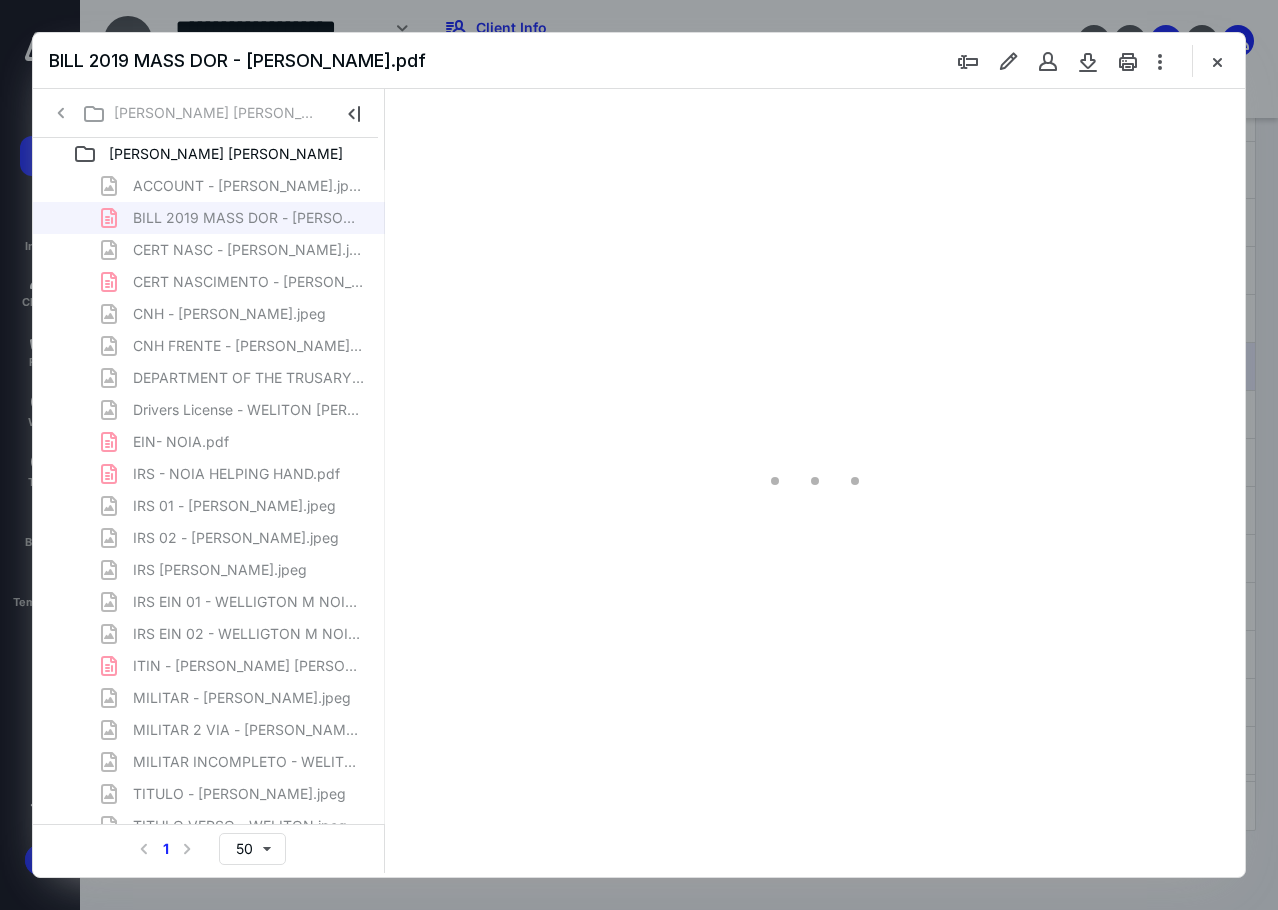 scroll, scrollTop: 18, scrollLeft: 0, axis: vertical 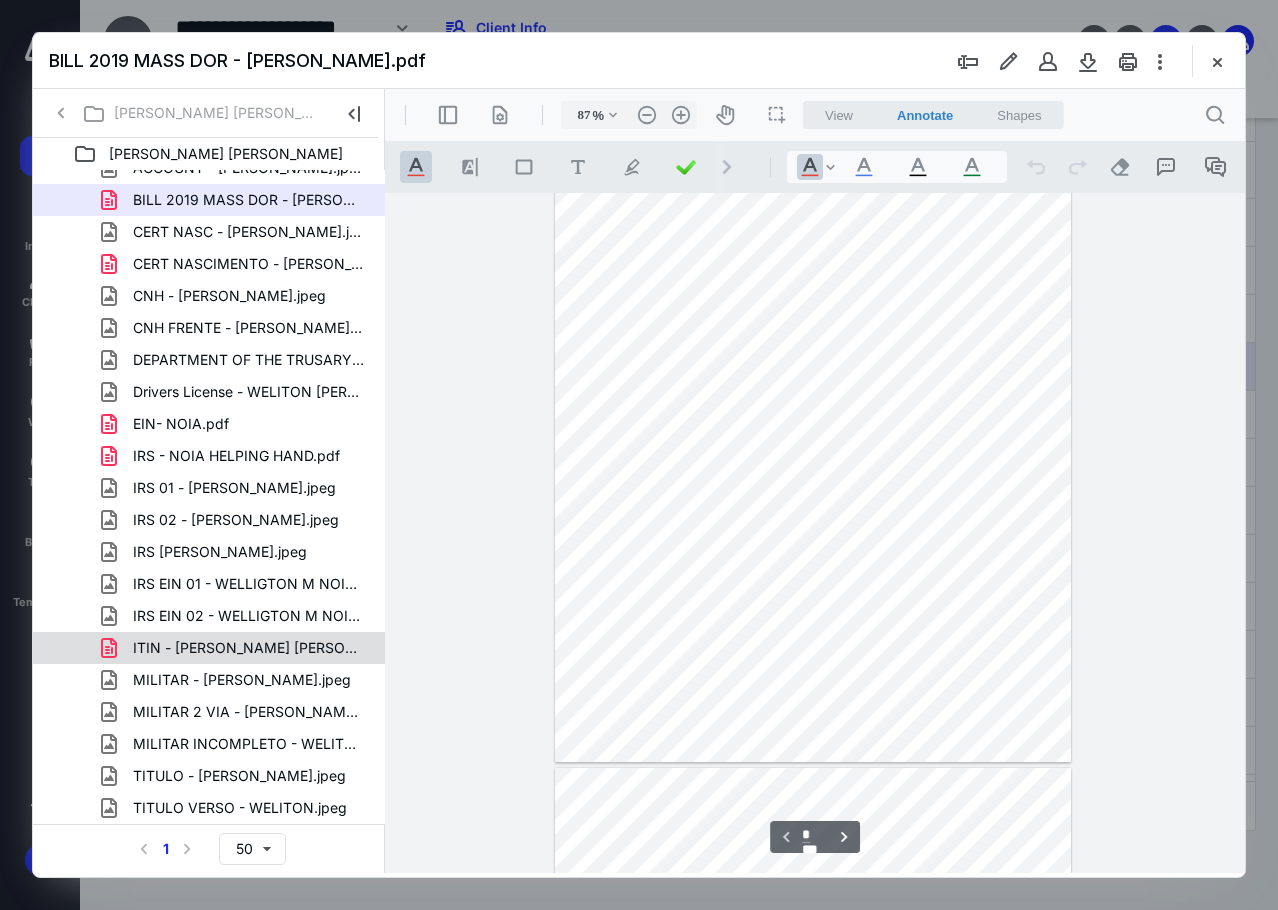 click on "ITIN - [PERSON_NAME] [PERSON_NAME].pdf" at bounding box center [237, 648] 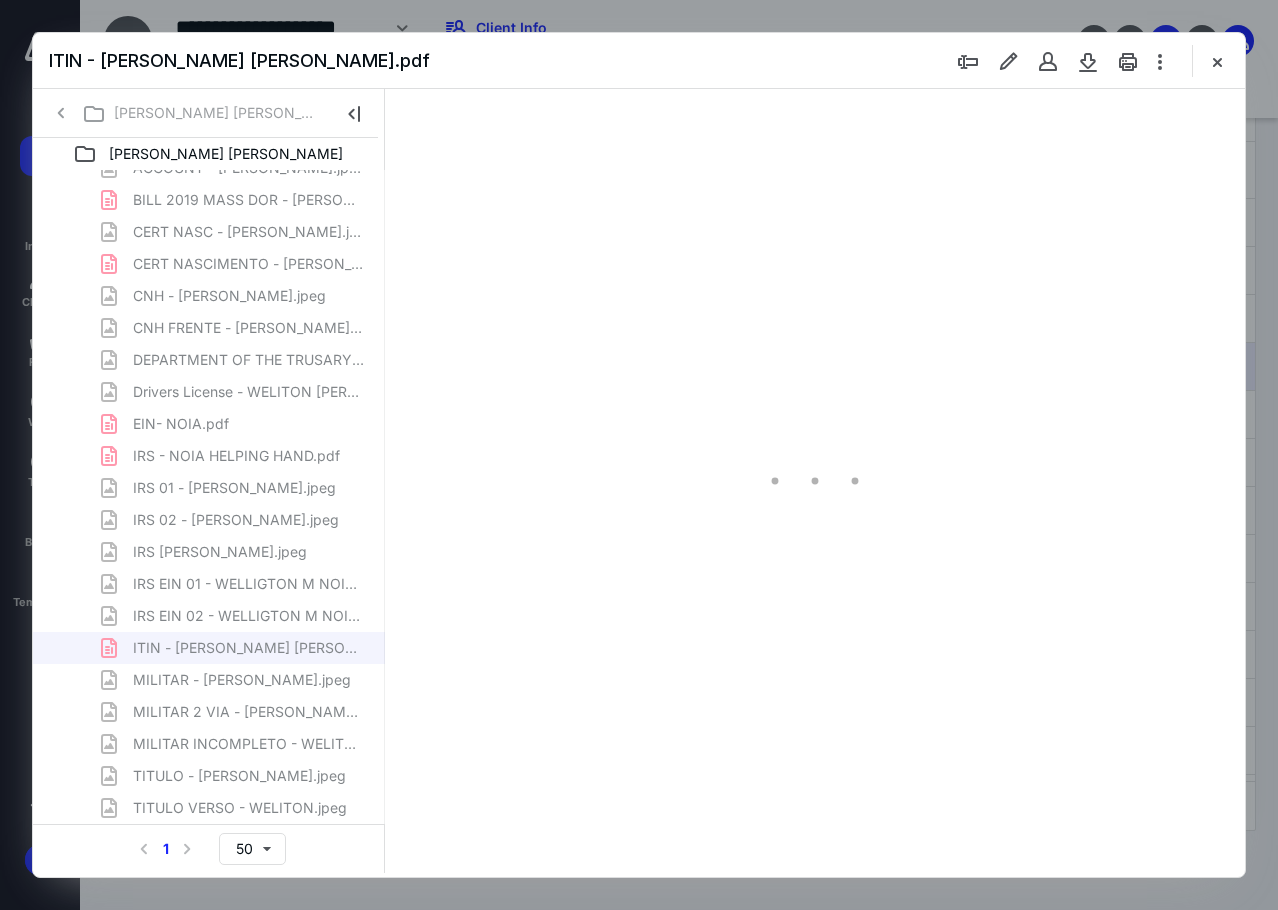 scroll, scrollTop: 0, scrollLeft: 0, axis: both 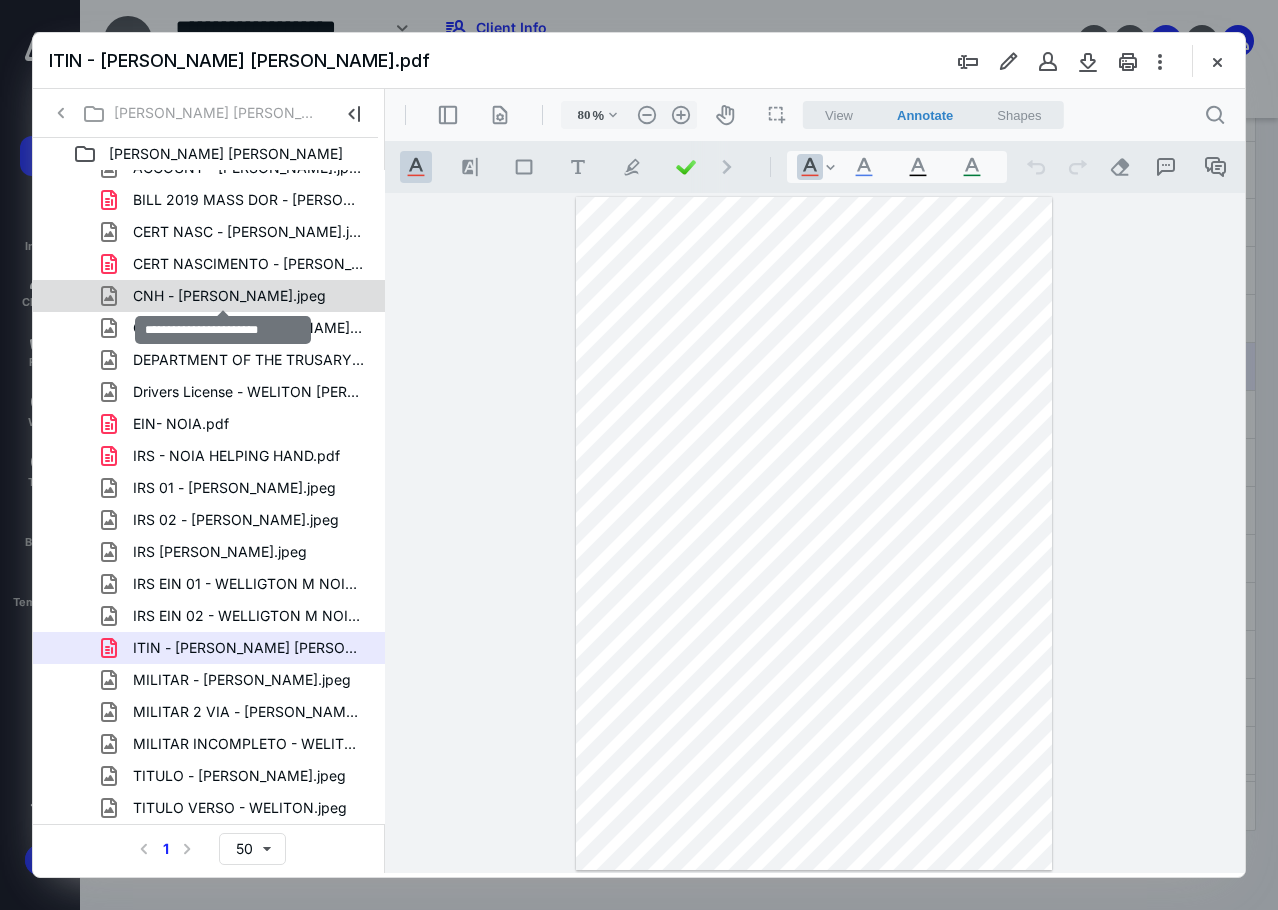 click on "CNH - [PERSON_NAME].jpeg" at bounding box center [229, 296] 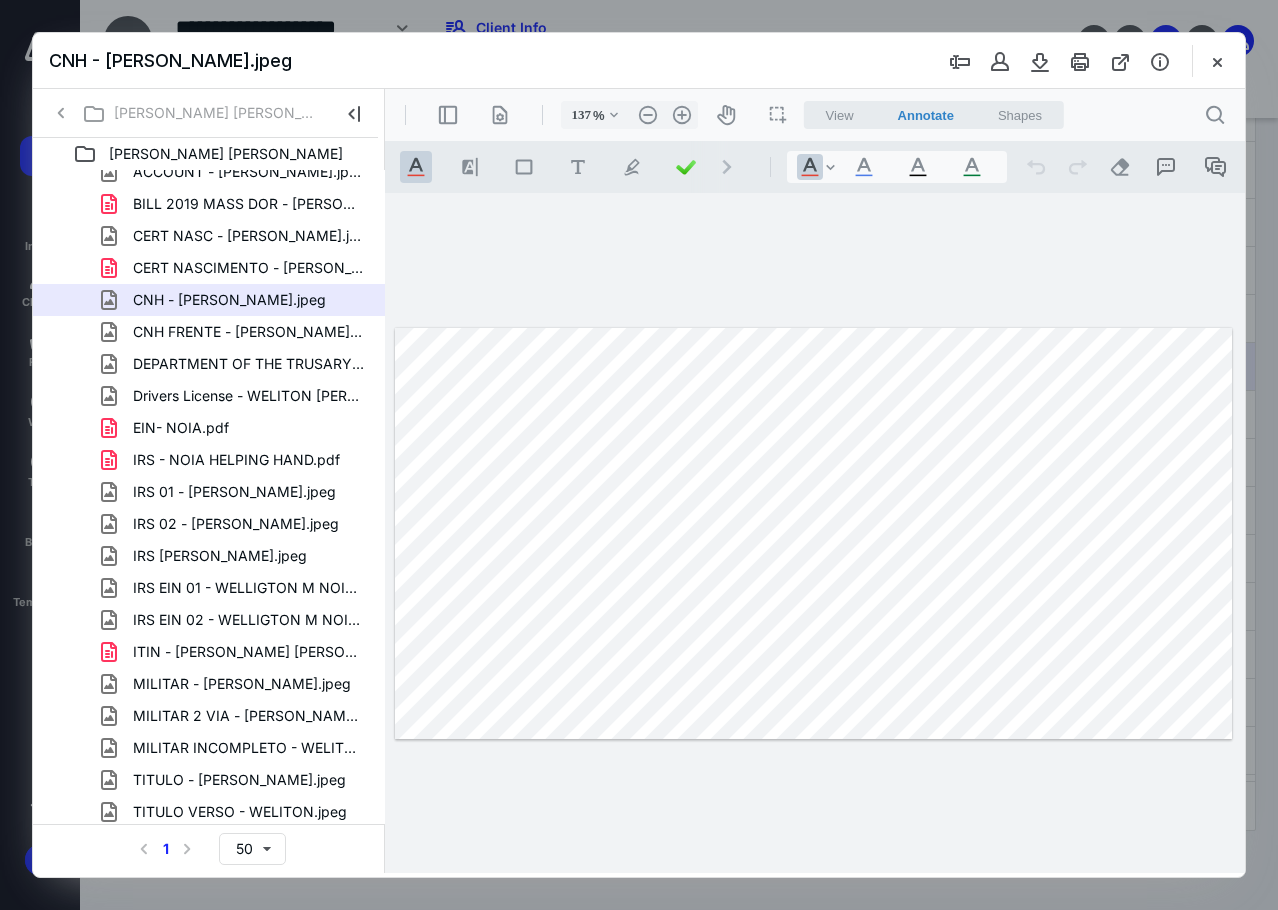 scroll, scrollTop: 18, scrollLeft: 0, axis: vertical 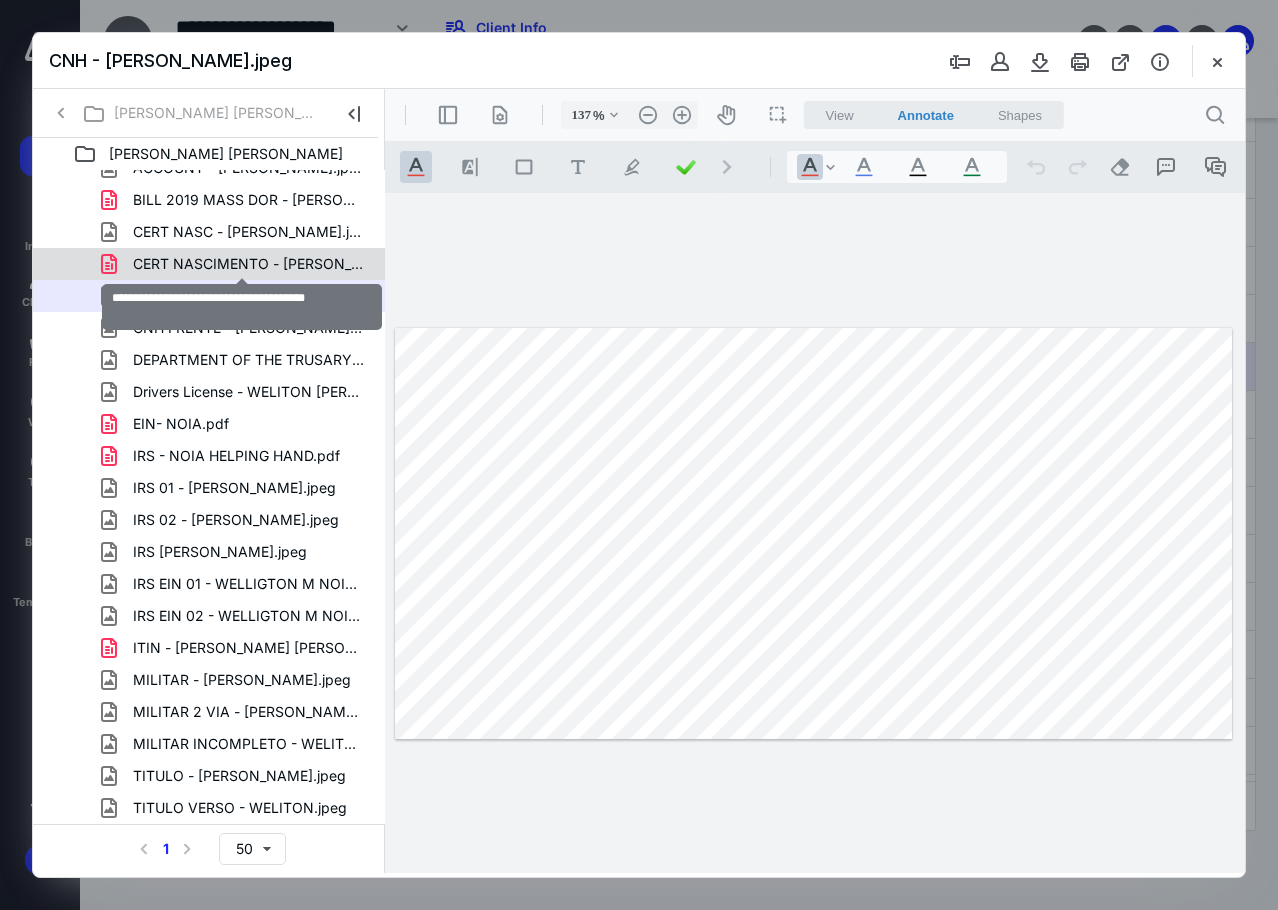 click on "CERT NASCIMENTO - [PERSON_NAME] VITORIA NOIA.pdf" at bounding box center (249, 264) 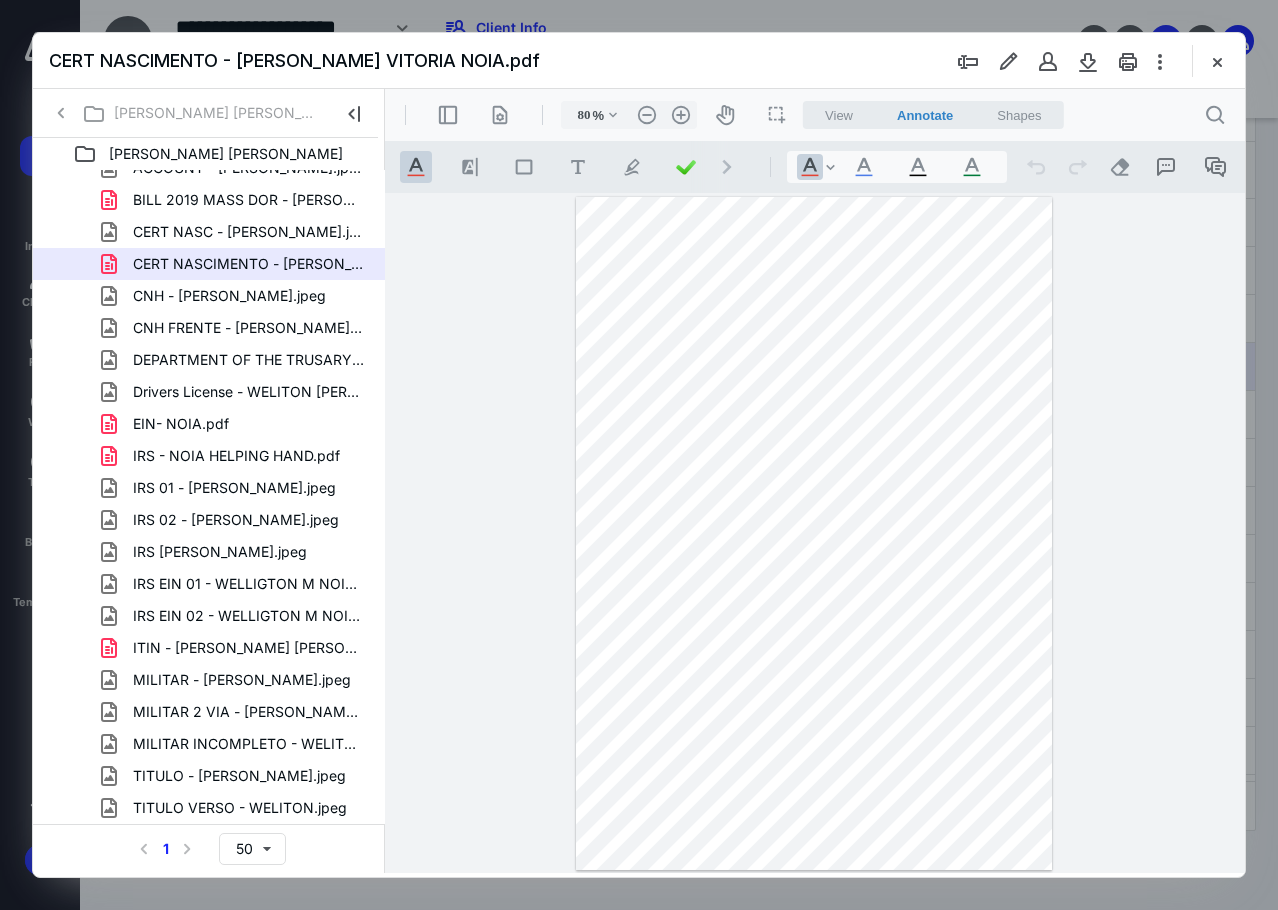drag, startPoint x: 627, startPoint y: 449, endPoint x: 816, endPoint y: 465, distance: 189.67604 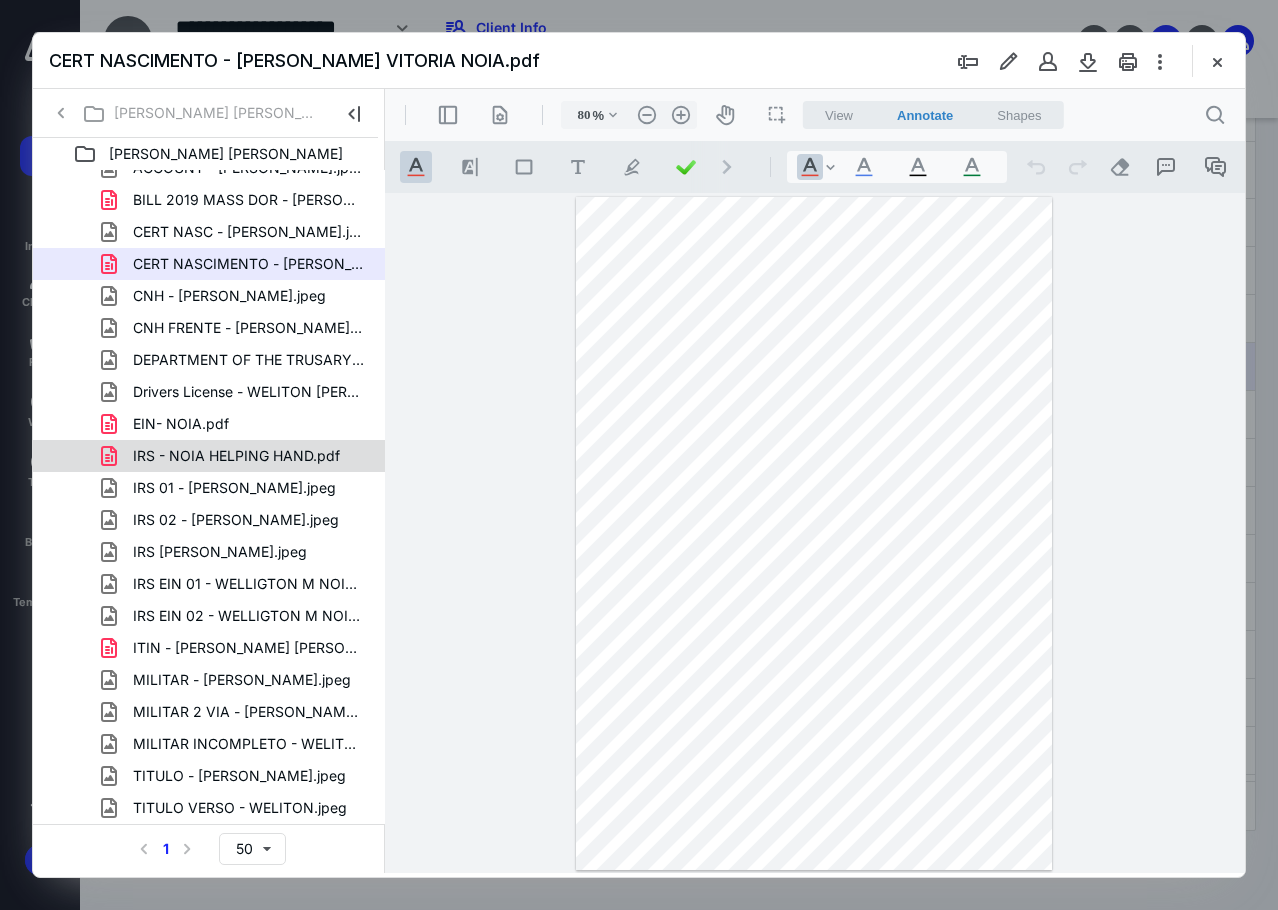 scroll, scrollTop: 0, scrollLeft: 0, axis: both 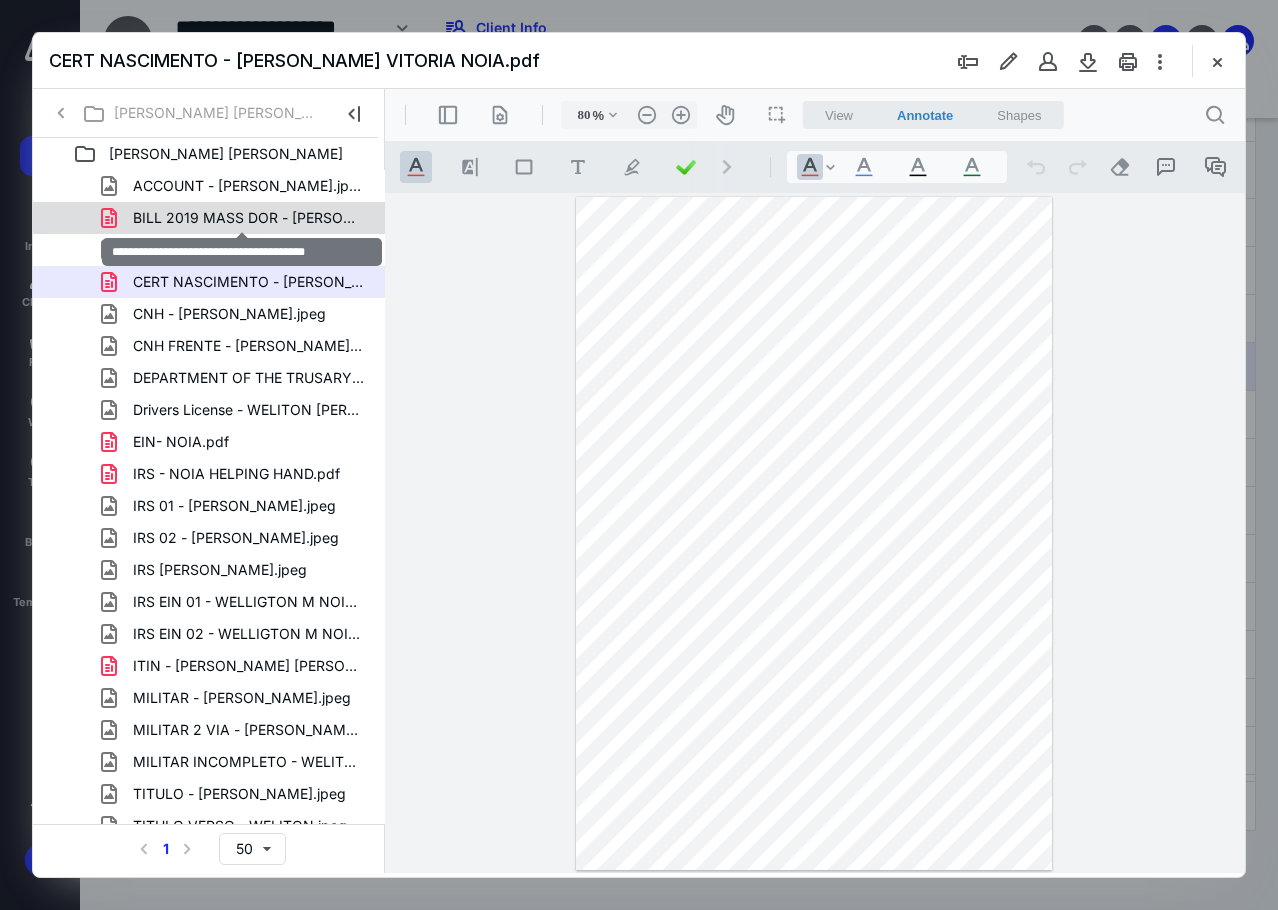 click on "BILL 2019 MASS DOR - [PERSON_NAME].pdf" at bounding box center [249, 218] 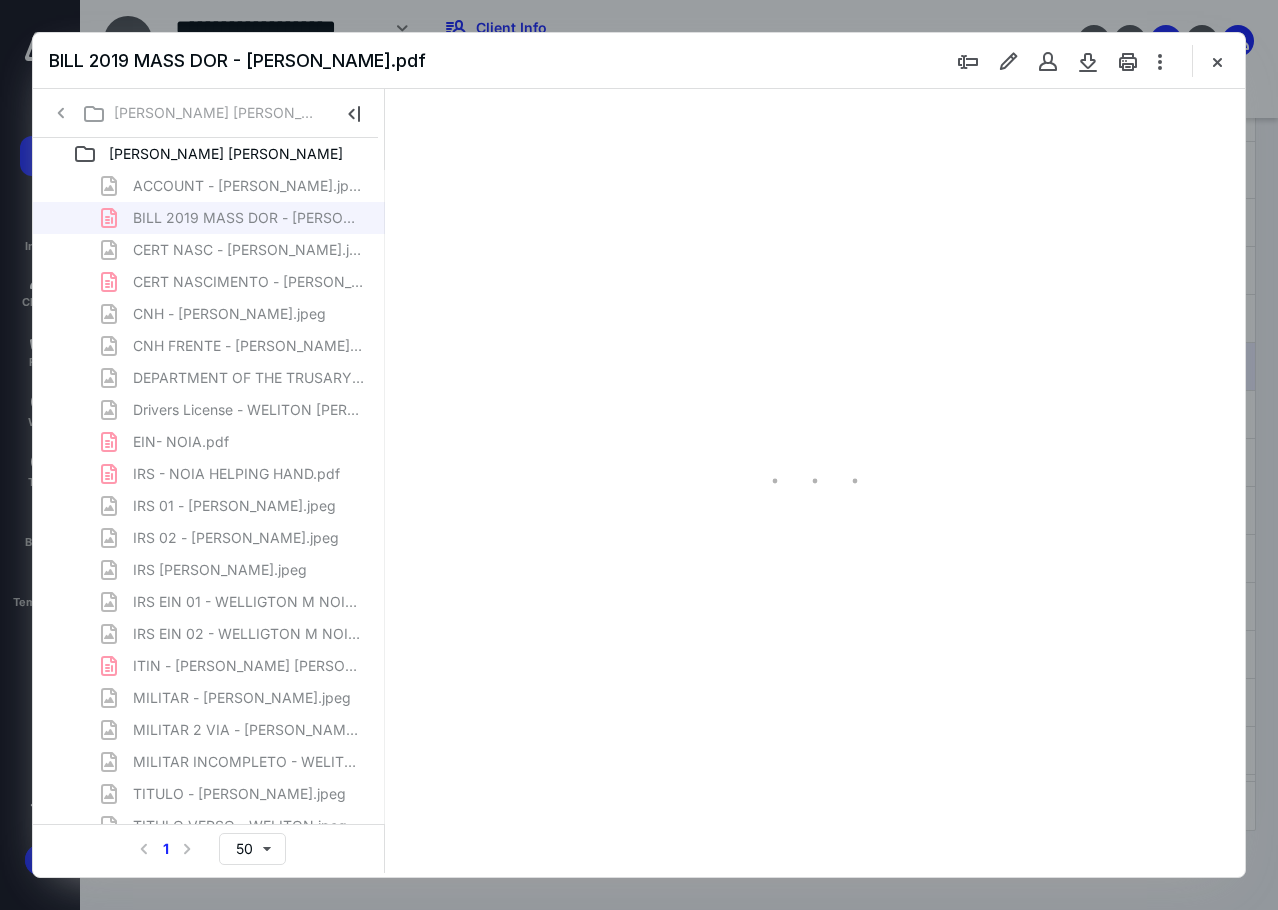 type on "87" 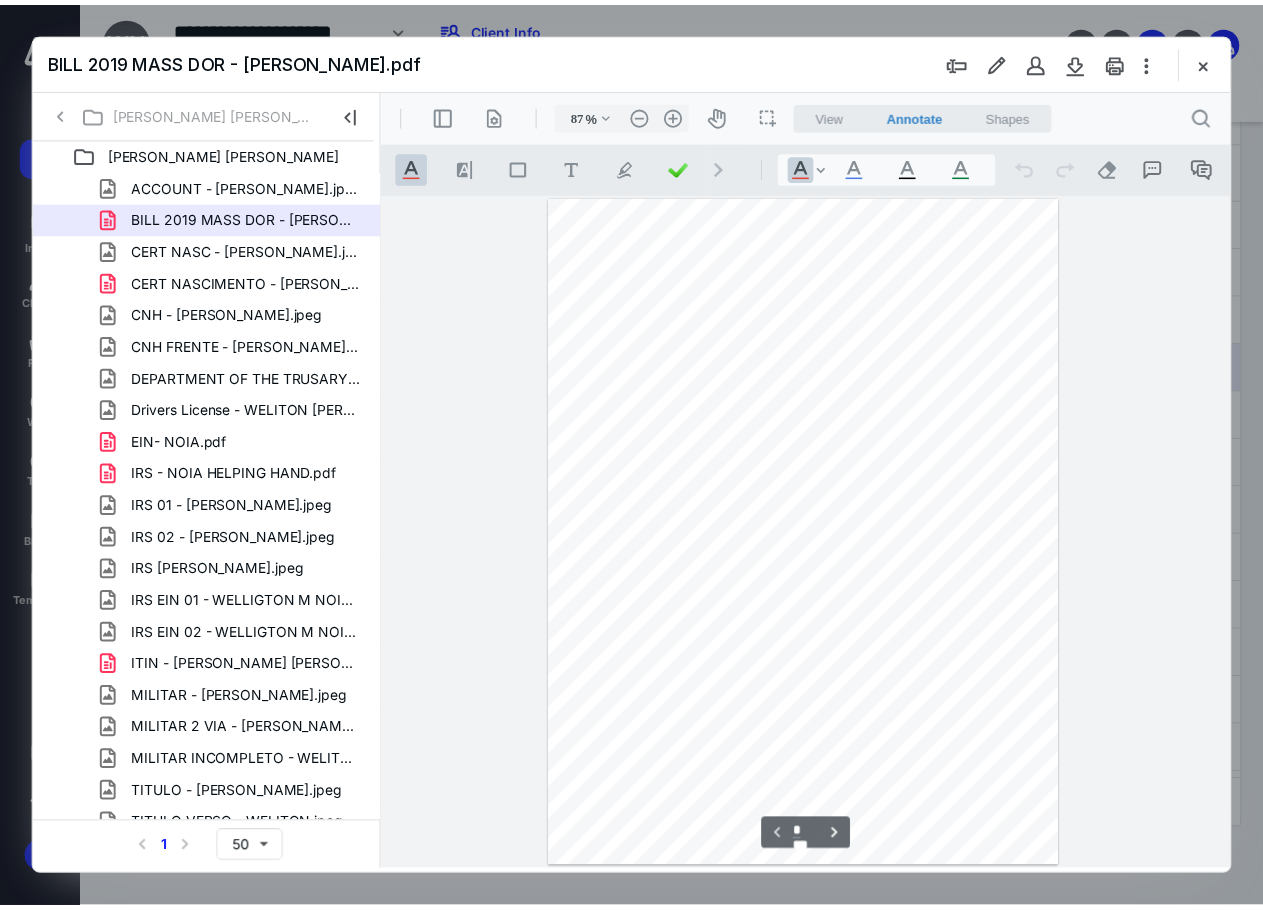 scroll, scrollTop: 107, scrollLeft: 0, axis: vertical 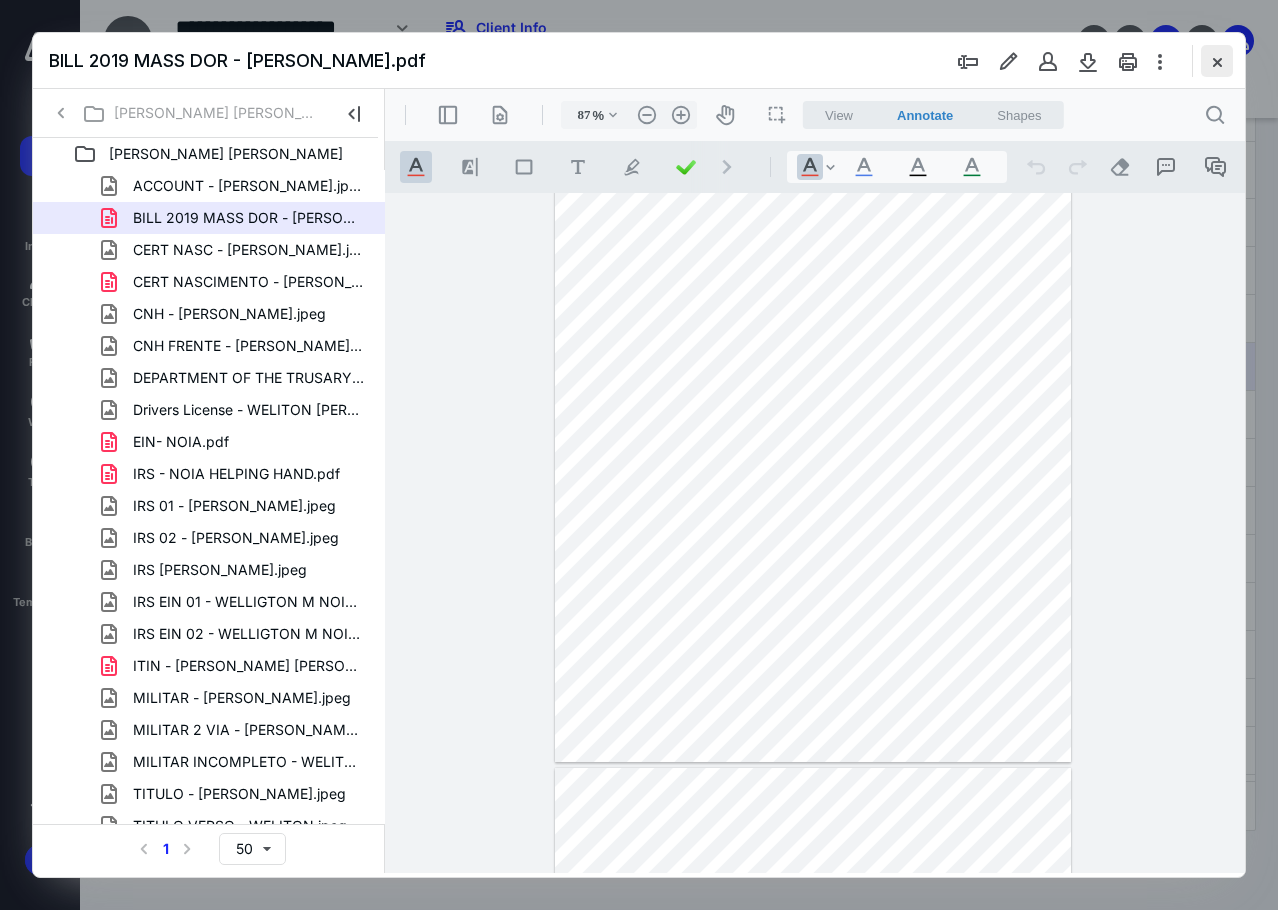 click at bounding box center [1217, 61] 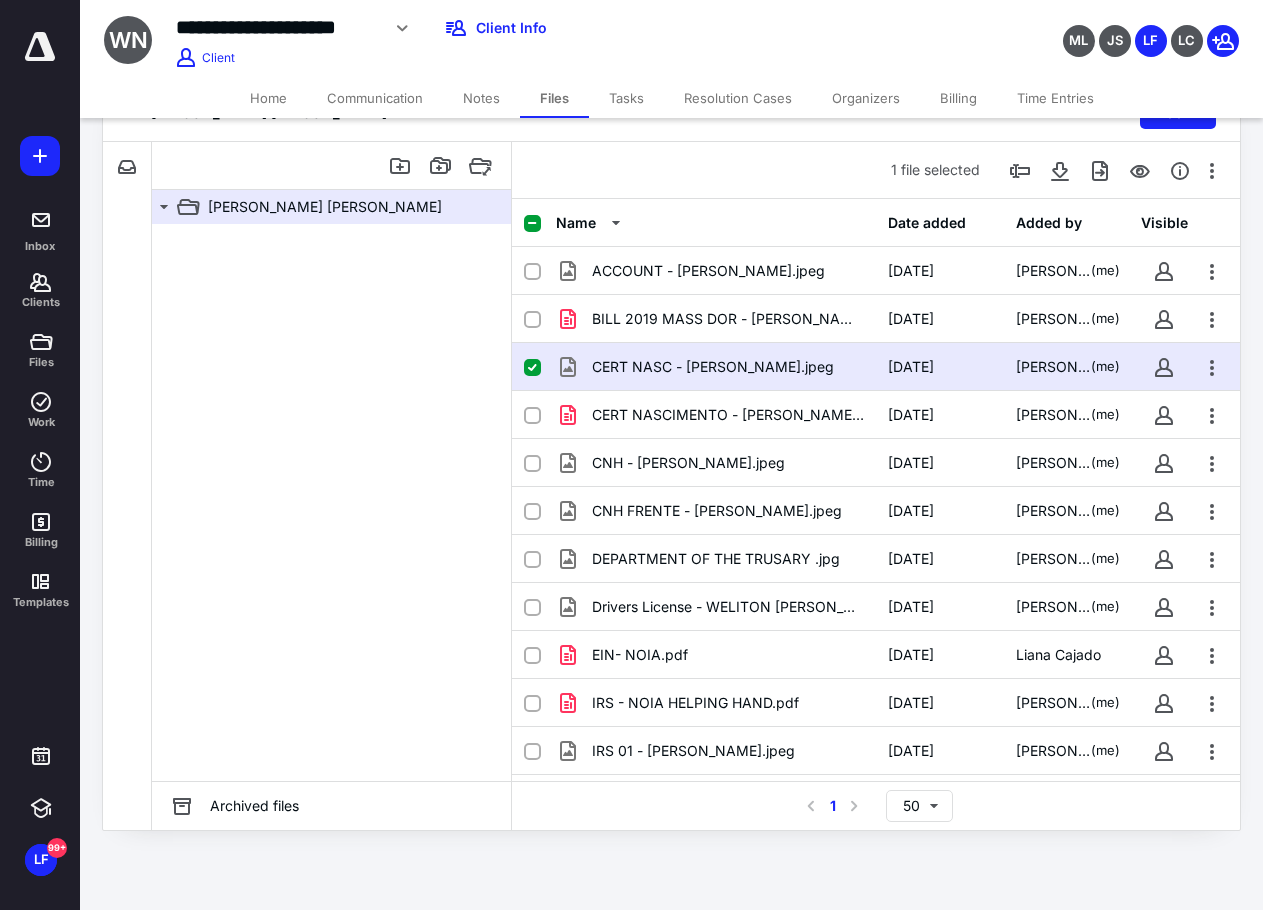 click on "Home" at bounding box center (268, 98) 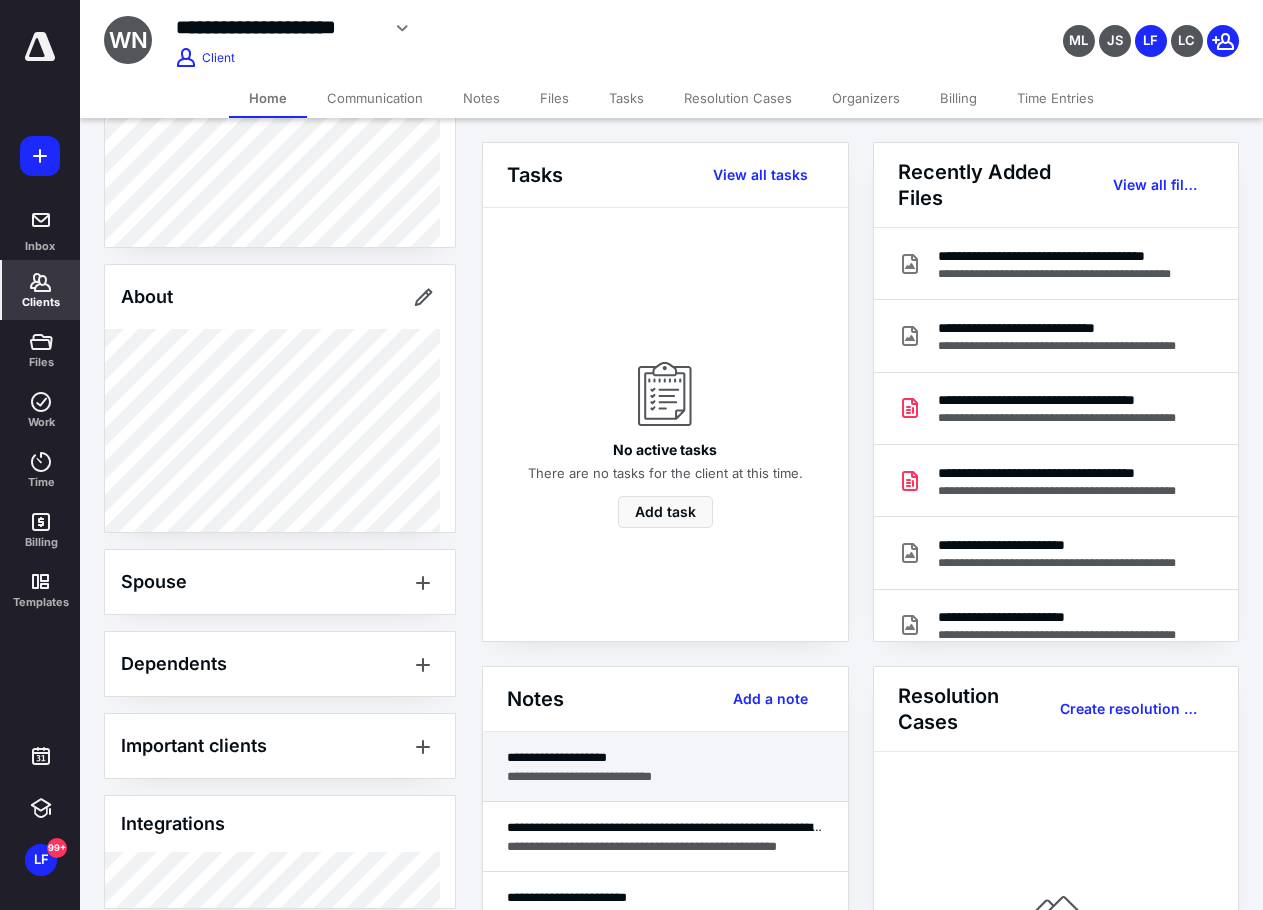 scroll, scrollTop: 400, scrollLeft: 0, axis: vertical 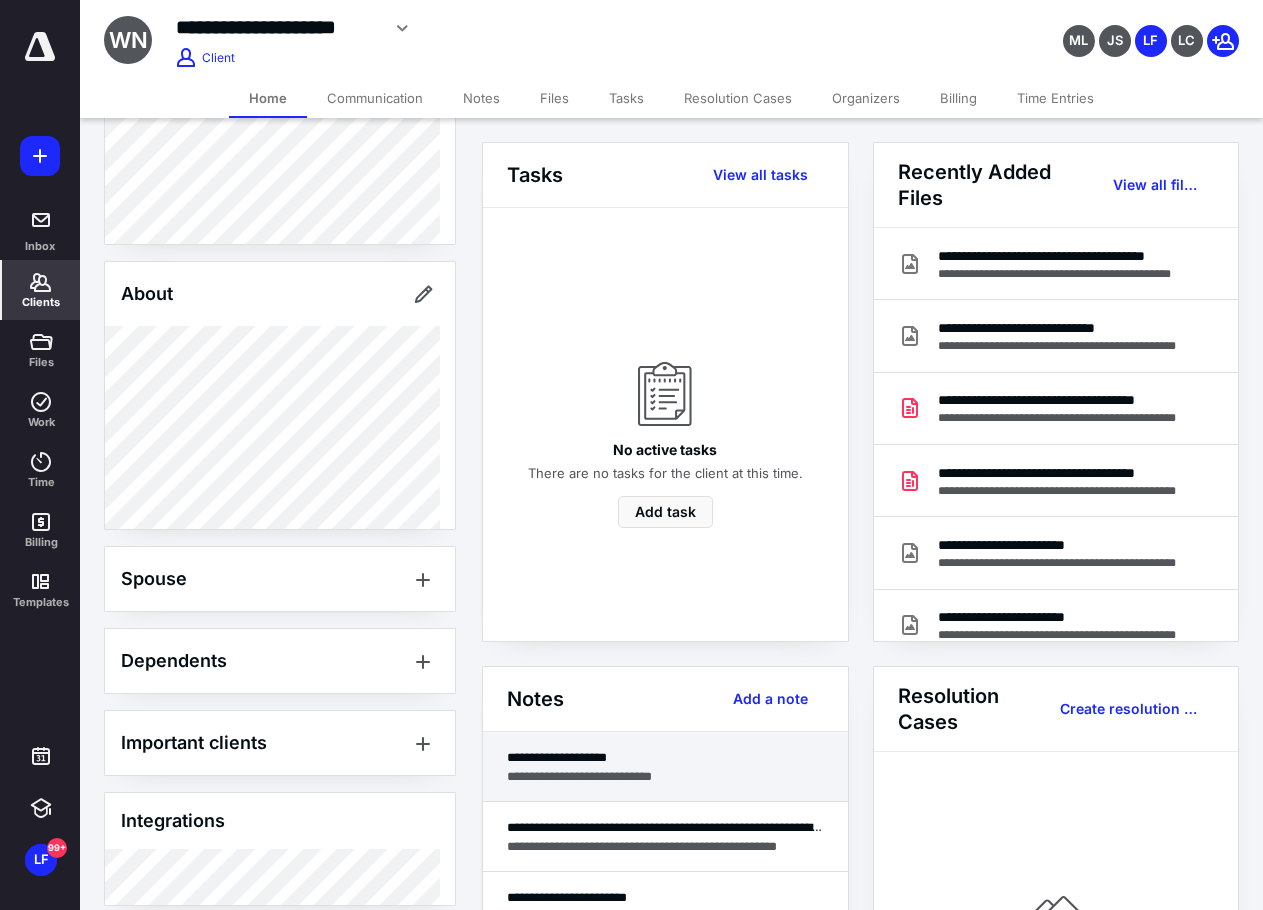 click on "**********" at bounding box center (665, 757) 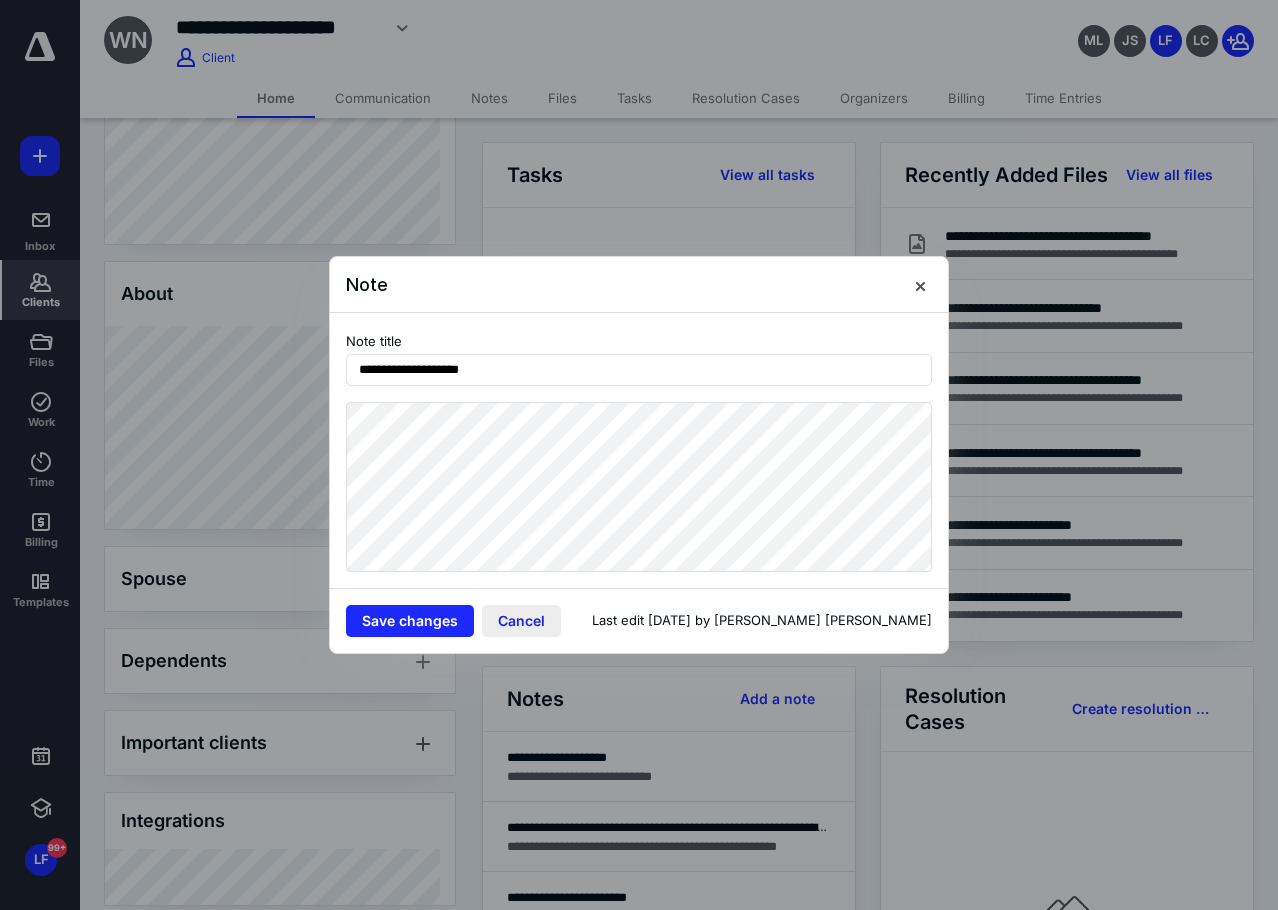 click on "Cancel" at bounding box center (521, 621) 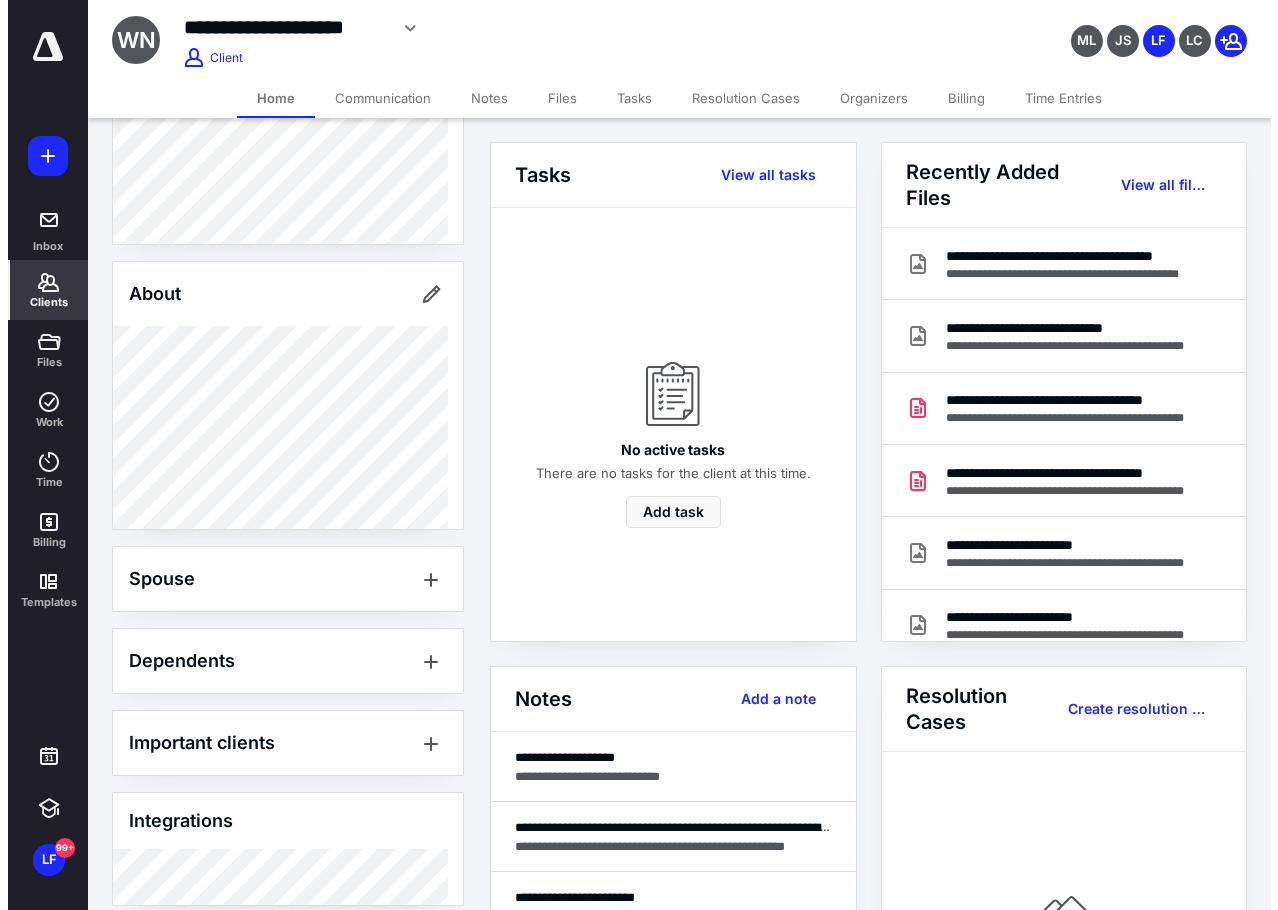 scroll, scrollTop: 100, scrollLeft: 0, axis: vertical 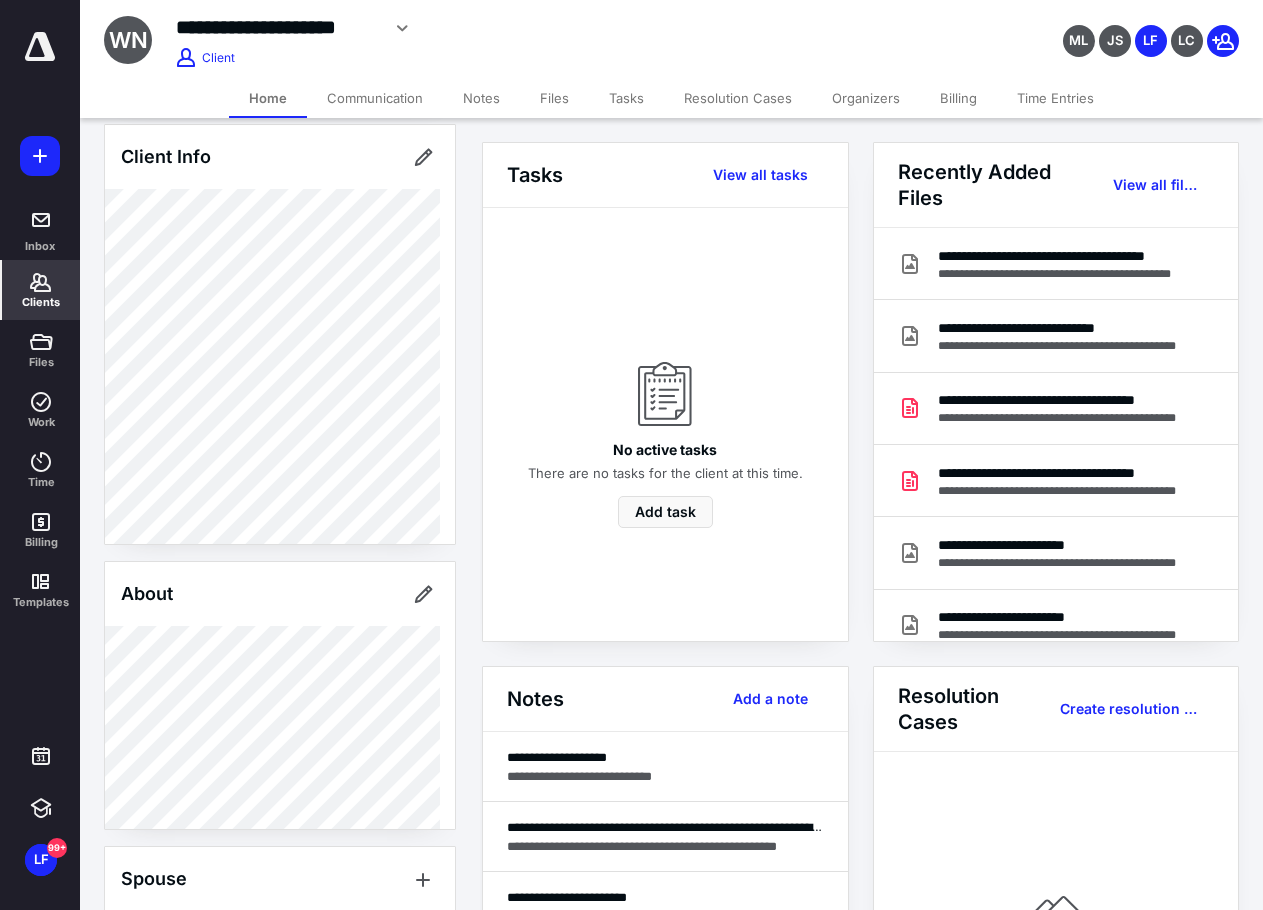click on "**********" at bounding box center (277, 27) 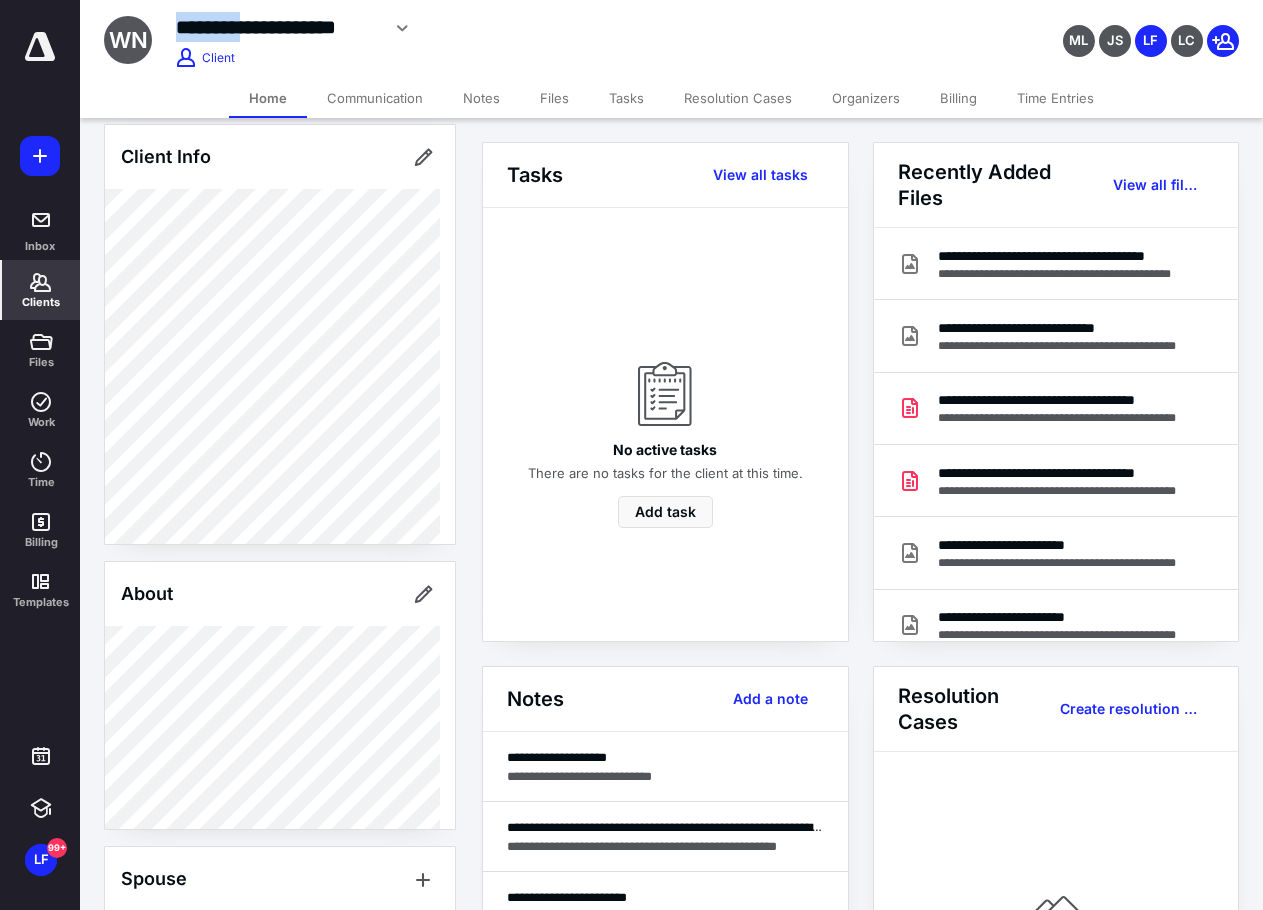 click on "**********" at bounding box center (277, 27) 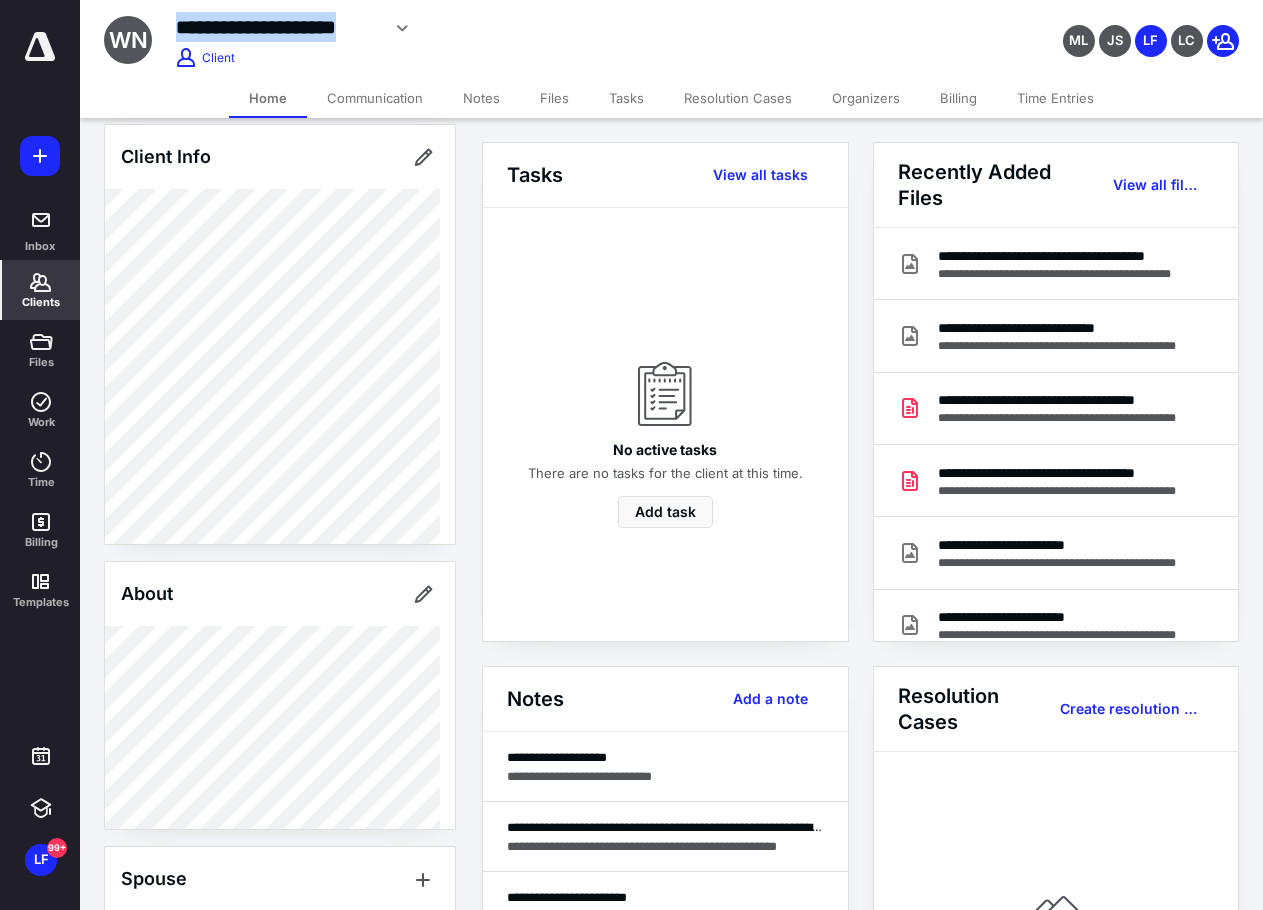 click on "**********" at bounding box center [277, 27] 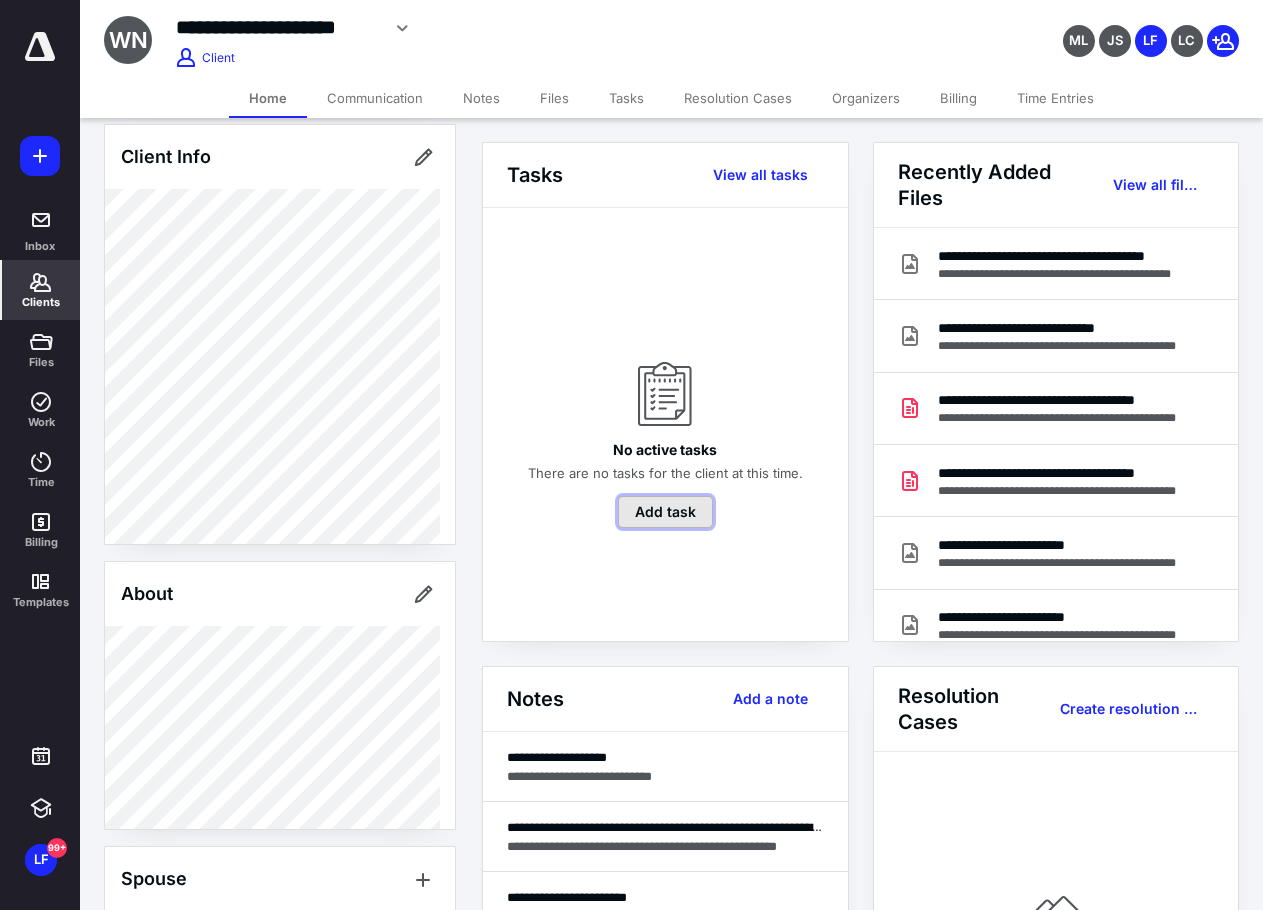 click on "Add task" at bounding box center (665, 512) 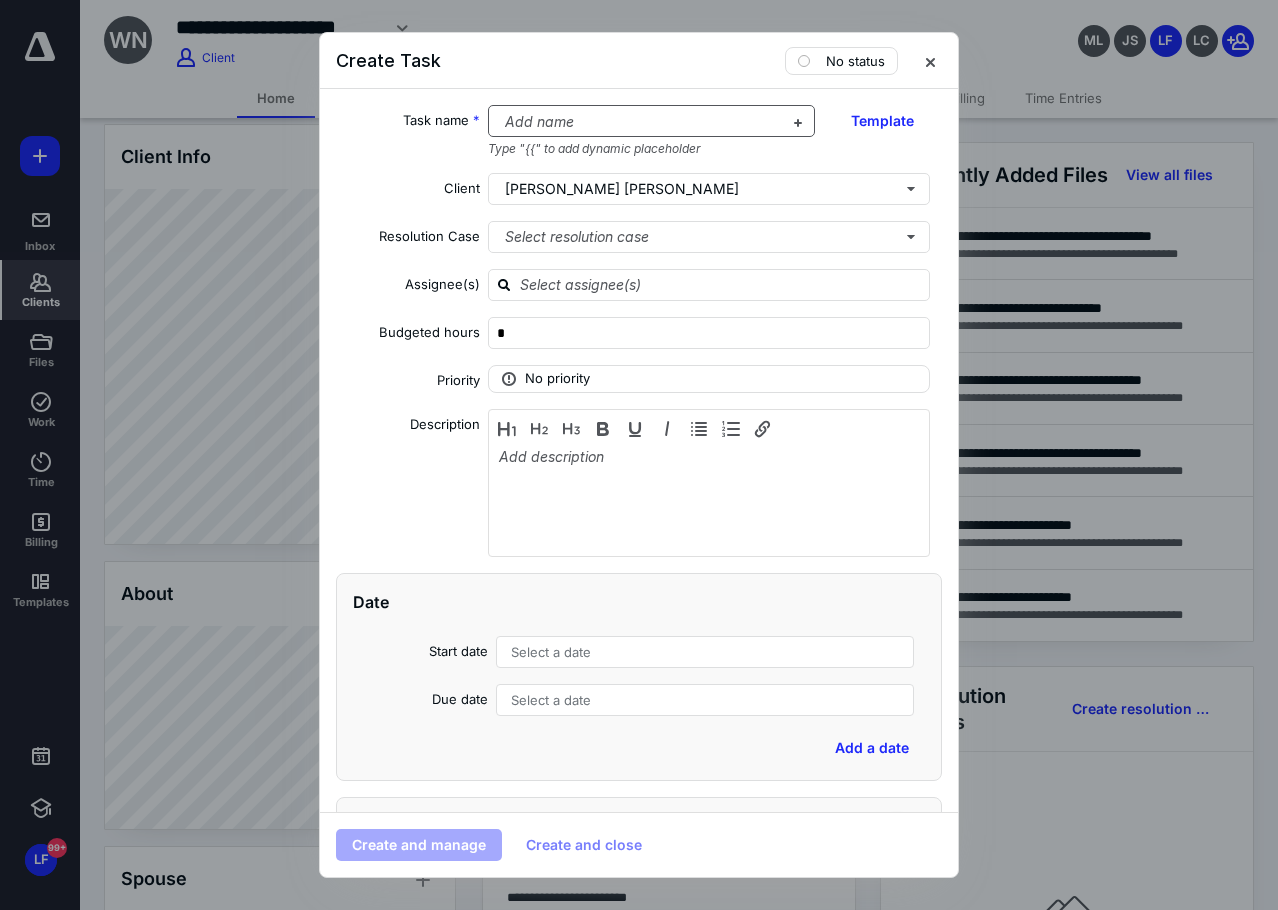 click at bounding box center (640, 122) 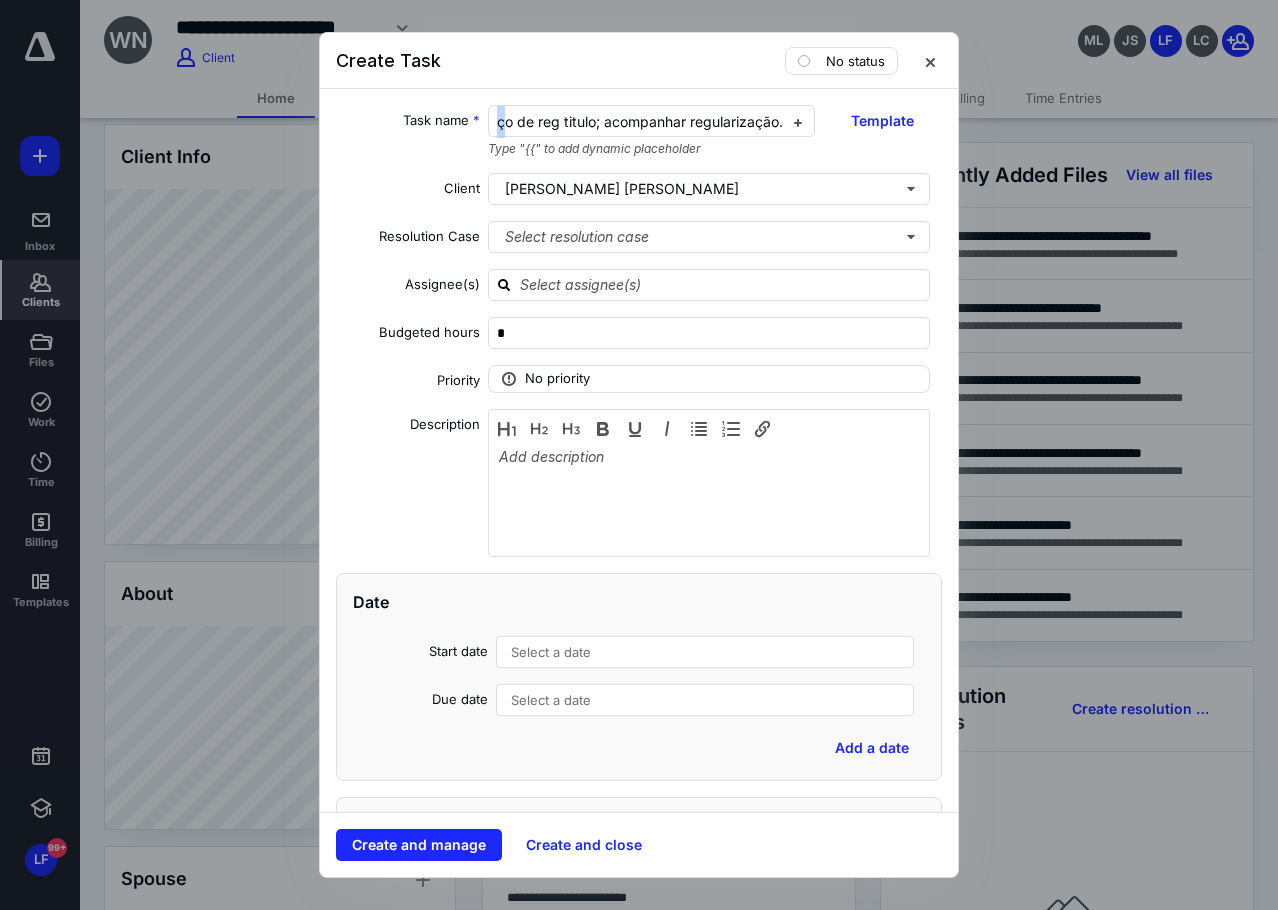 scroll, scrollTop: 0, scrollLeft: 0, axis: both 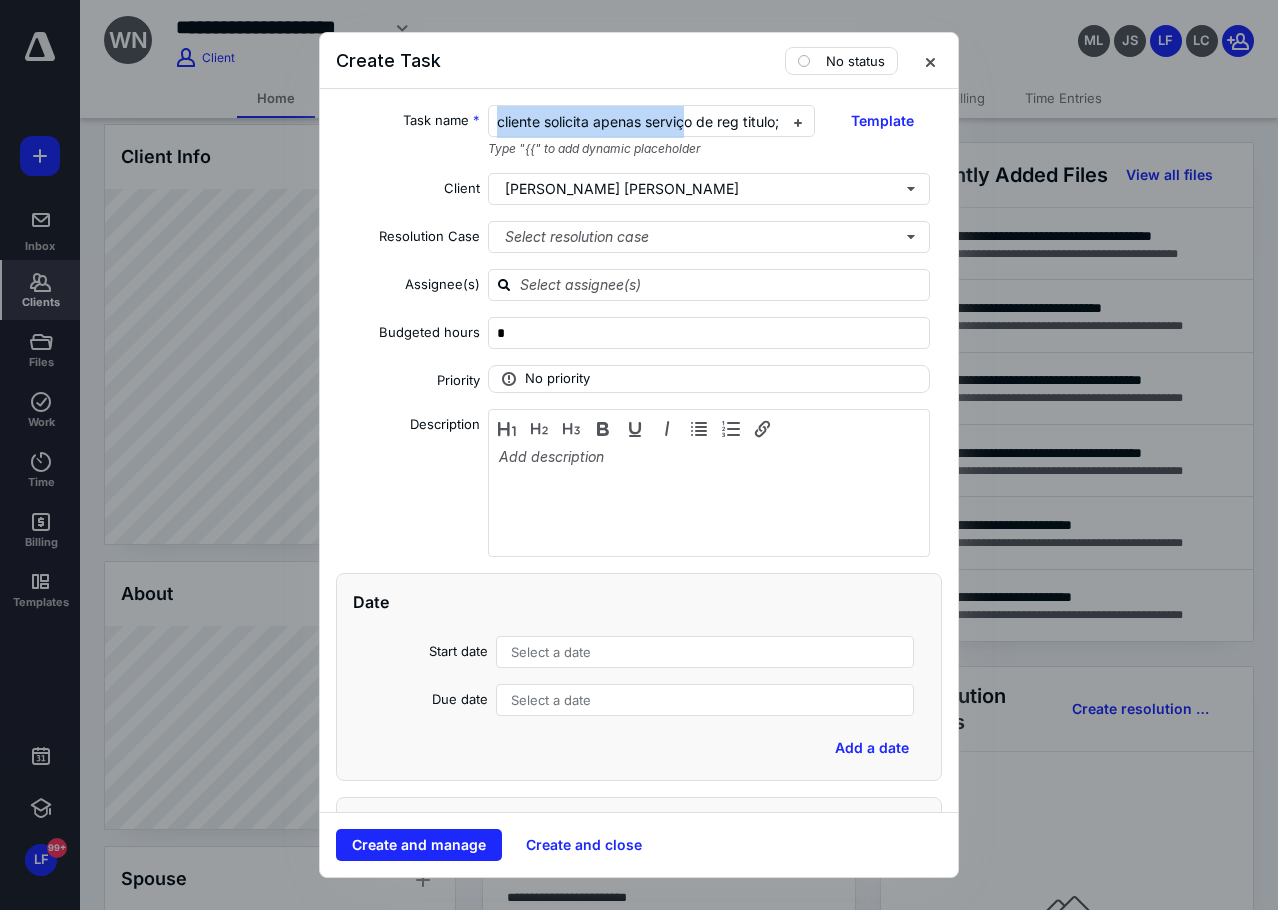 drag, startPoint x: 680, startPoint y: 122, endPoint x: 351, endPoint y: 140, distance: 329.49203 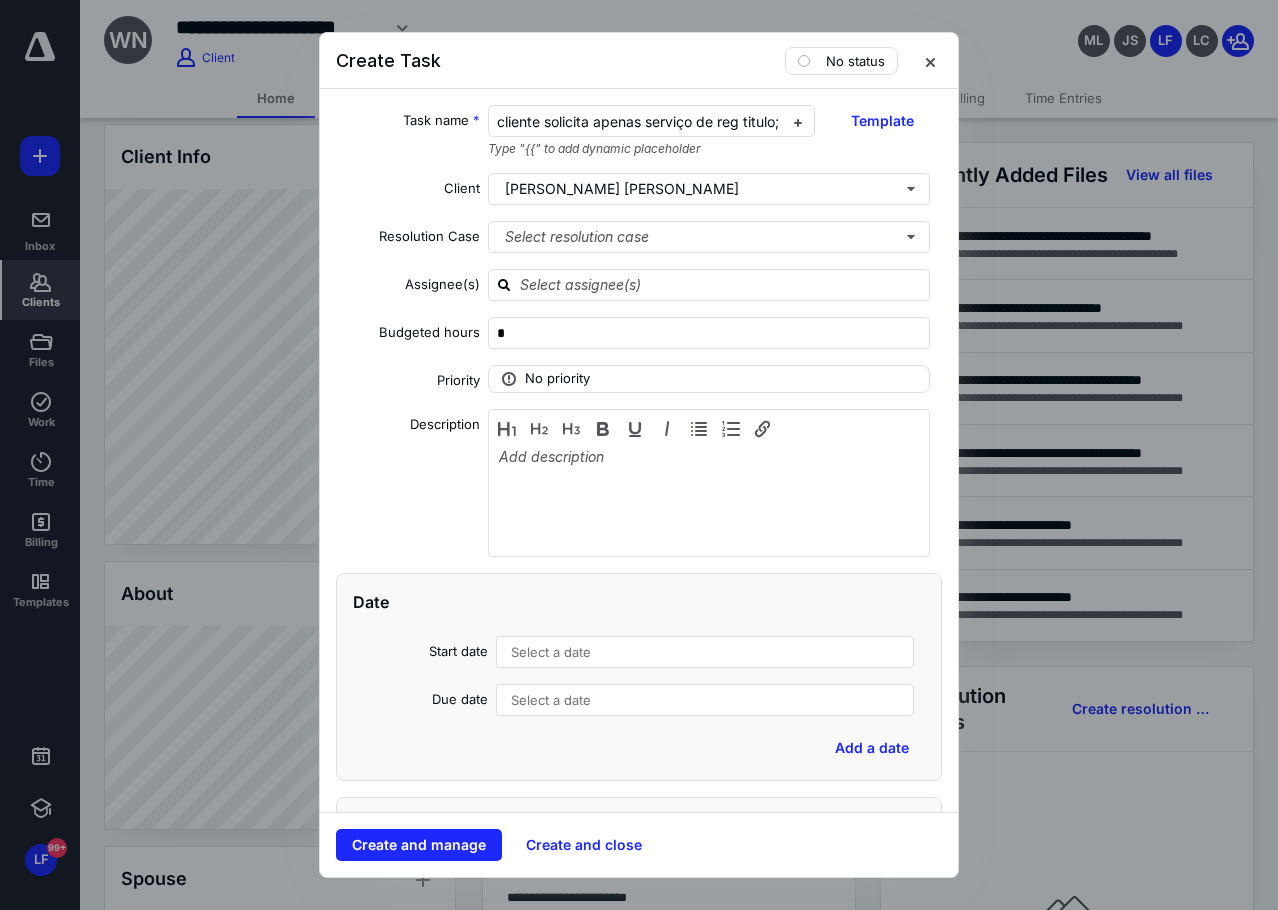 click on "Select a date" at bounding box center (705, 652) 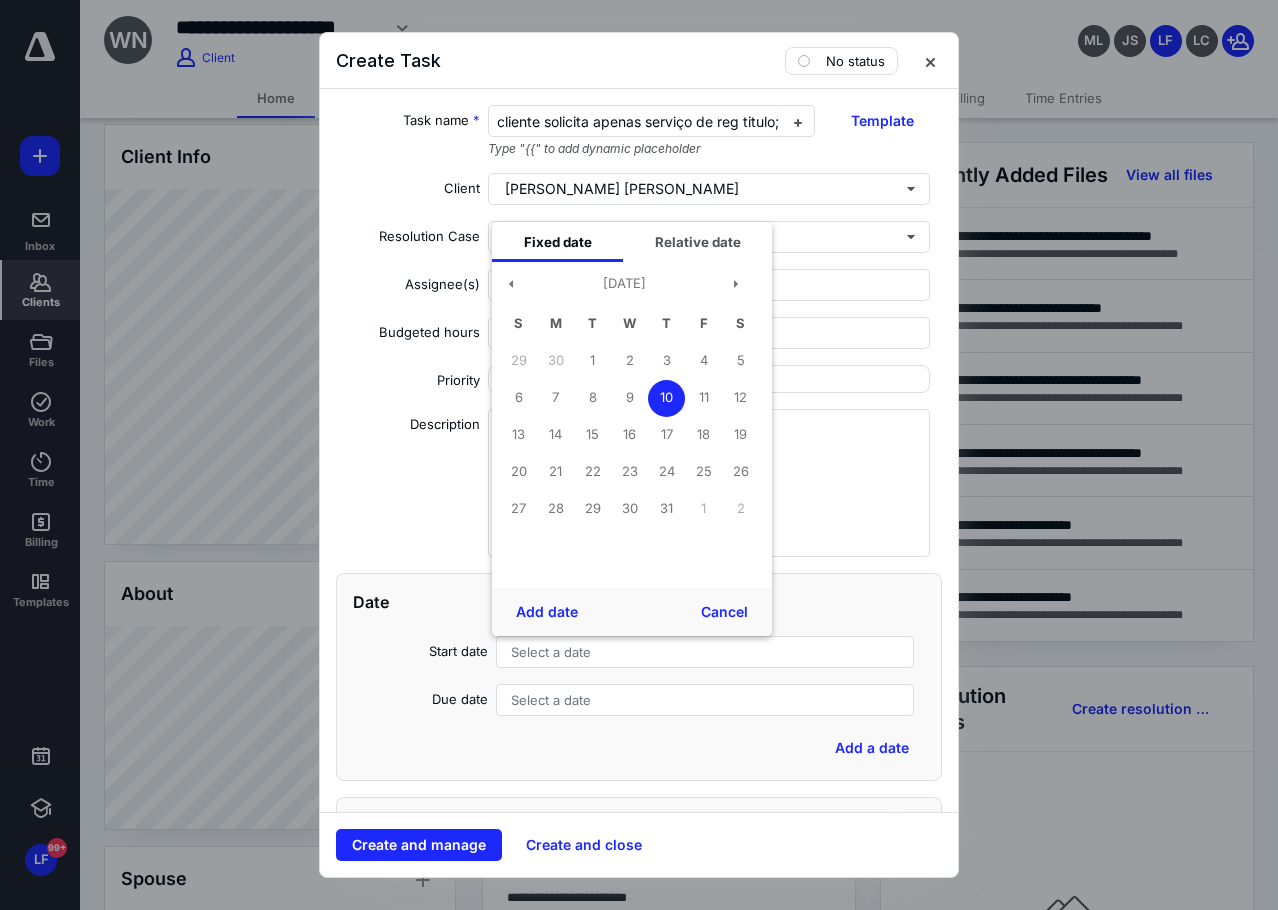 click on "Select a date" at bounding box center [551, 652] 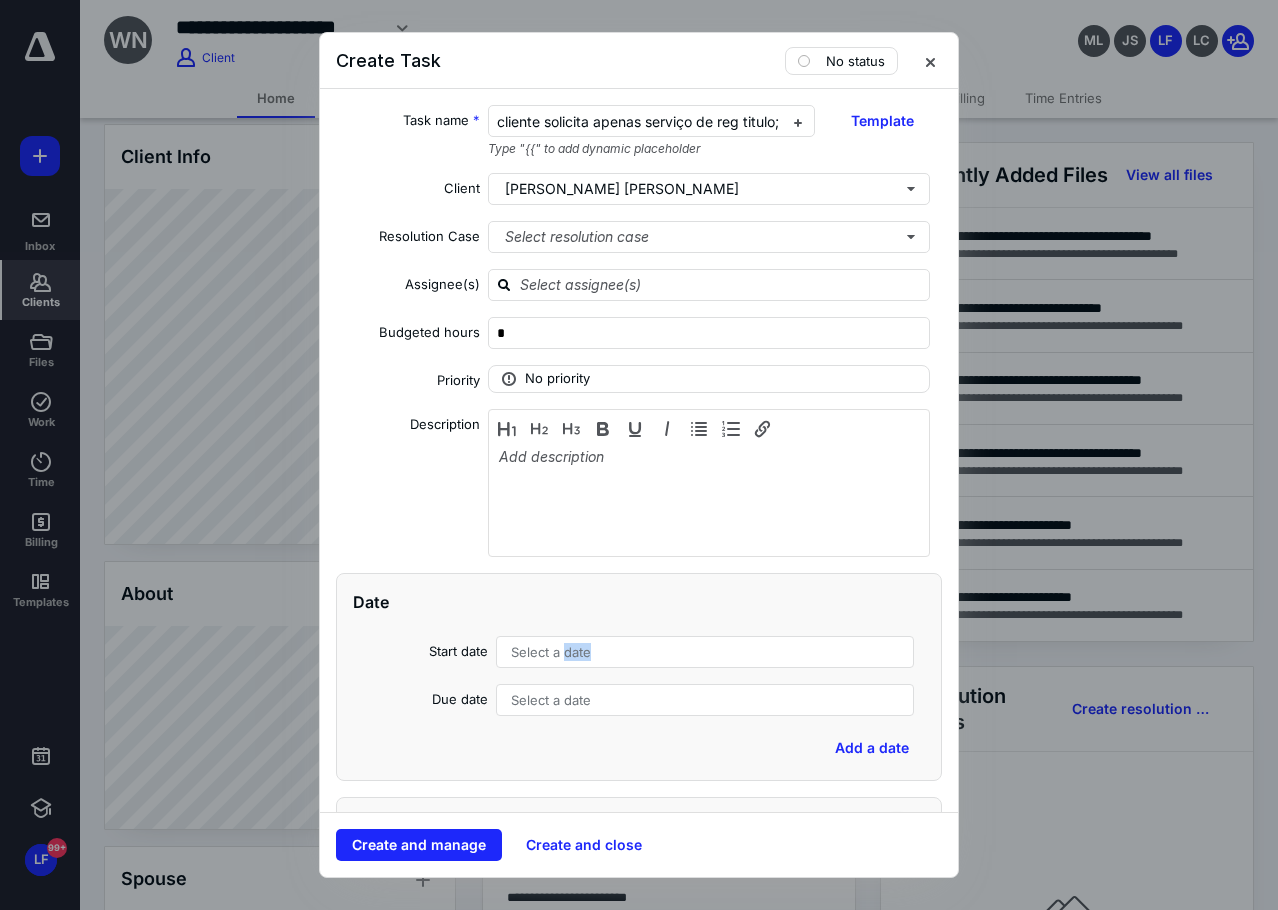 click on "Select a date" at bounding box center [551, 652] 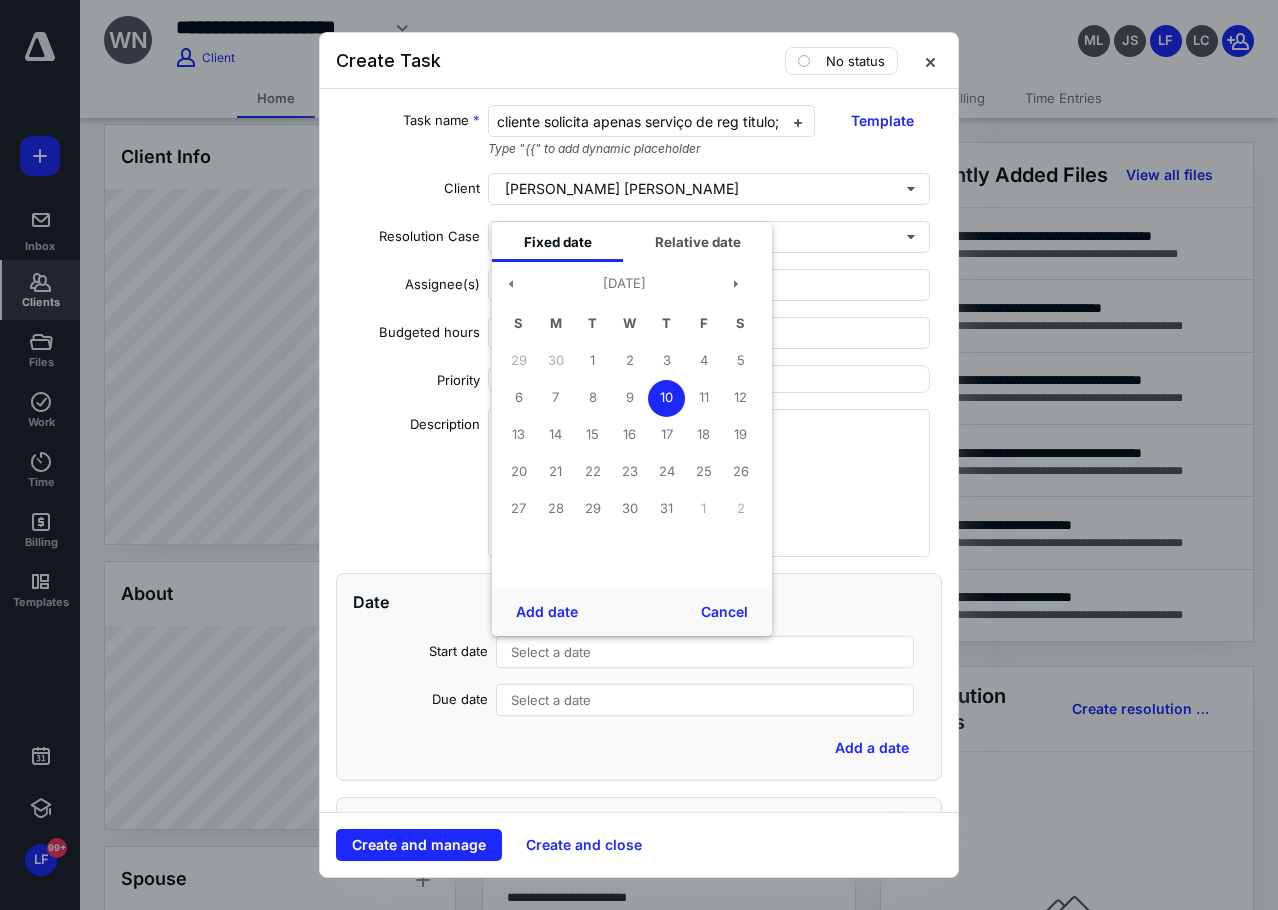 click on "Fixed date Relative date [DATE] S M T W T F S 29 30 1 2 3 4 5 6 7 8 9 10 11 12 13 14 15 16 17 18 19 20 21 22 23 24 25 26 27 28 29 30 31 1 2 Add date Cancel" at bounding box center [632, 429] 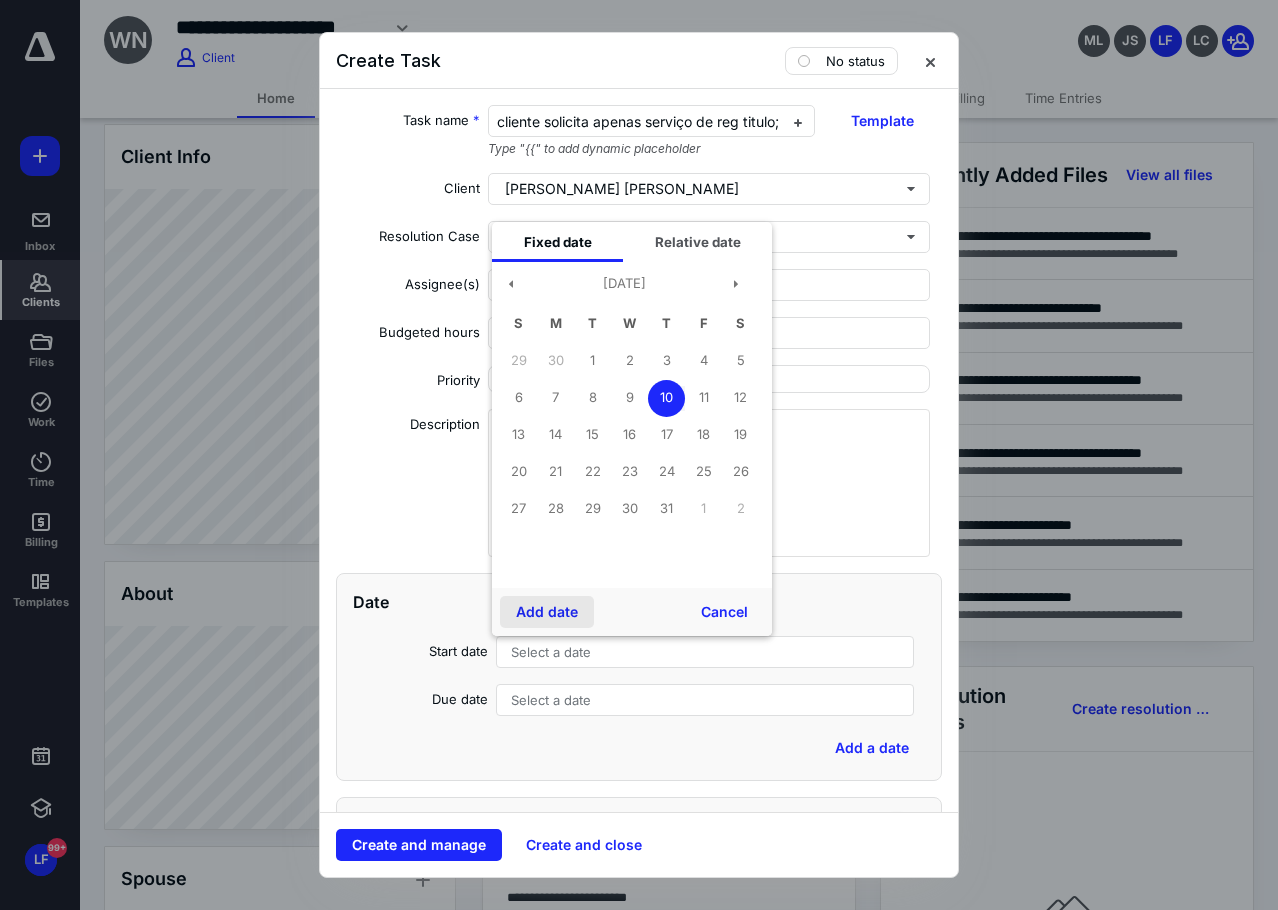 click on "Add date" at bounding box center [547, 612] 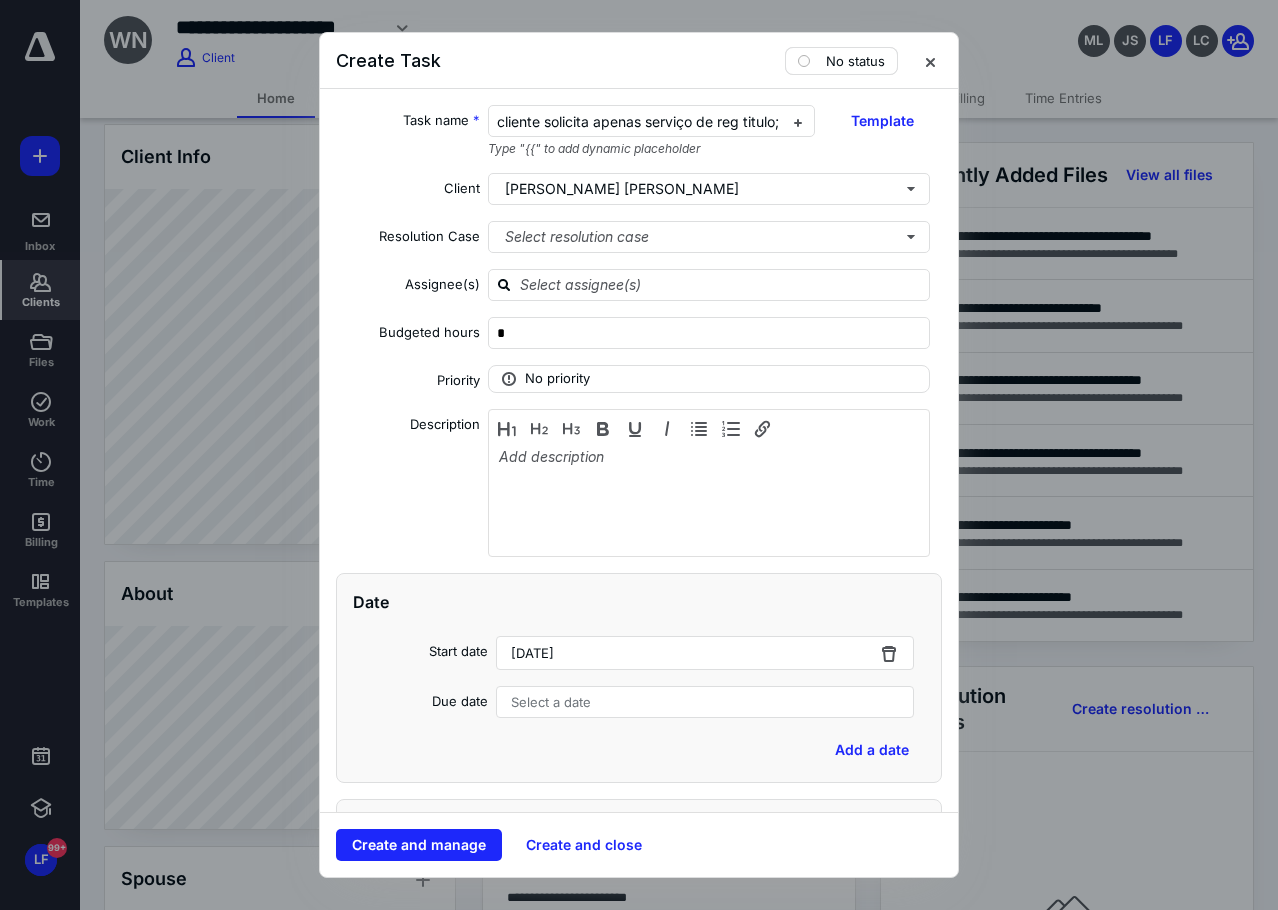 click on "No status" at bounding box center (855, 61) 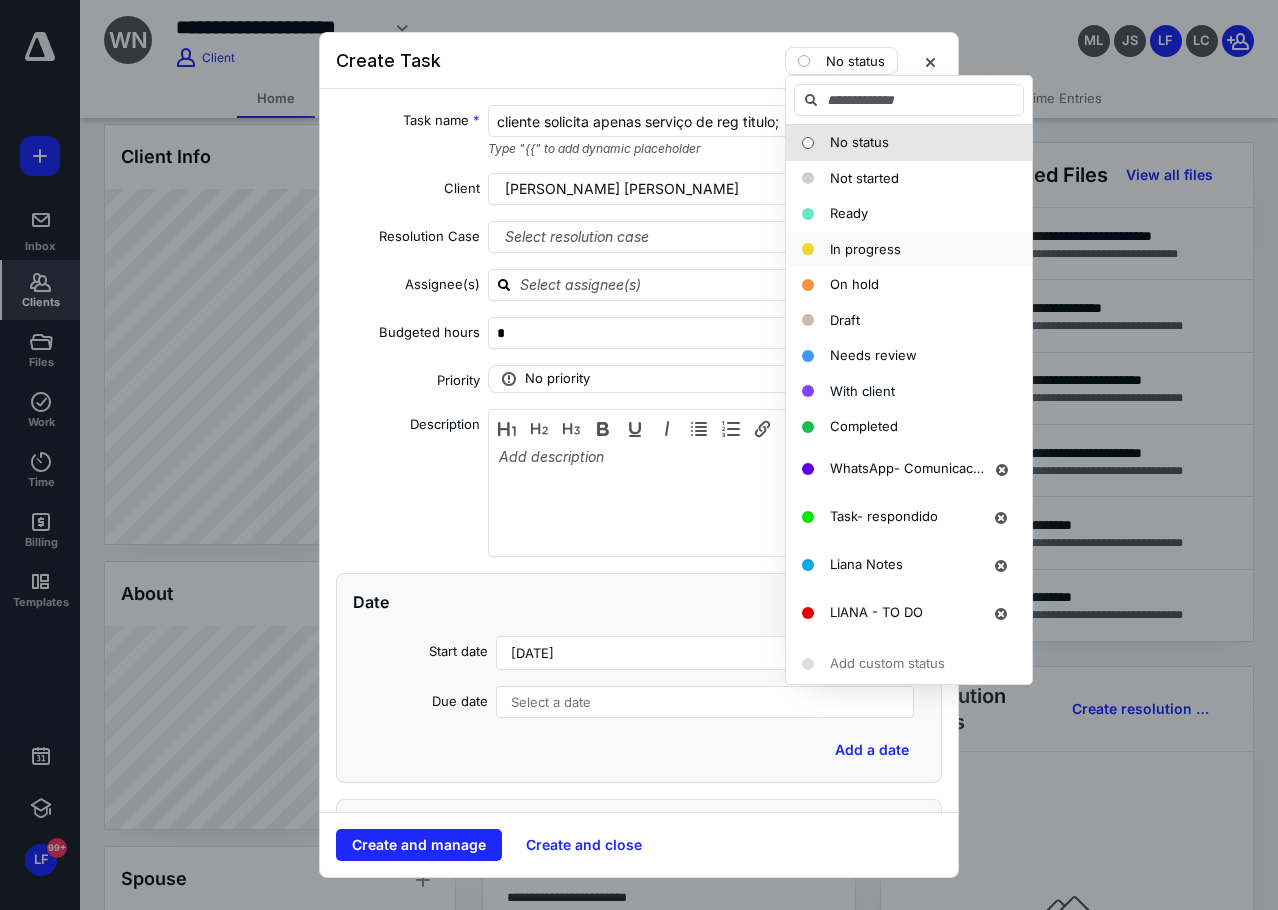 click on "In progress" at bounding box center [865, 249] 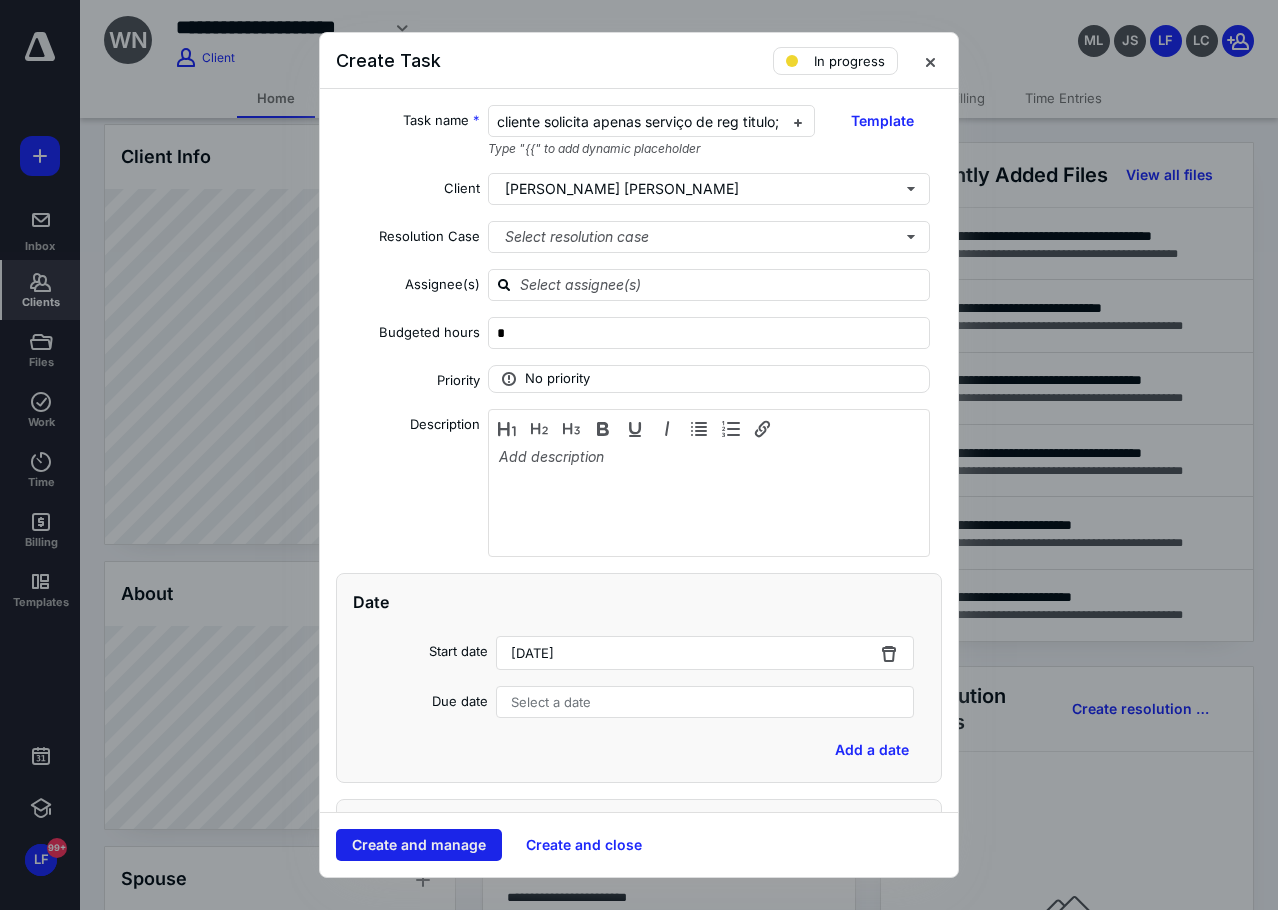 click on "Create and manage" at bounding box center (419, 845) 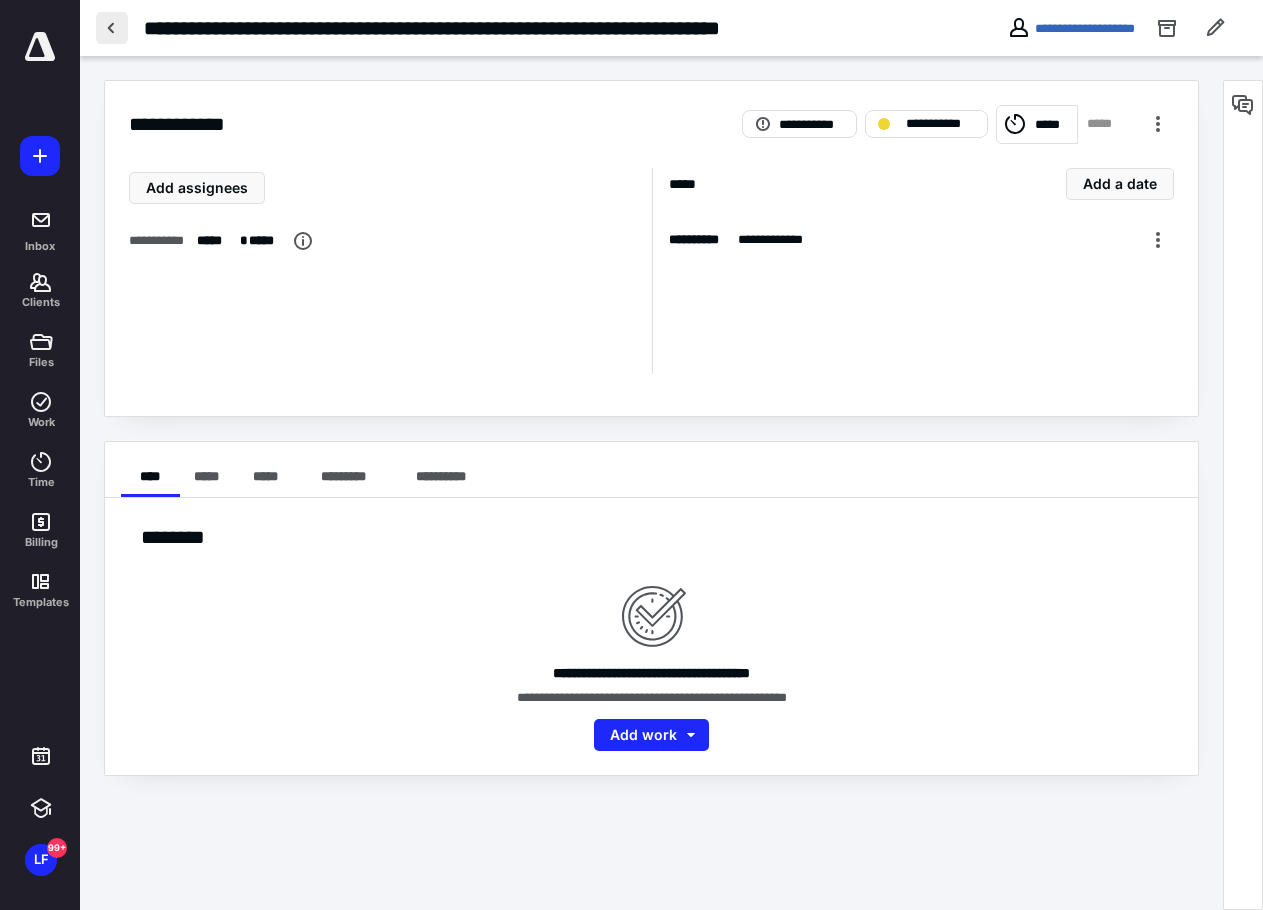 click at bounding box center (112, 28) 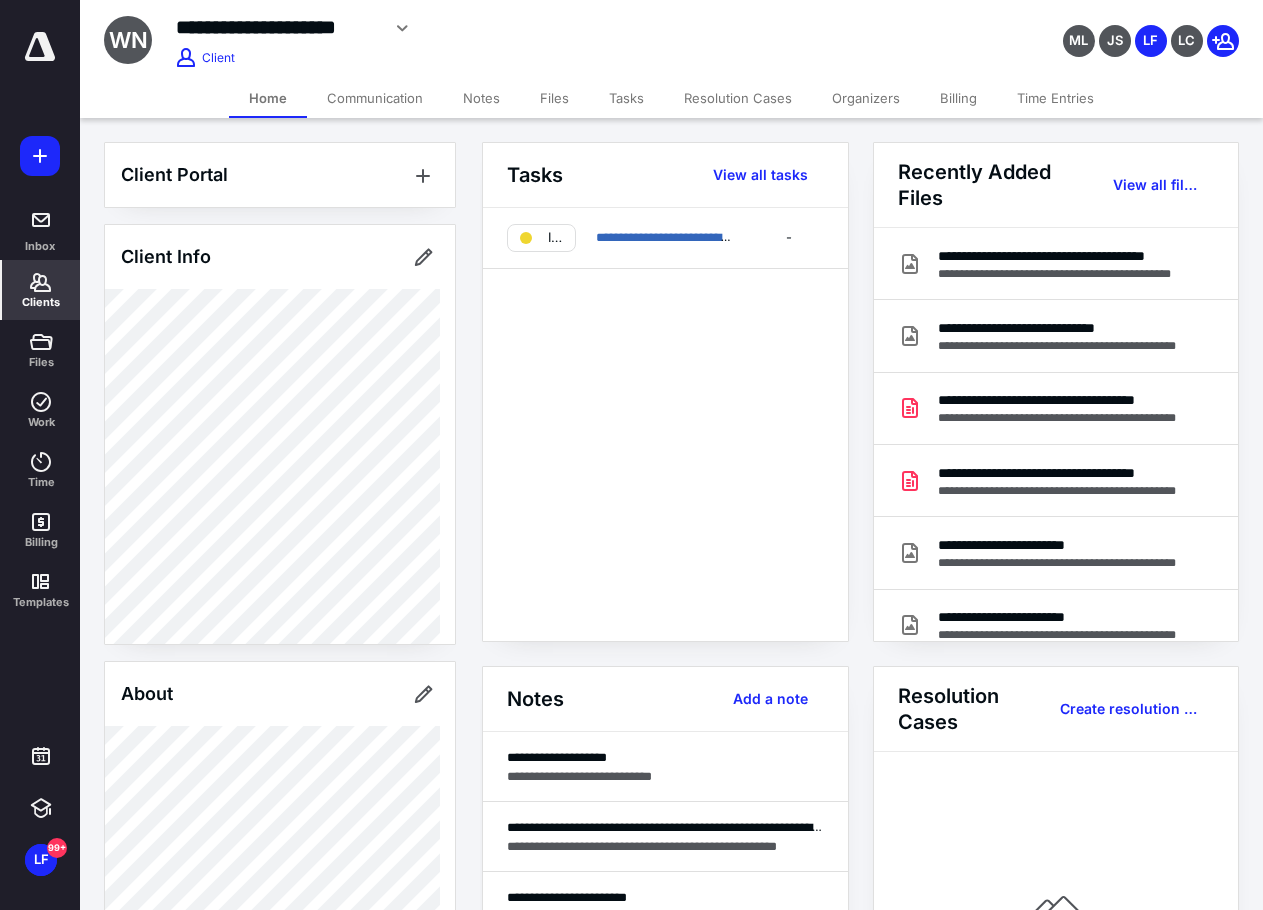 click on "**********" at bounding box center [277, 27] 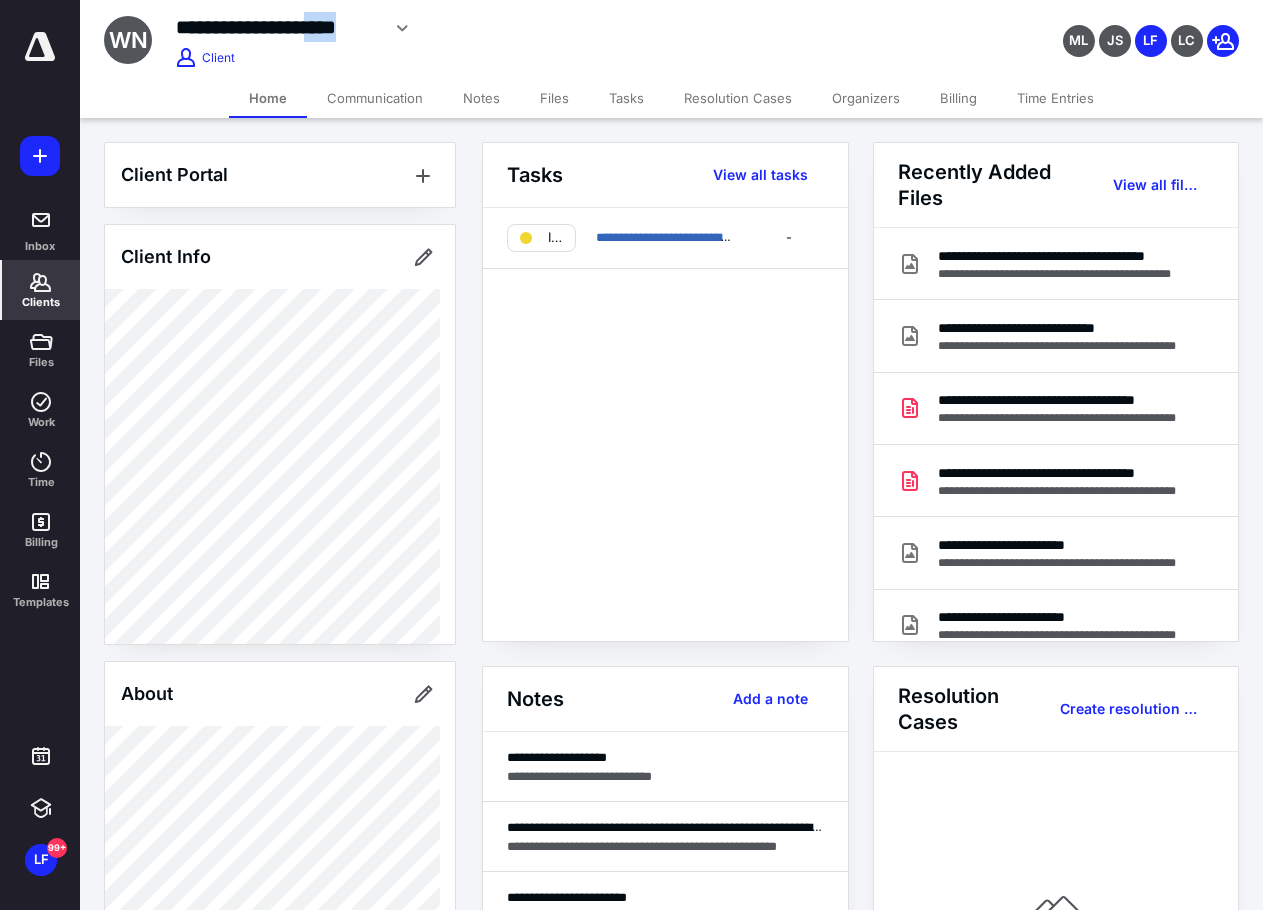 click on "**********" at bounding box center [277, 27] 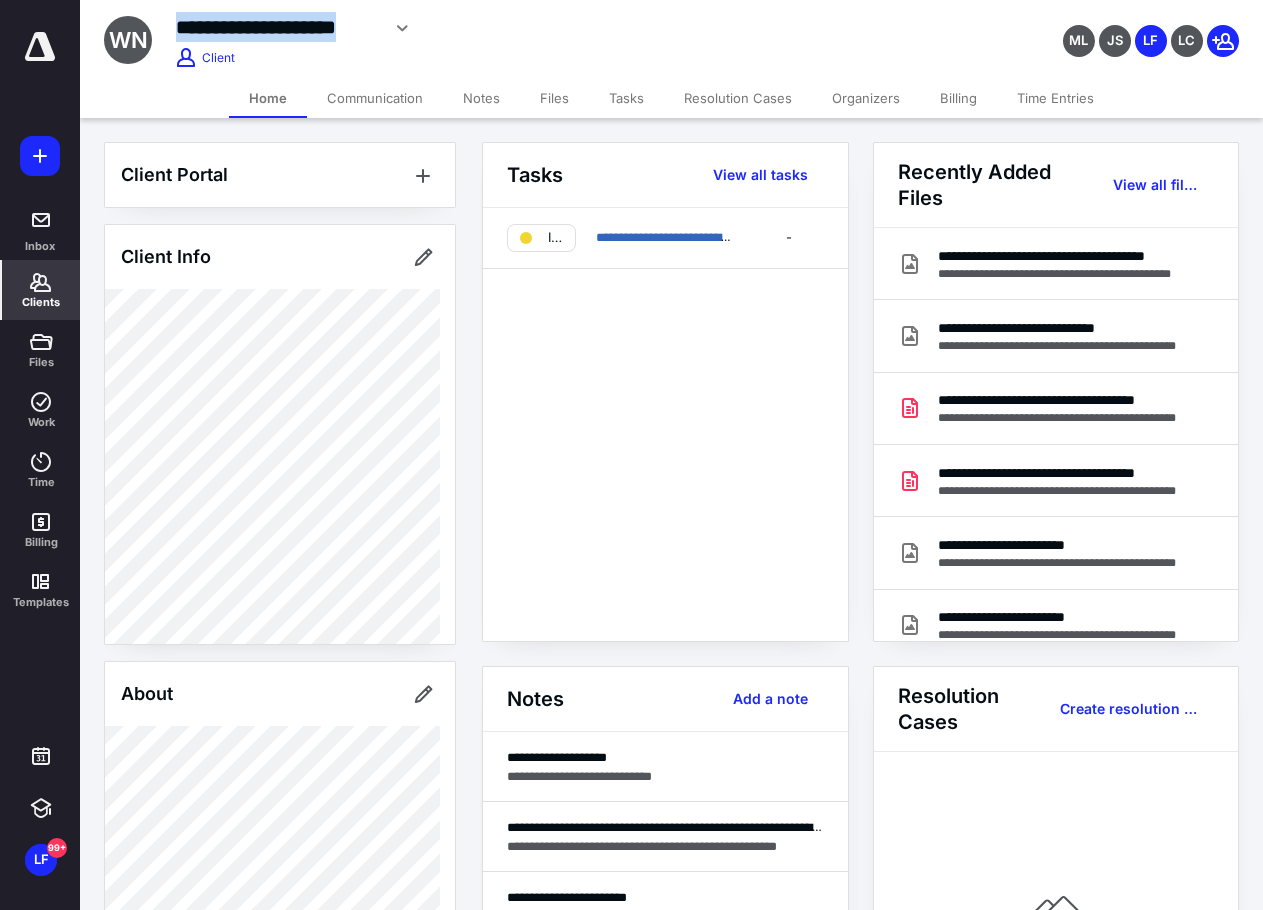 click on "**********" at bounding box center [277, 27] 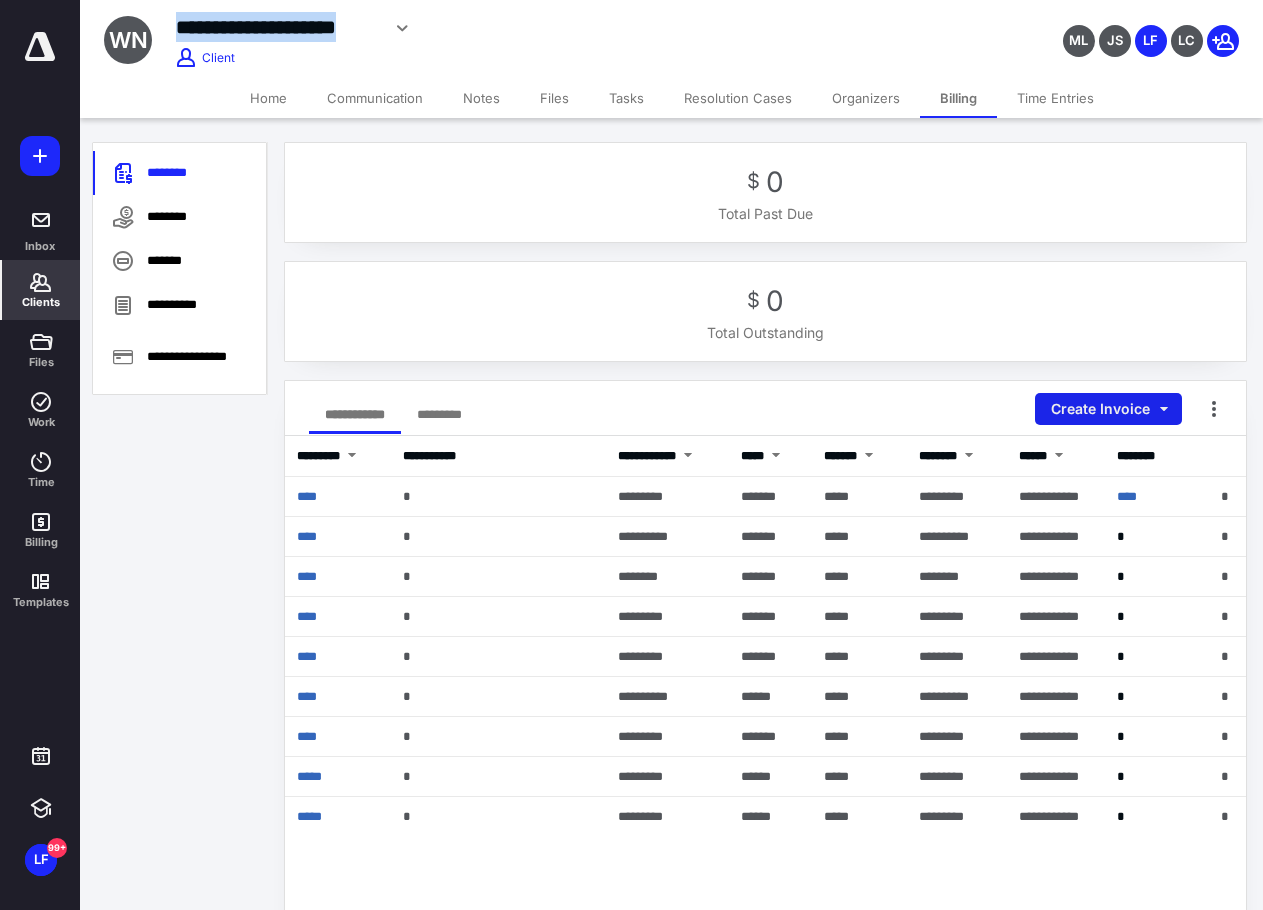 click on "Create Invoice" at bounding box center (1108, 409) 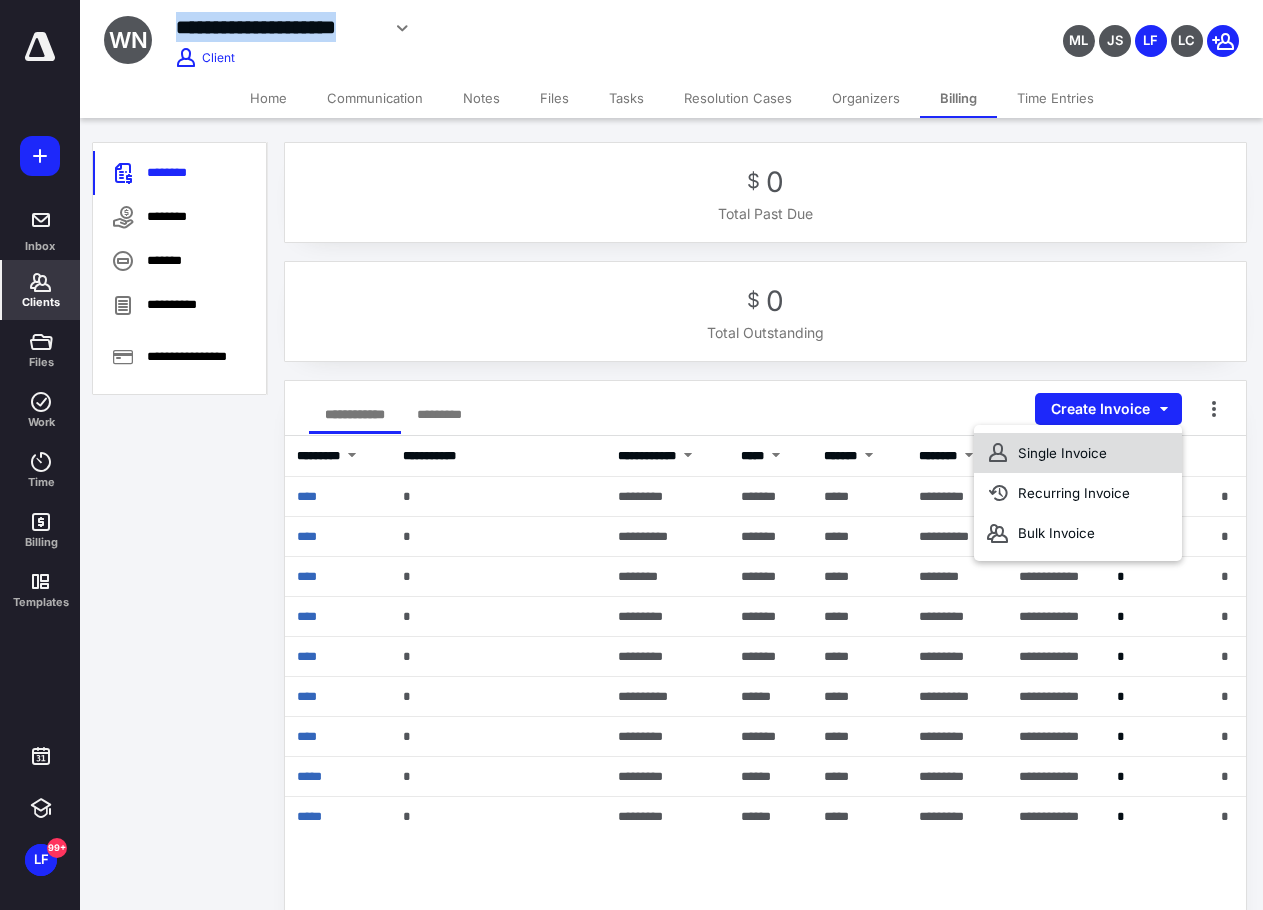 click on "Single Invoice" at bounding box center (1078, 453) 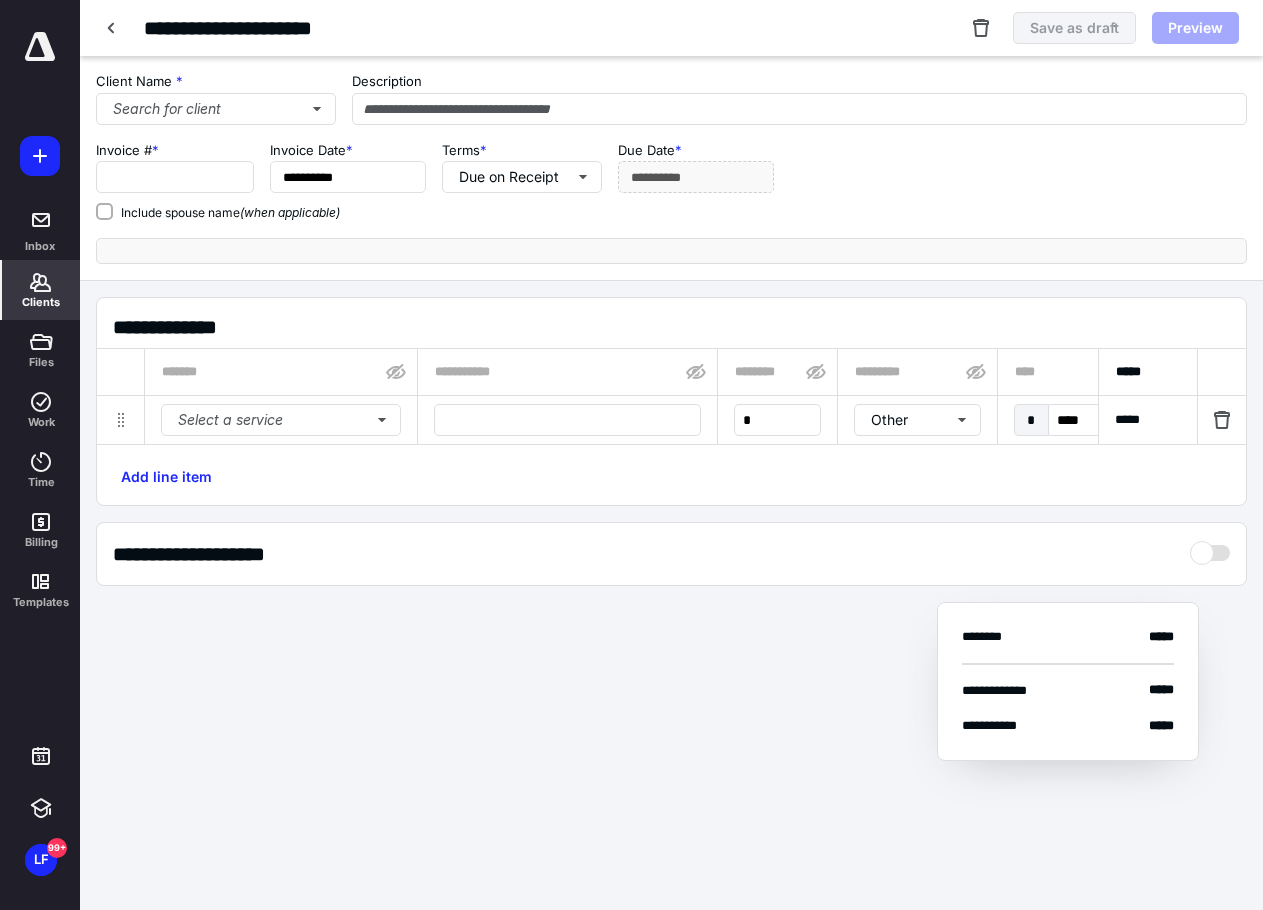 type on "*****" 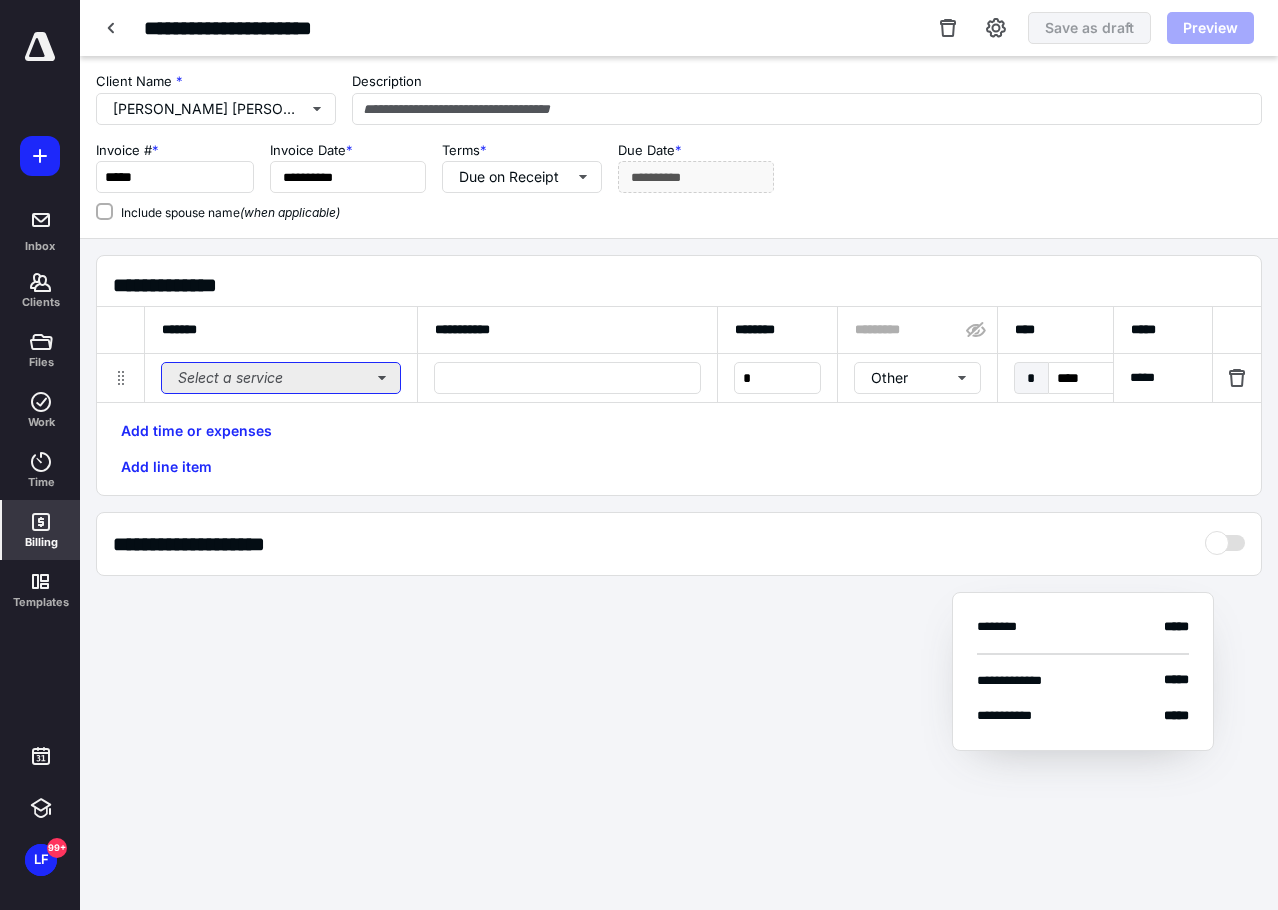 click on "Select a service" at bounding box center [281, 378] 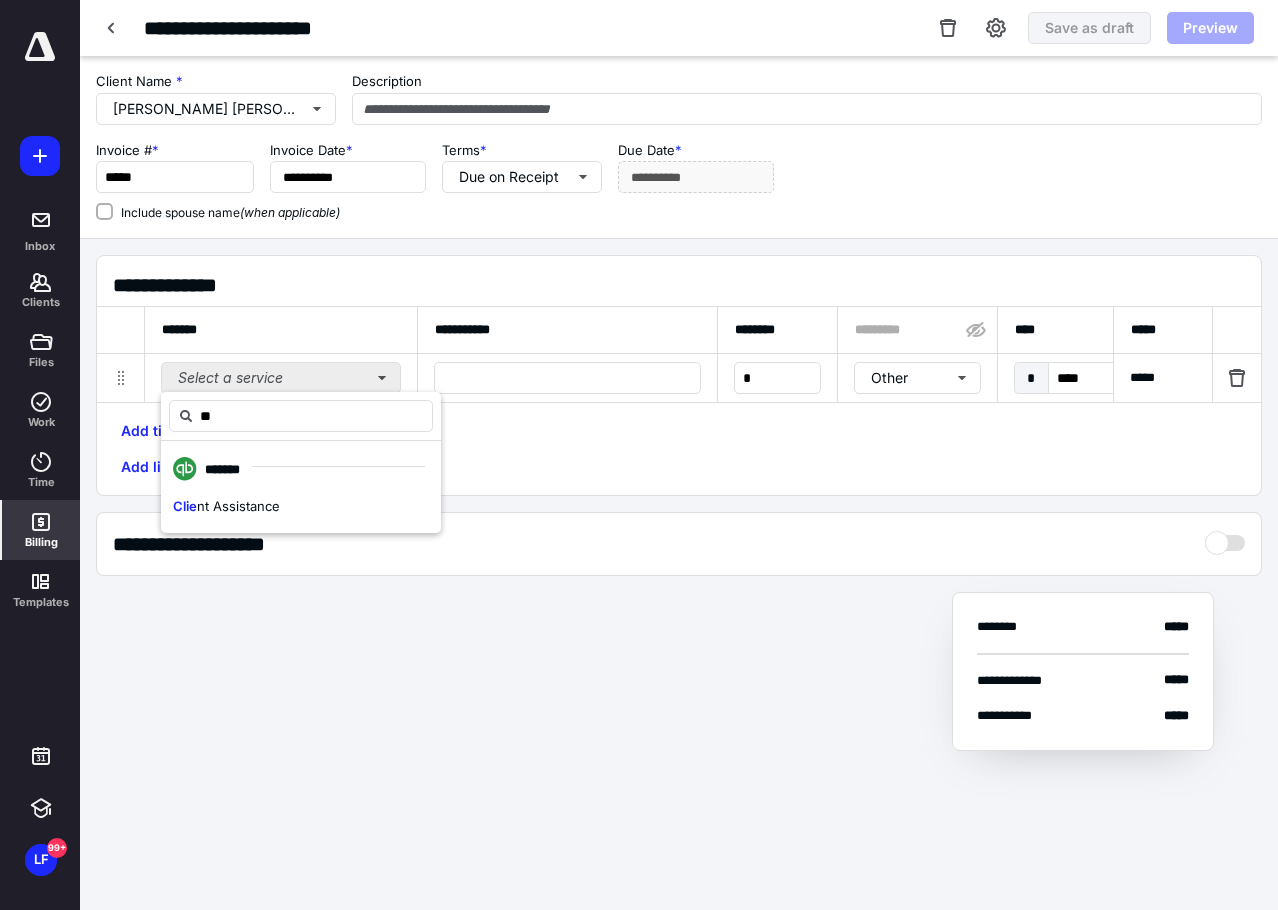 type on "*" 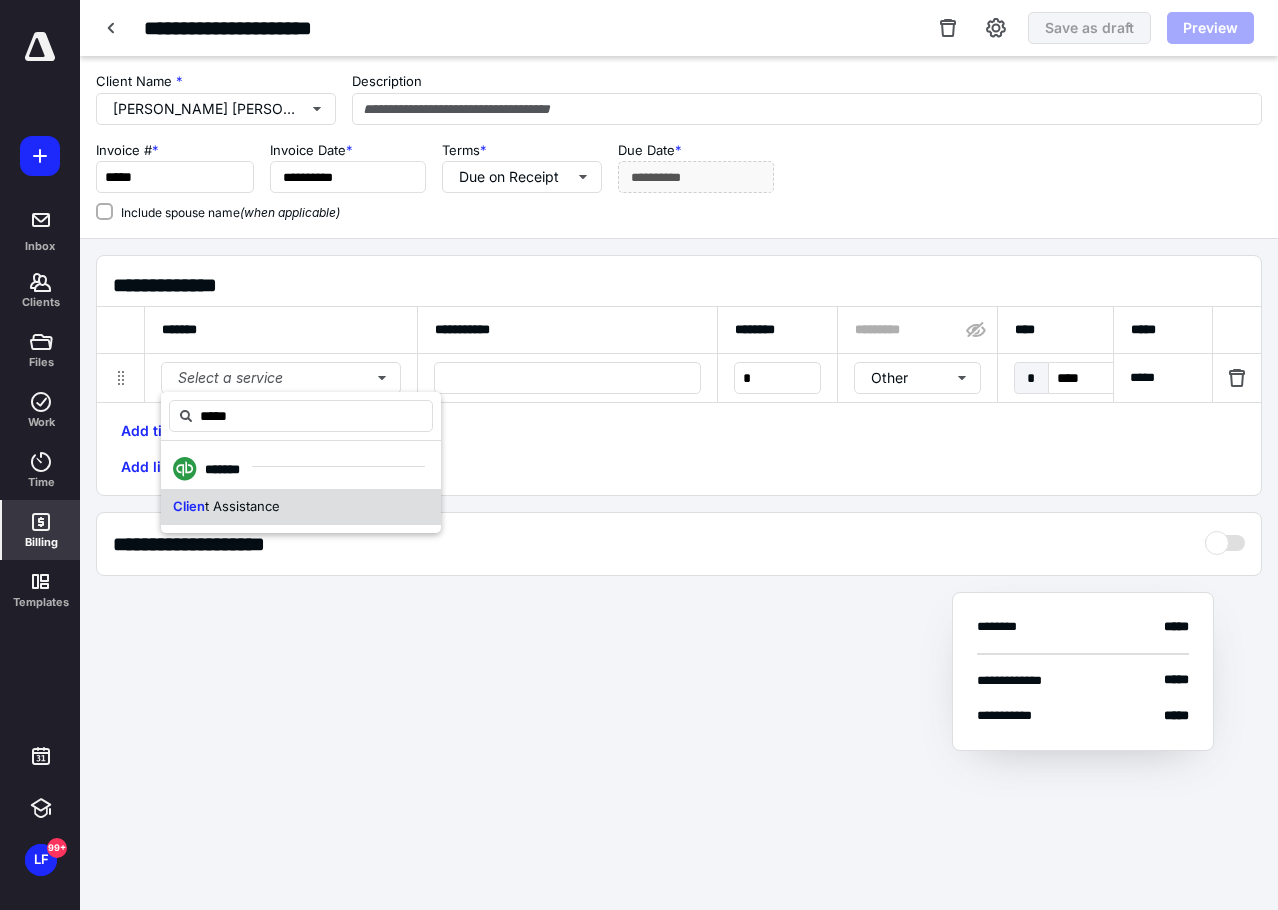 click on "Clien t Assistance" at bounding box center [301, 507] 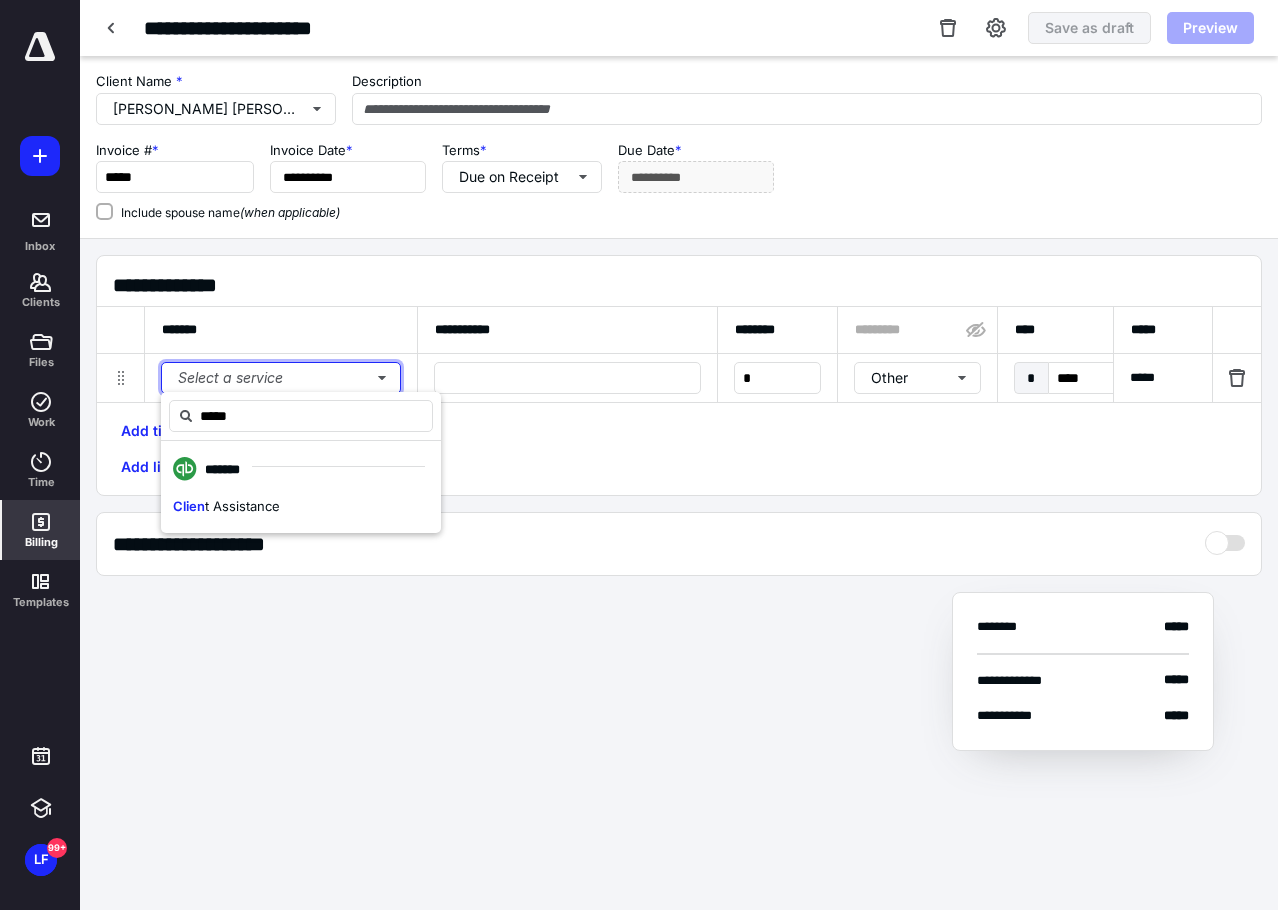 type 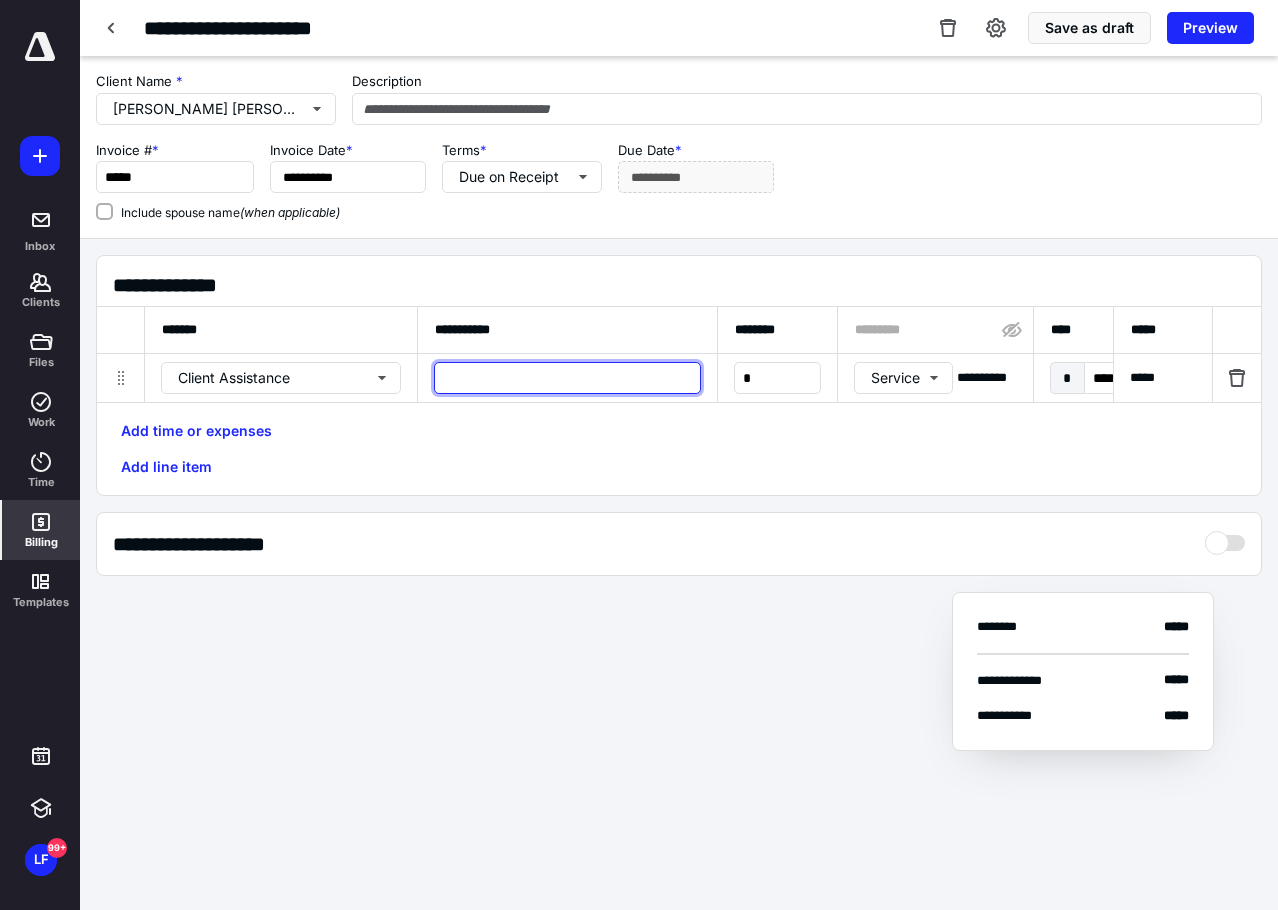 click at bounding box center [567, 378] 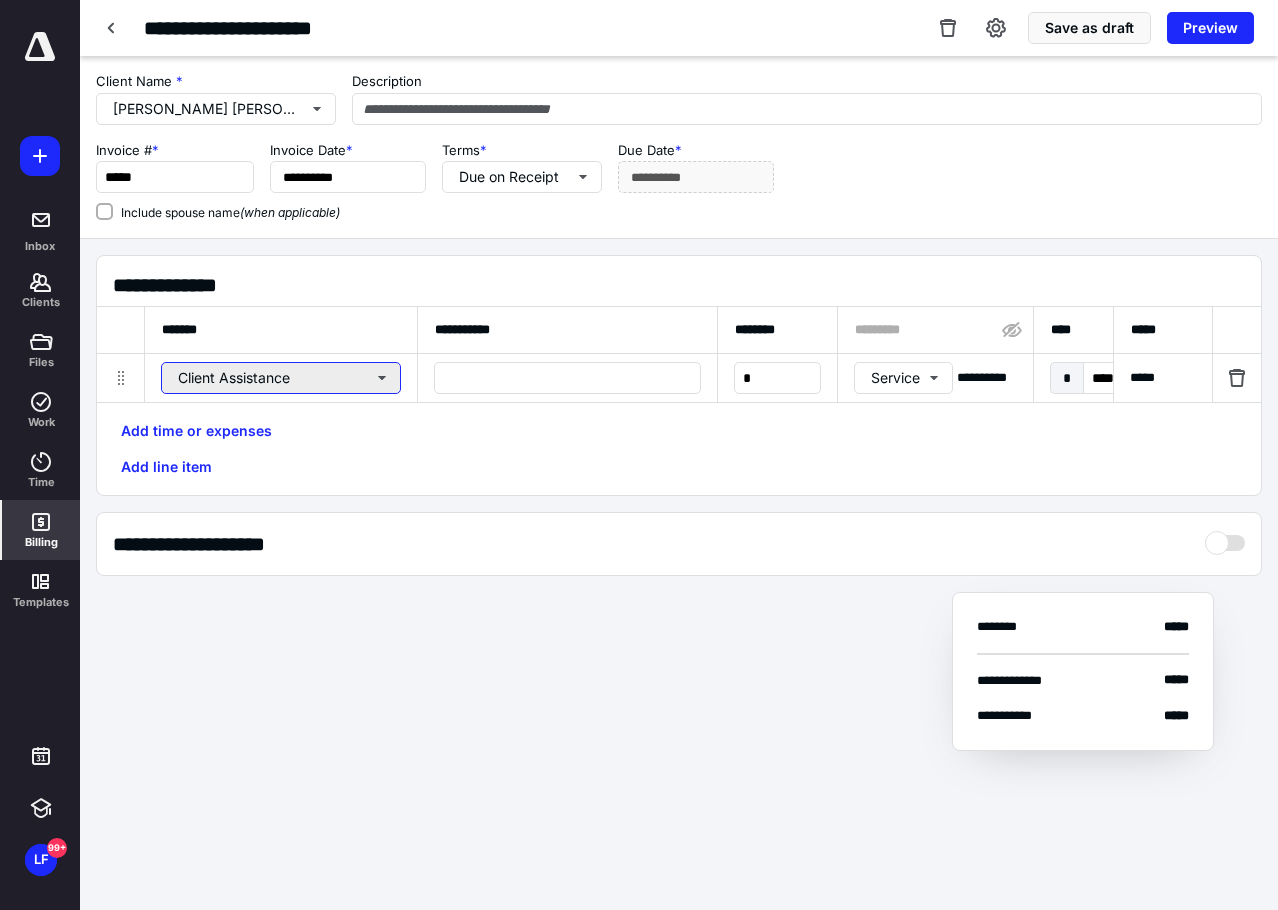click on "Client Assistance" at bounding box center [281, 378] 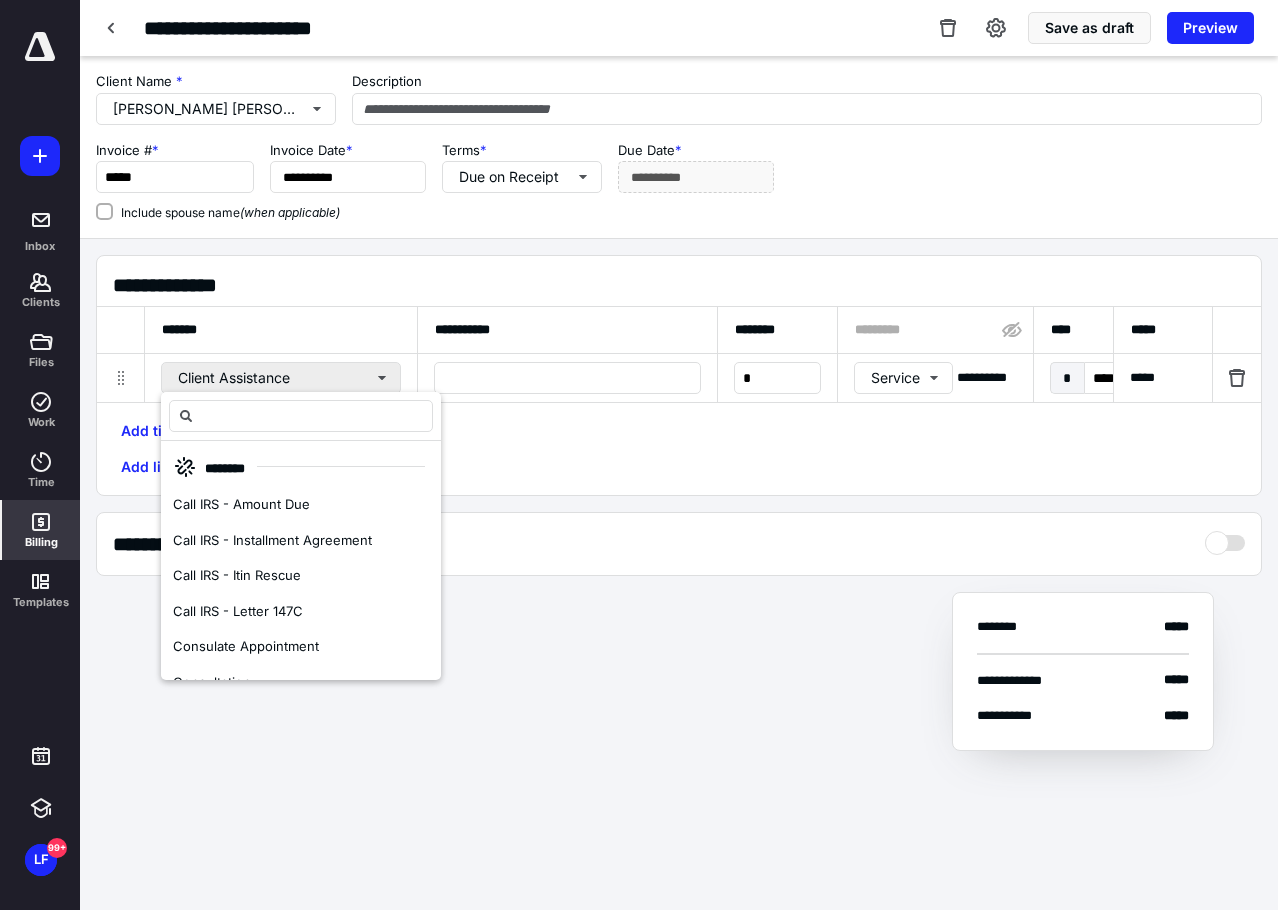 type on "*" 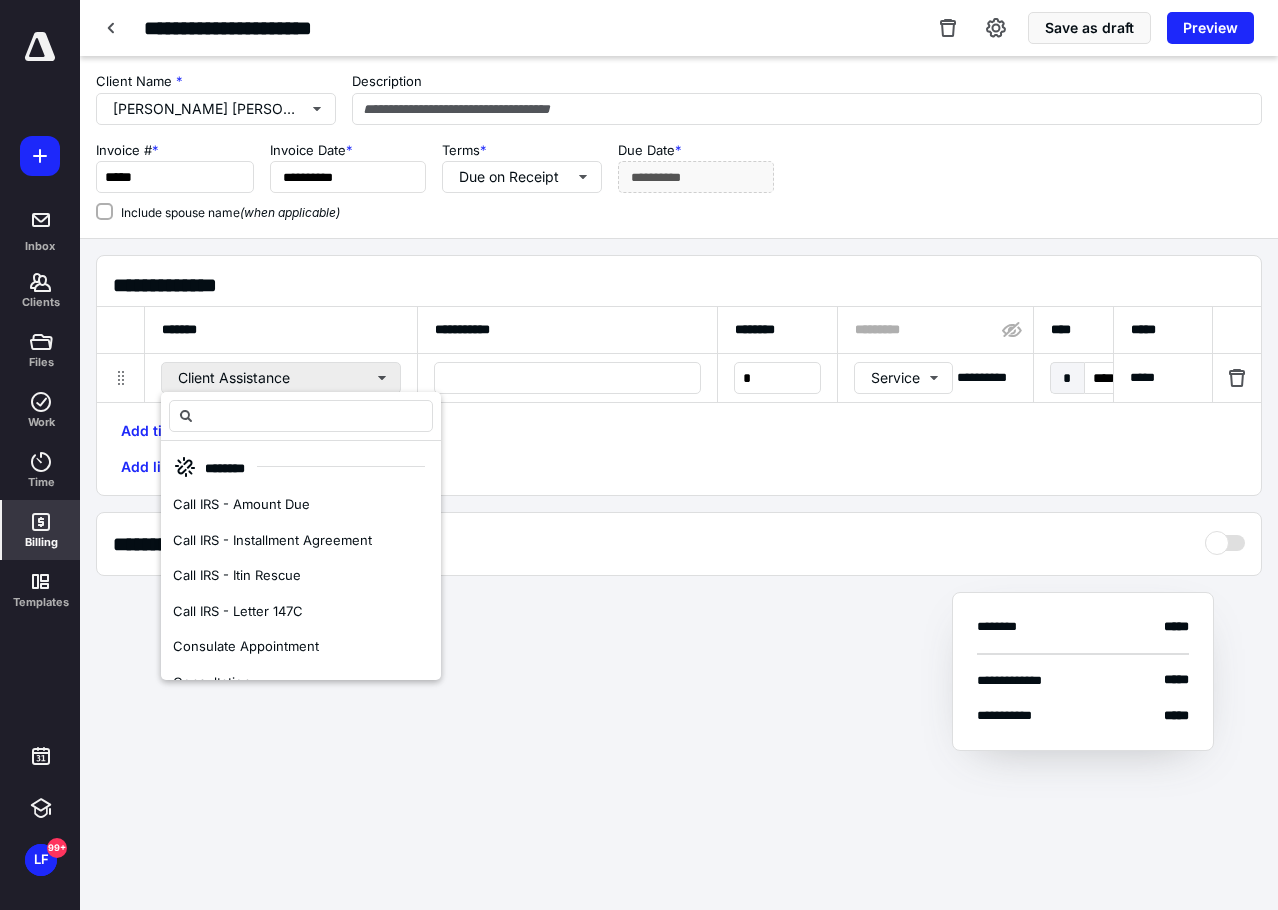 type on "*" 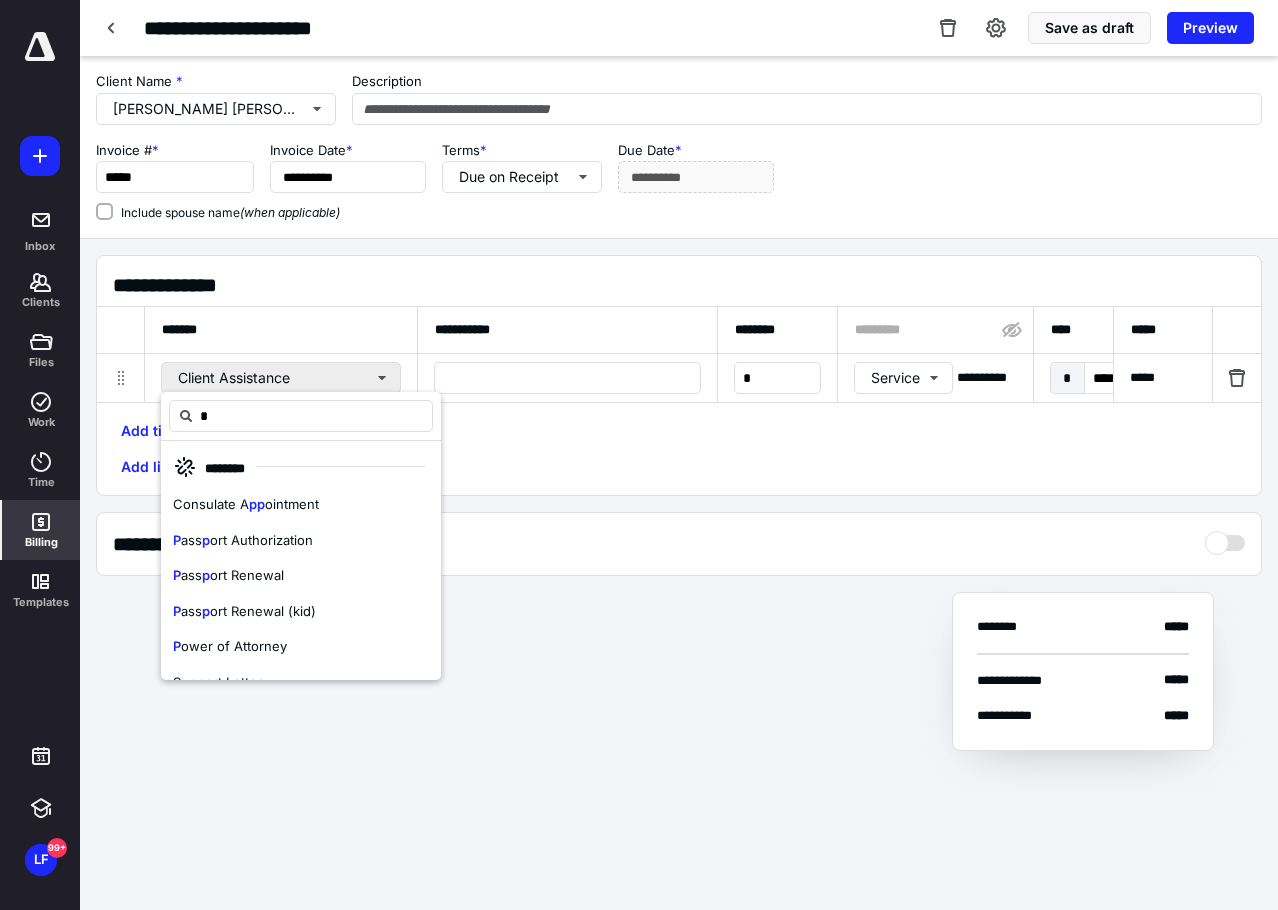 type 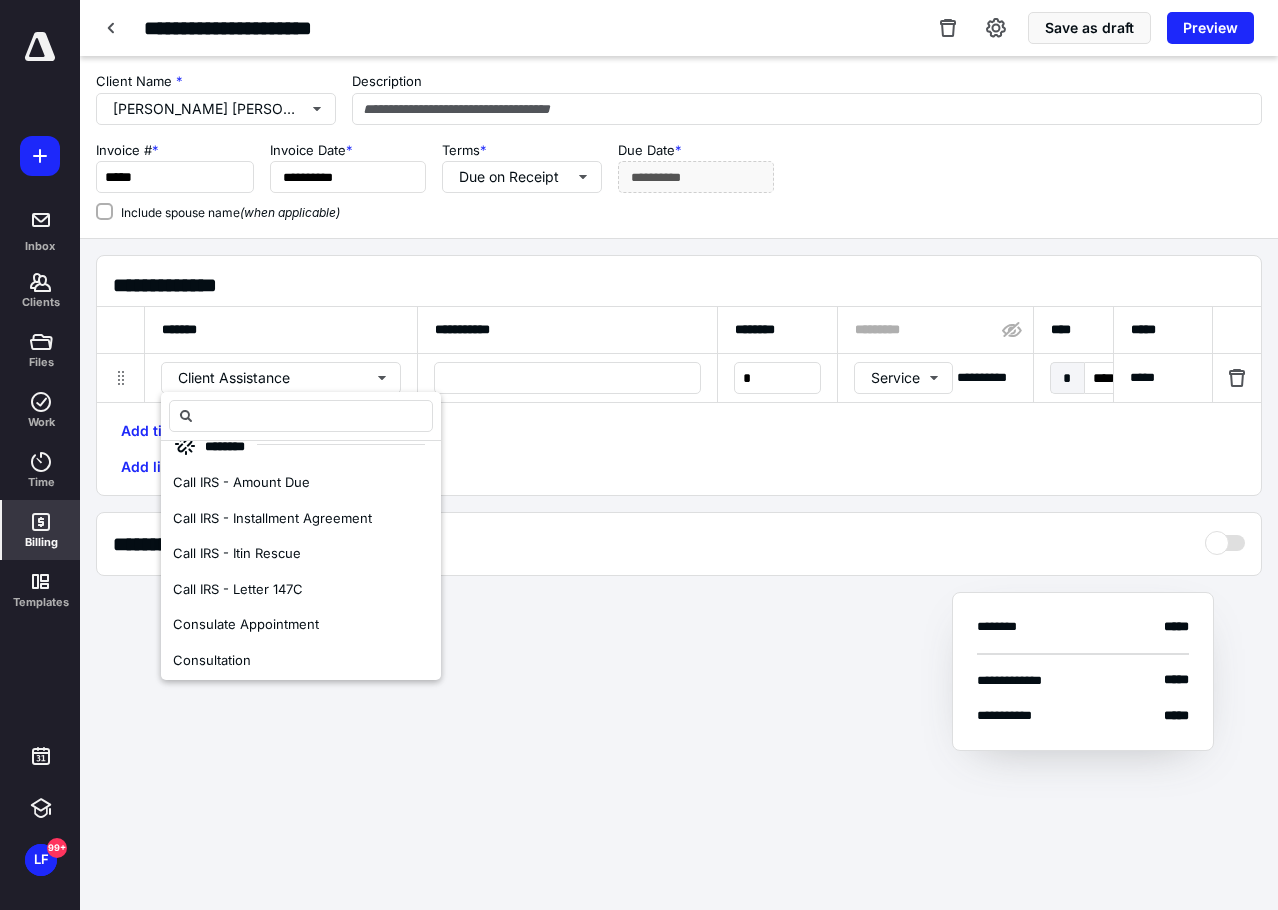 scroll, scrollTop: 0, scrollLeft: 0, axis: both 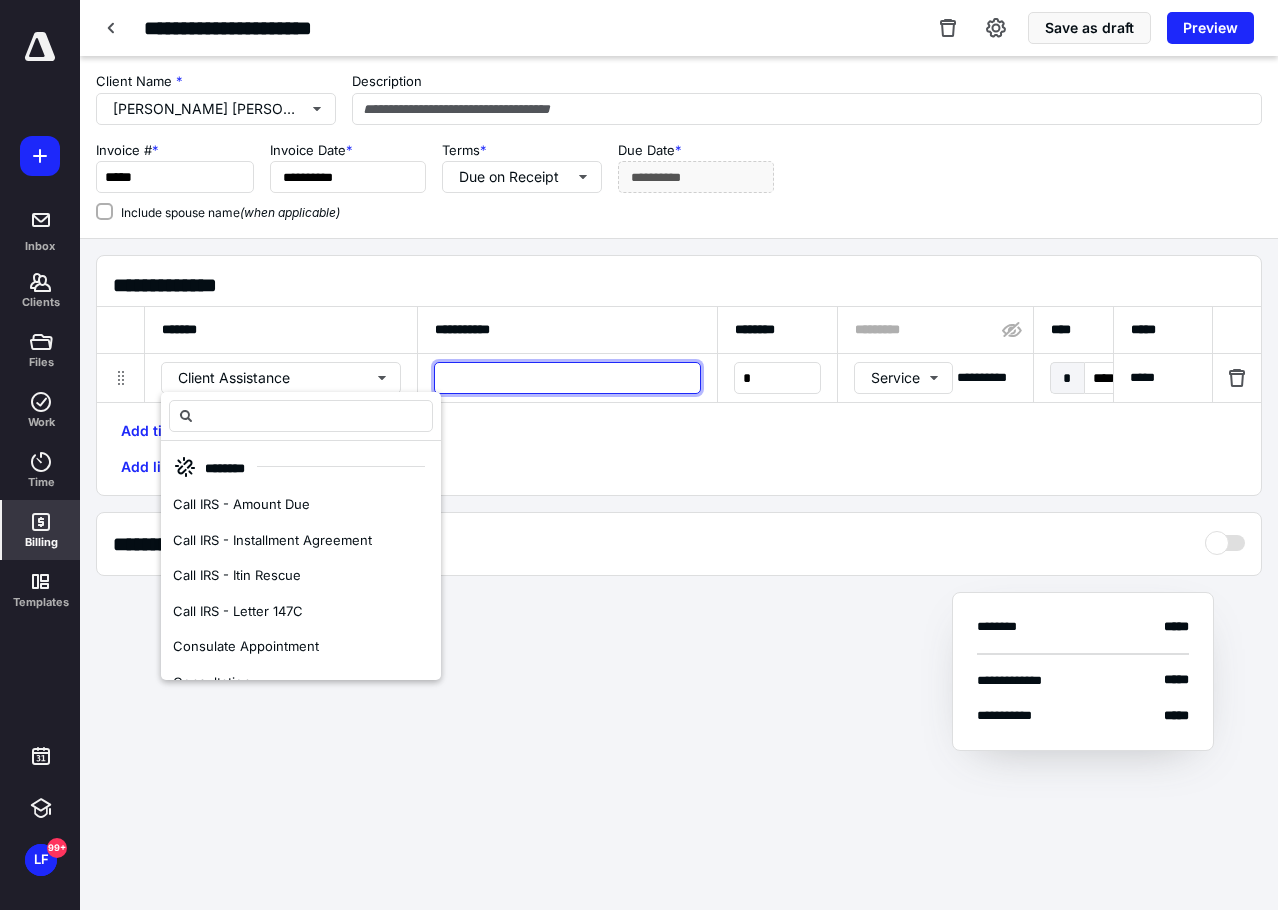 click at bounding box center [567, 378] 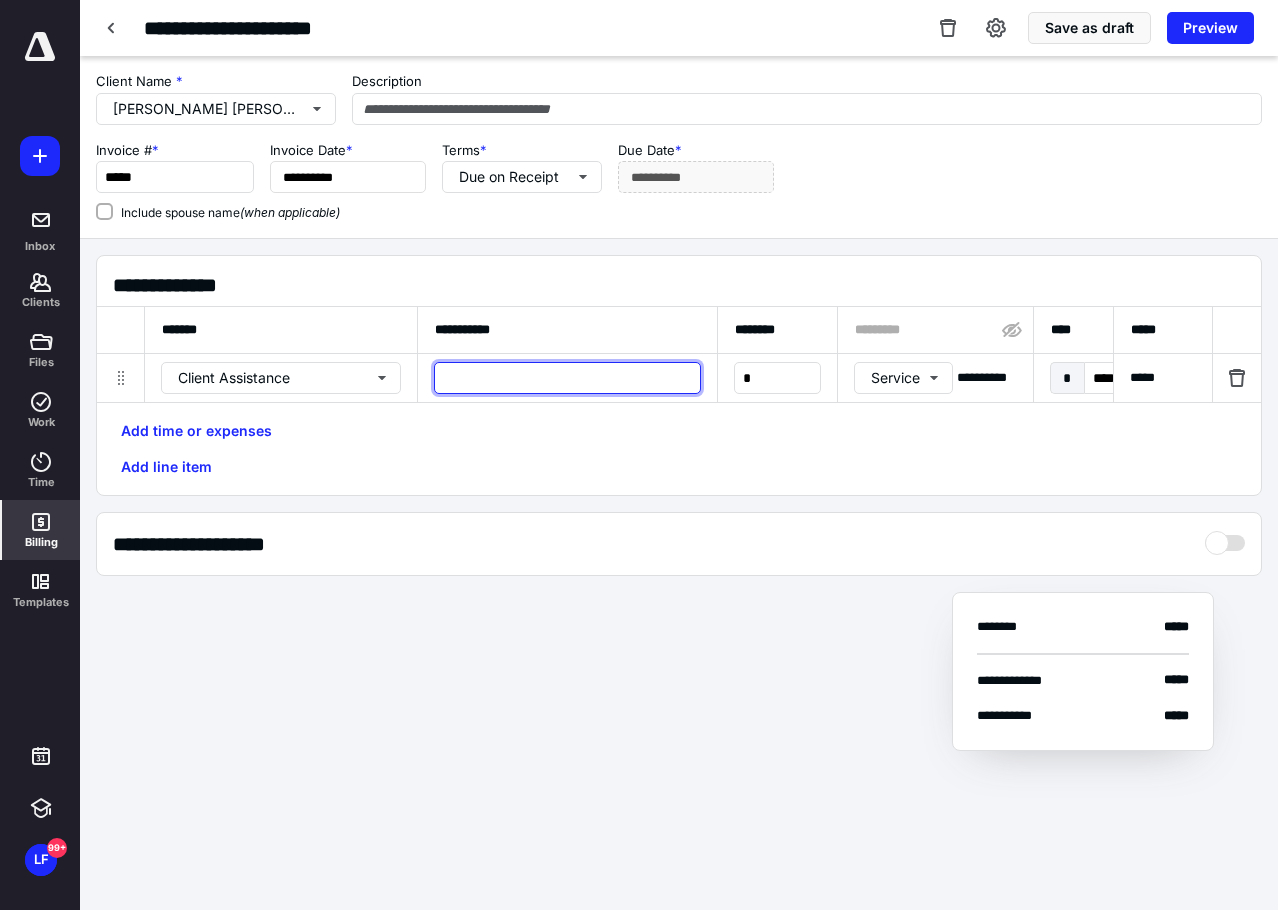 click at bounding box center [567, 378] 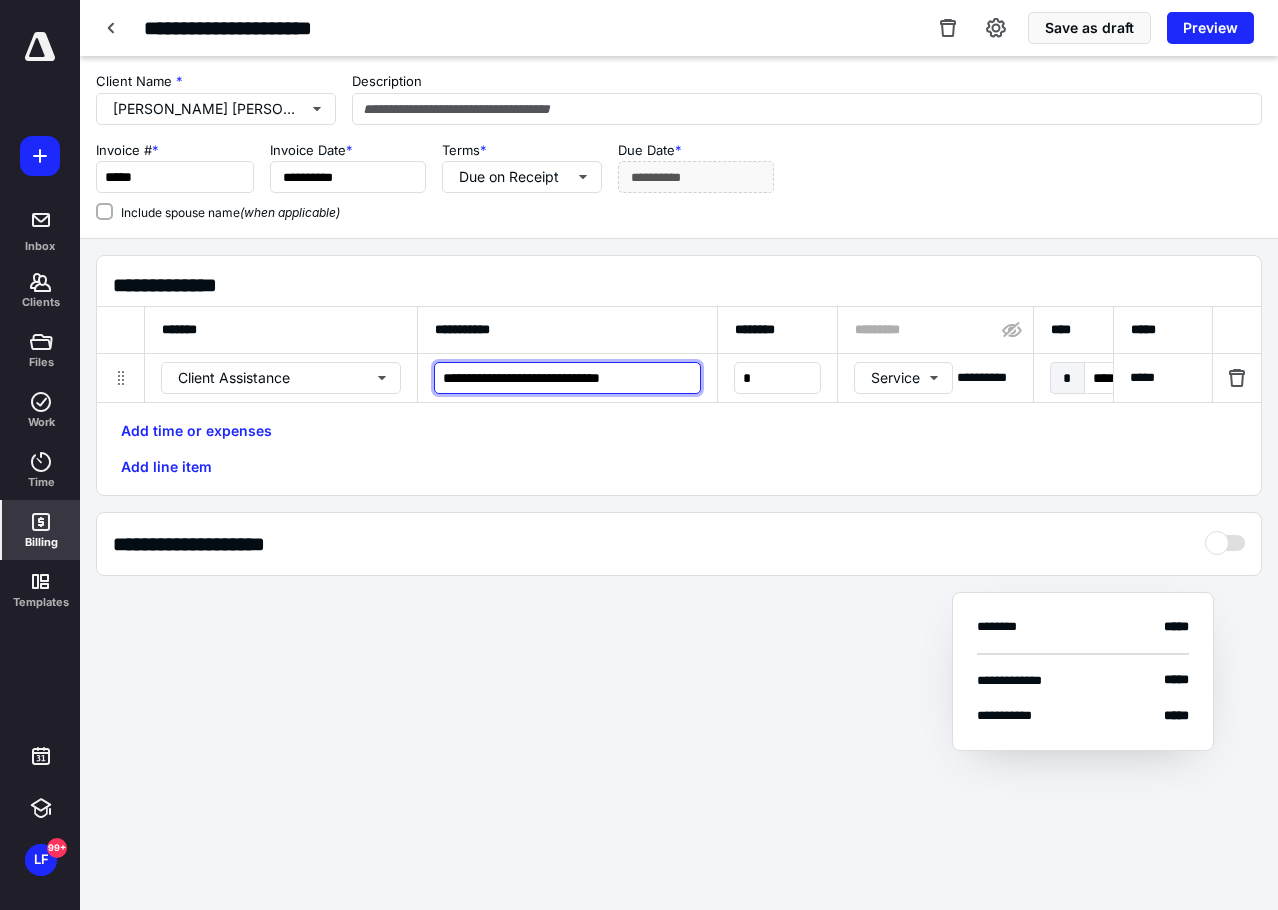 click on "**********" at bounding box center (567, 378) 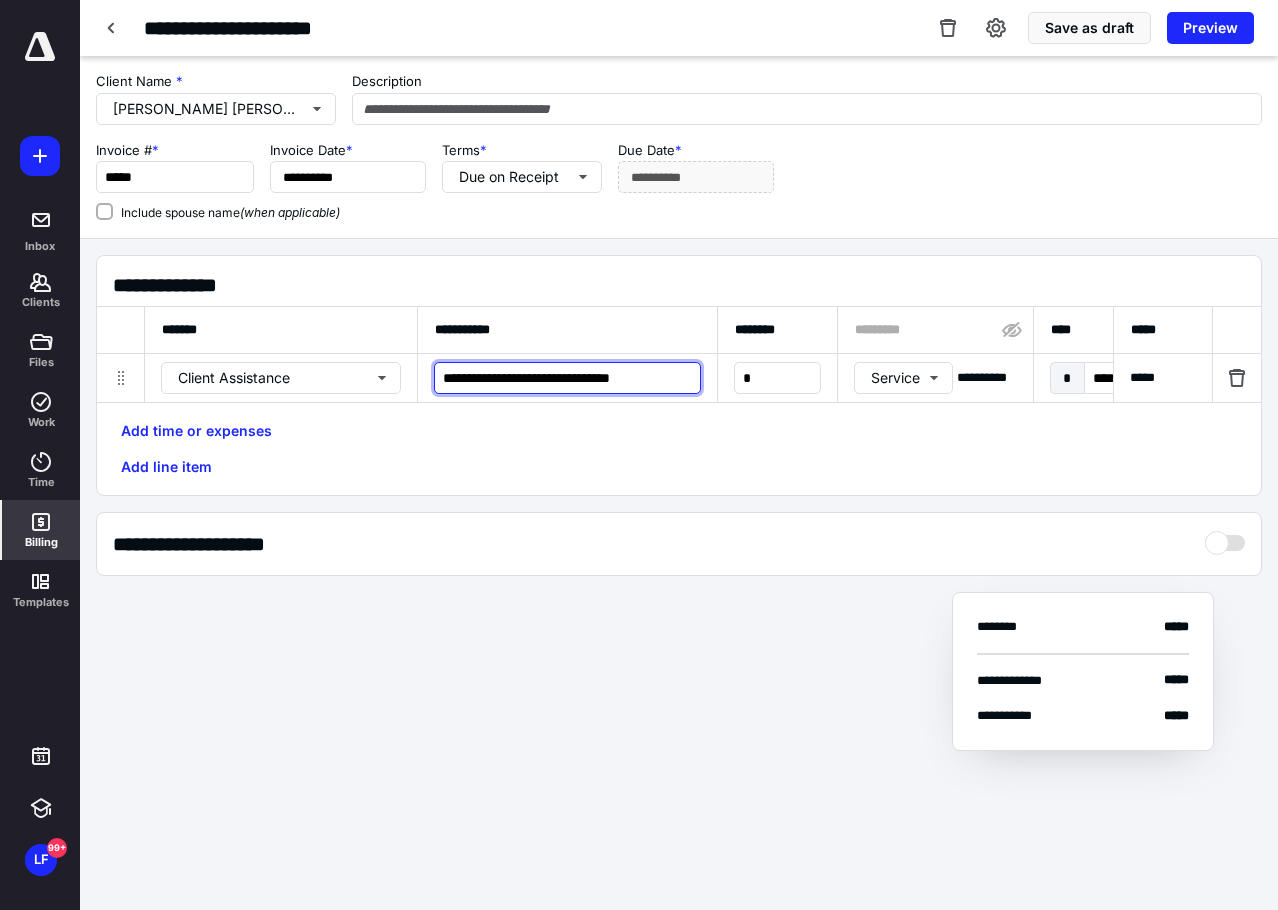 click on "**********" at bounding box center [567, 378] 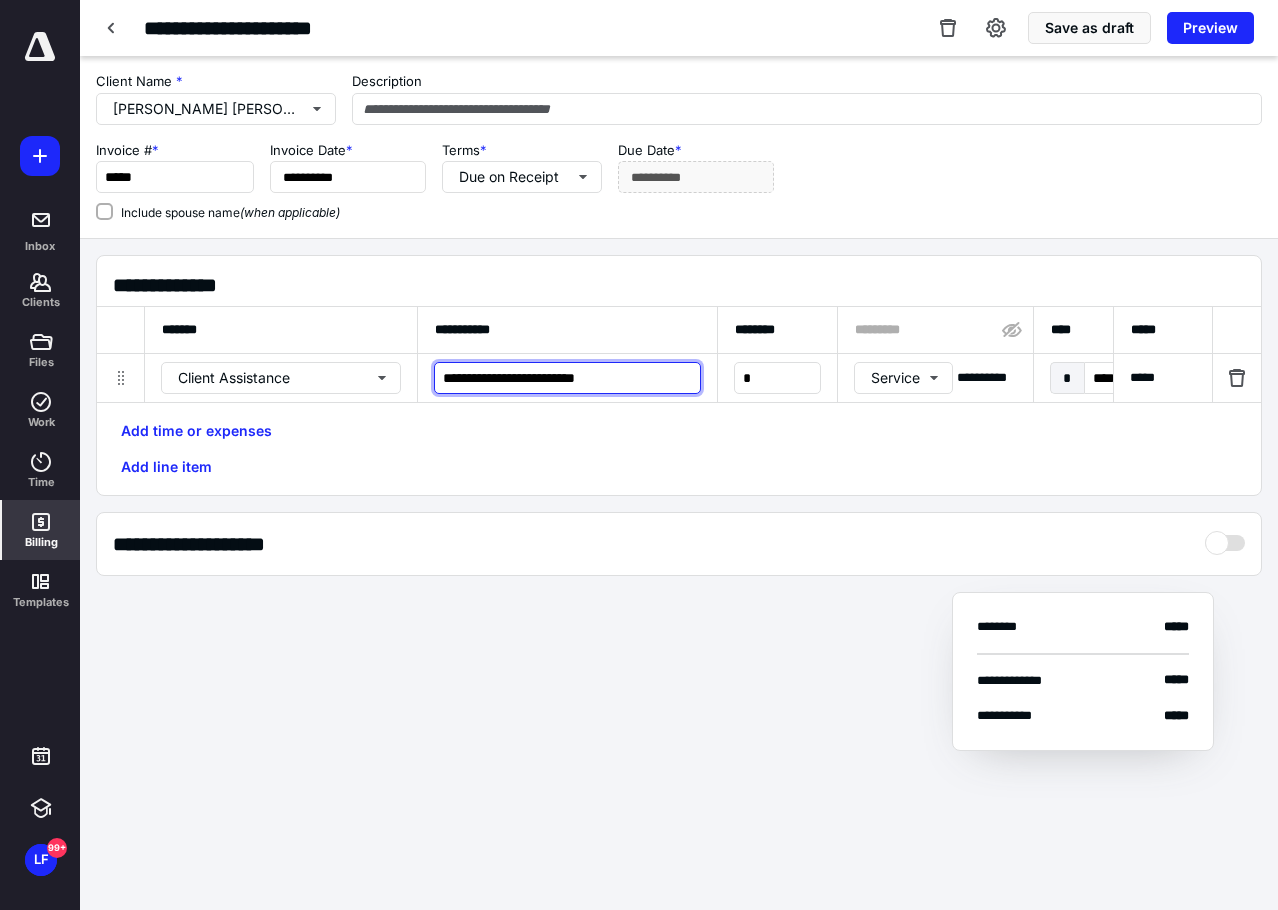 click on "**********" at bounding box center (567, 378) 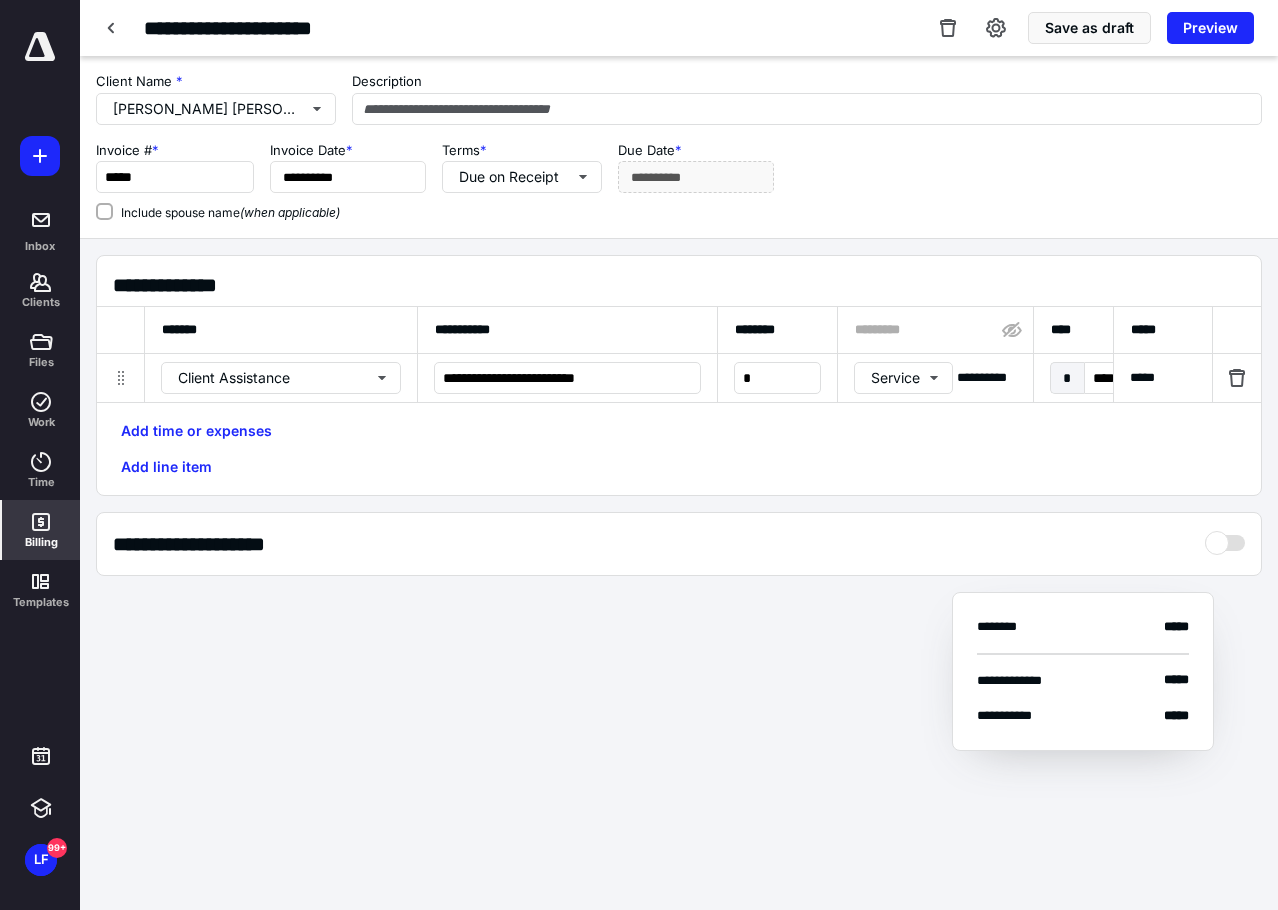 click on "Add time or expenses Add line item" at bounding box center (679, 449) 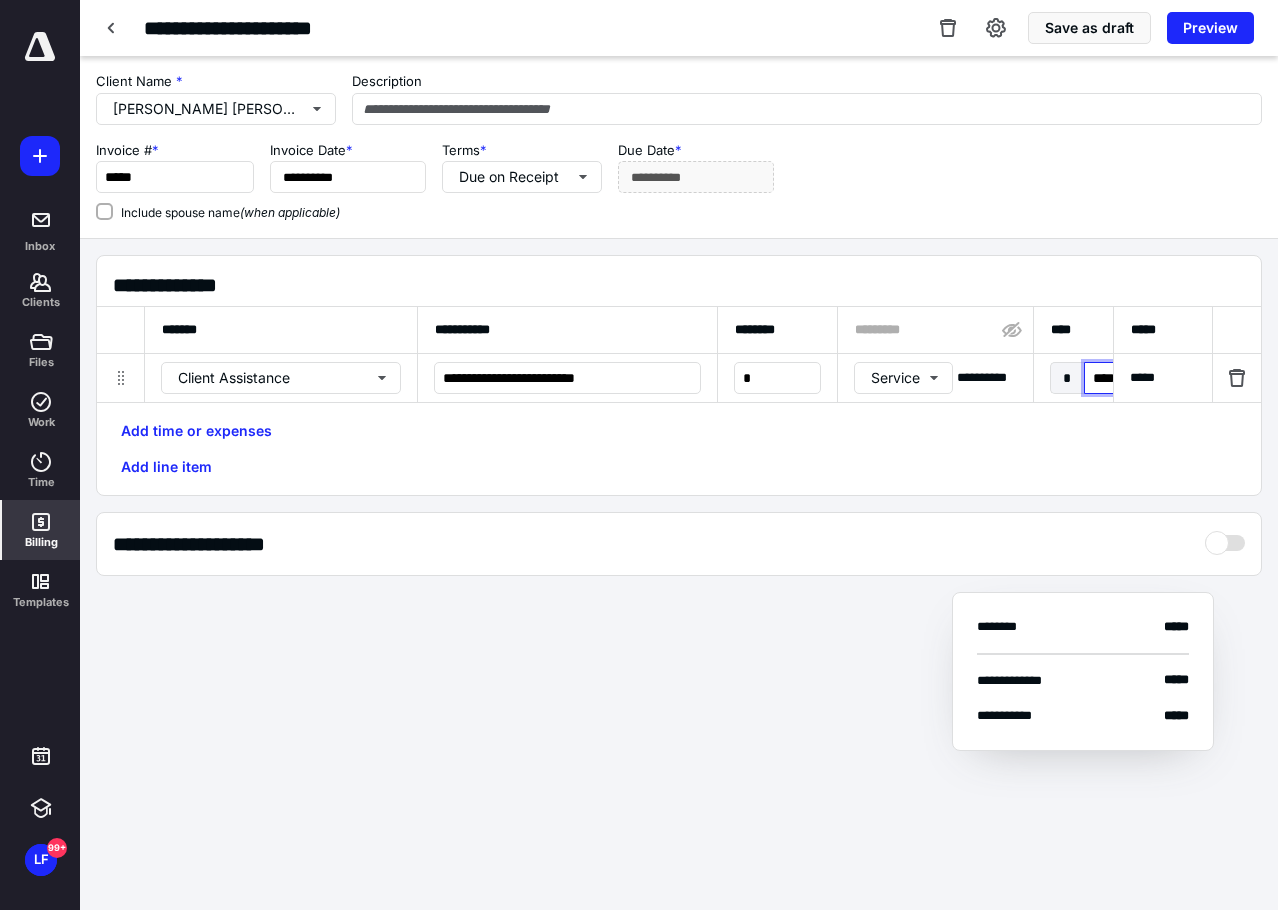 click on "****" at bounding box center (1130, 378) 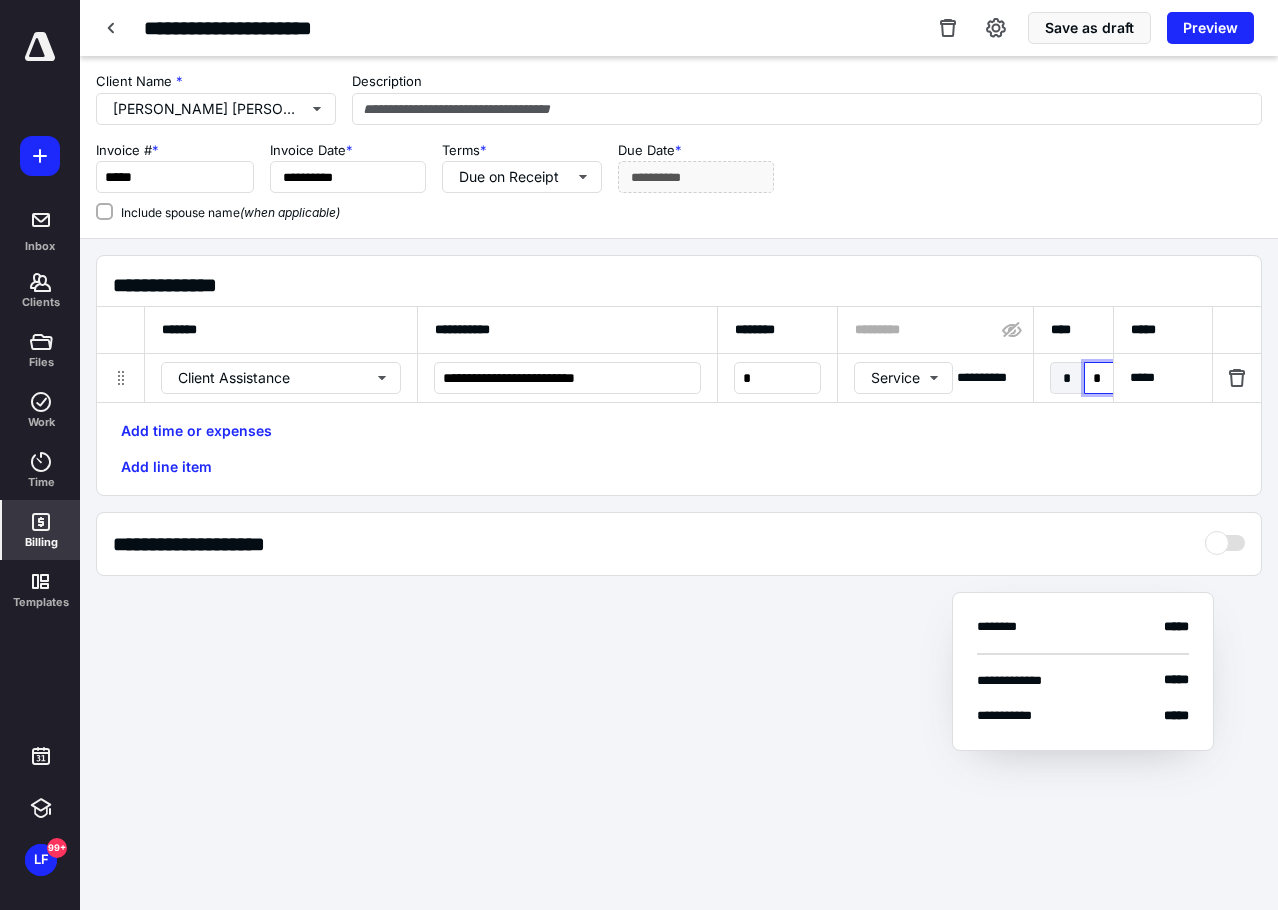 type on "**" 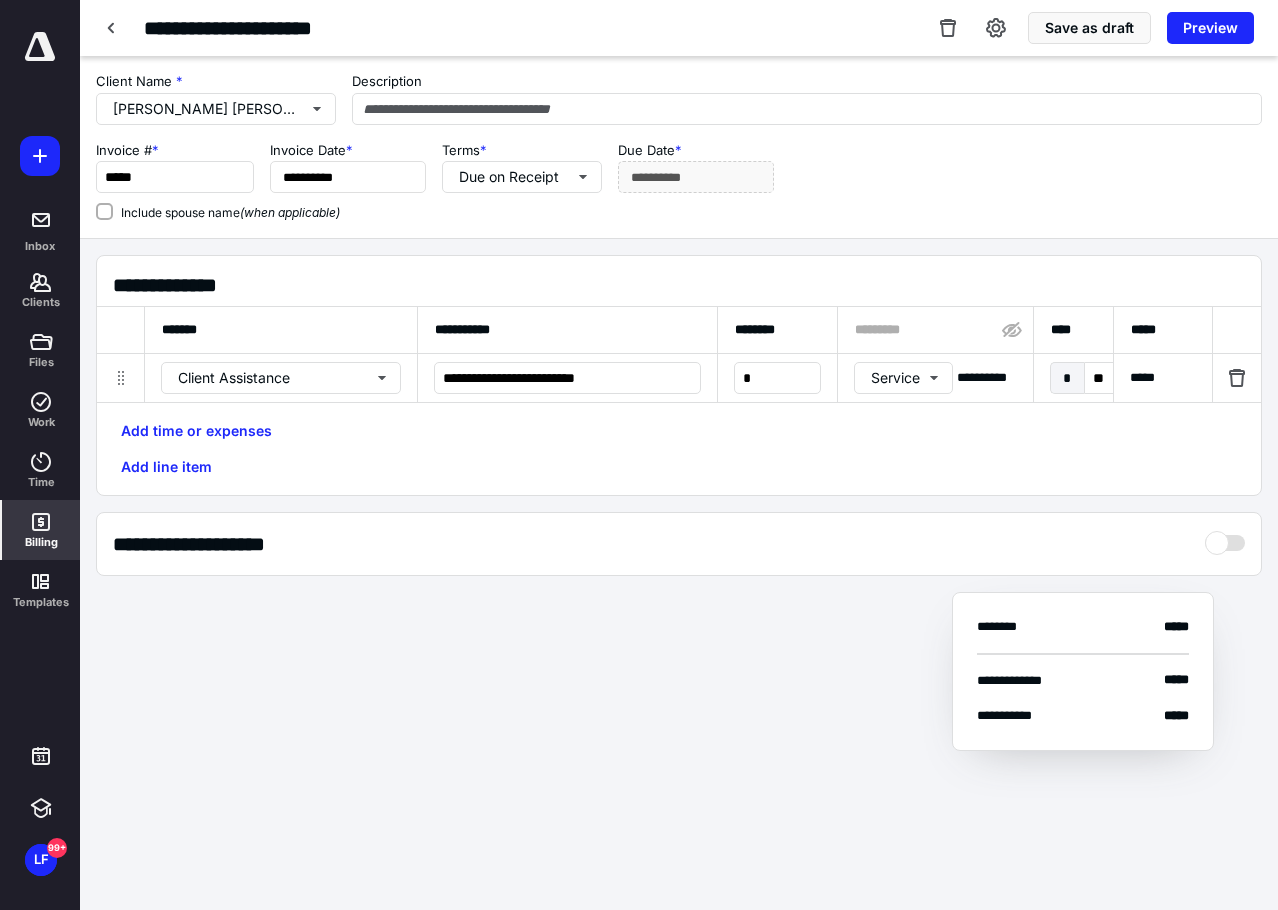 click on "Add time or expenses Add line item" at bounding box center (679, 449) 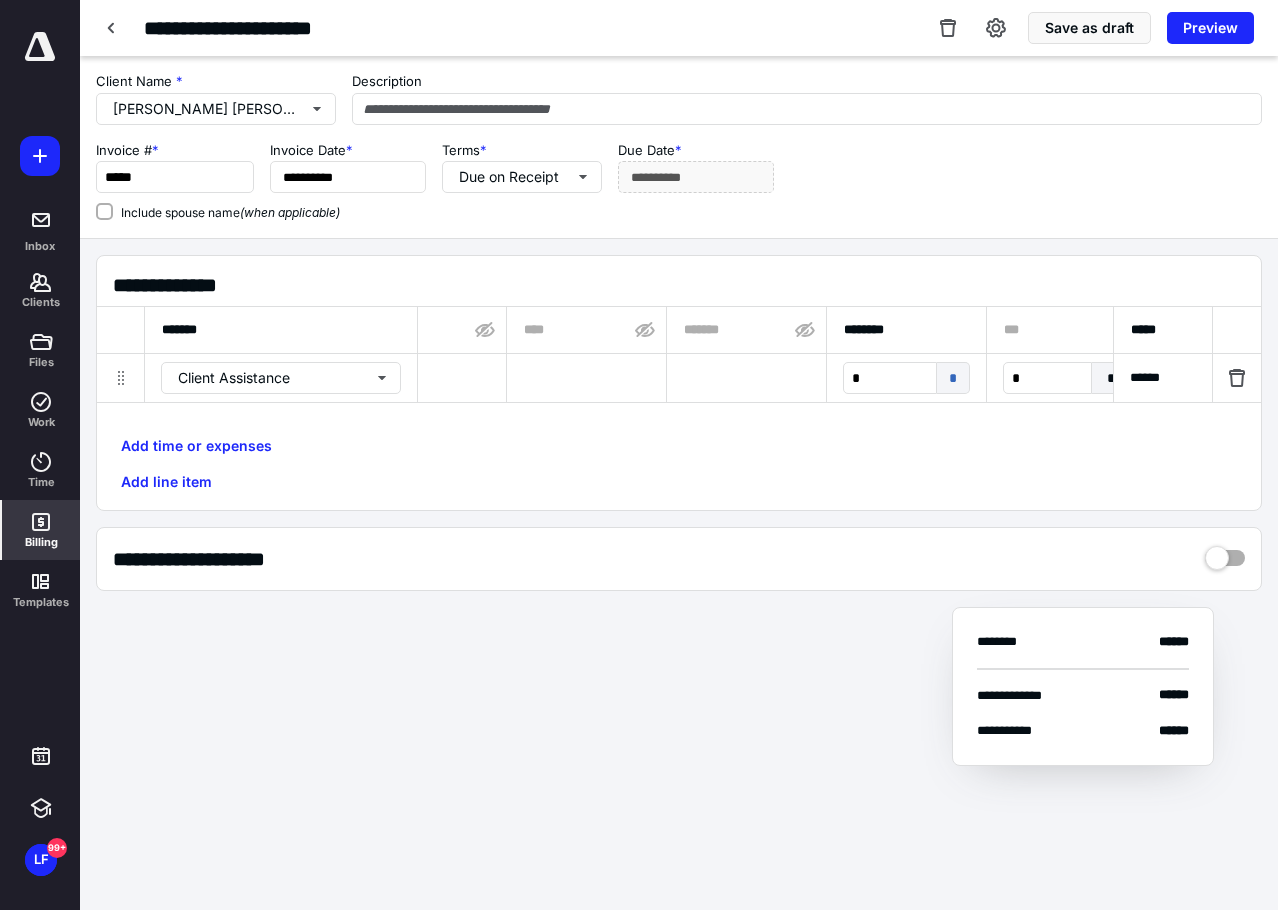 scroll, scrollTop: 0, scrollLeft: 1285, axis: horizontal 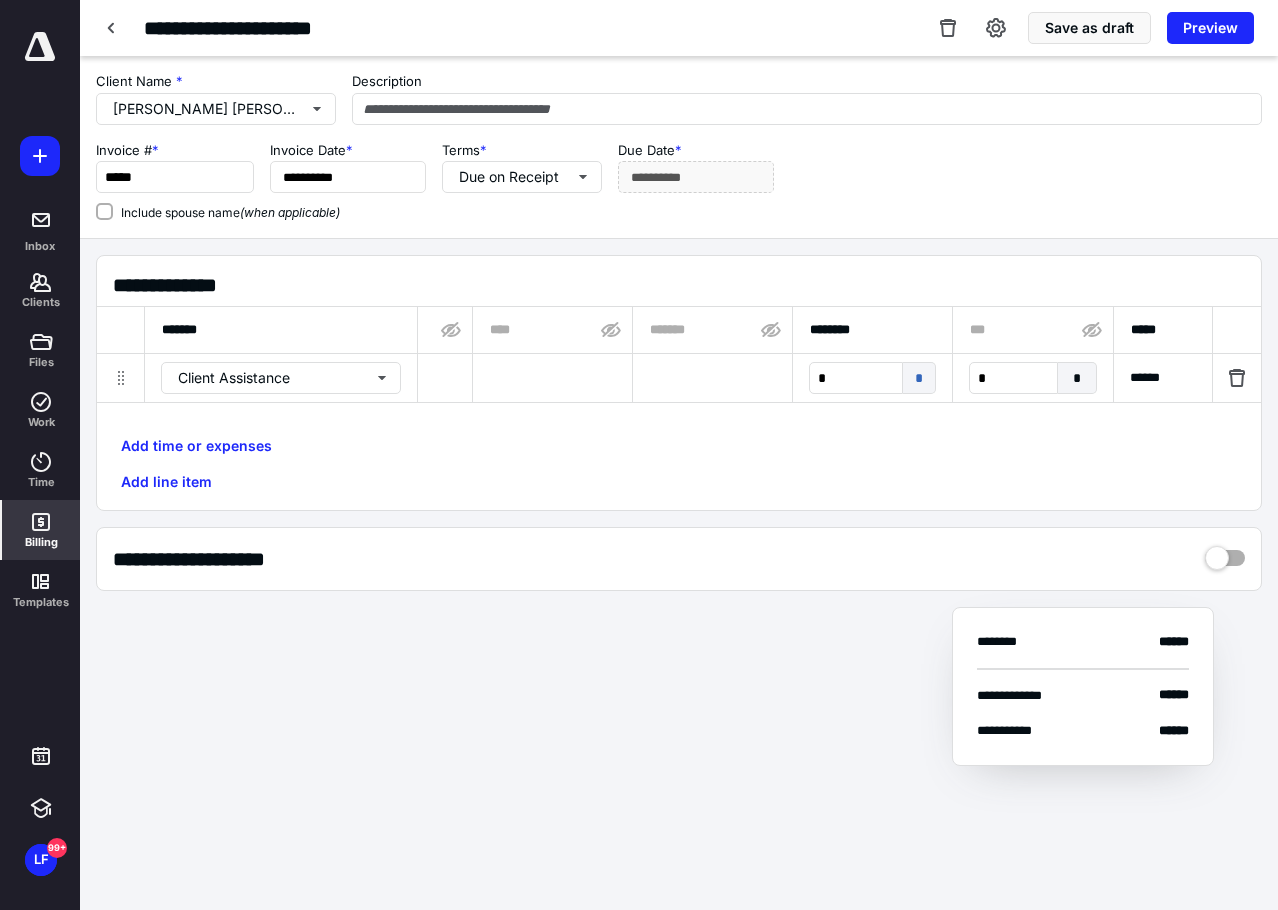 click on "*" at bounding box center (919, 378) 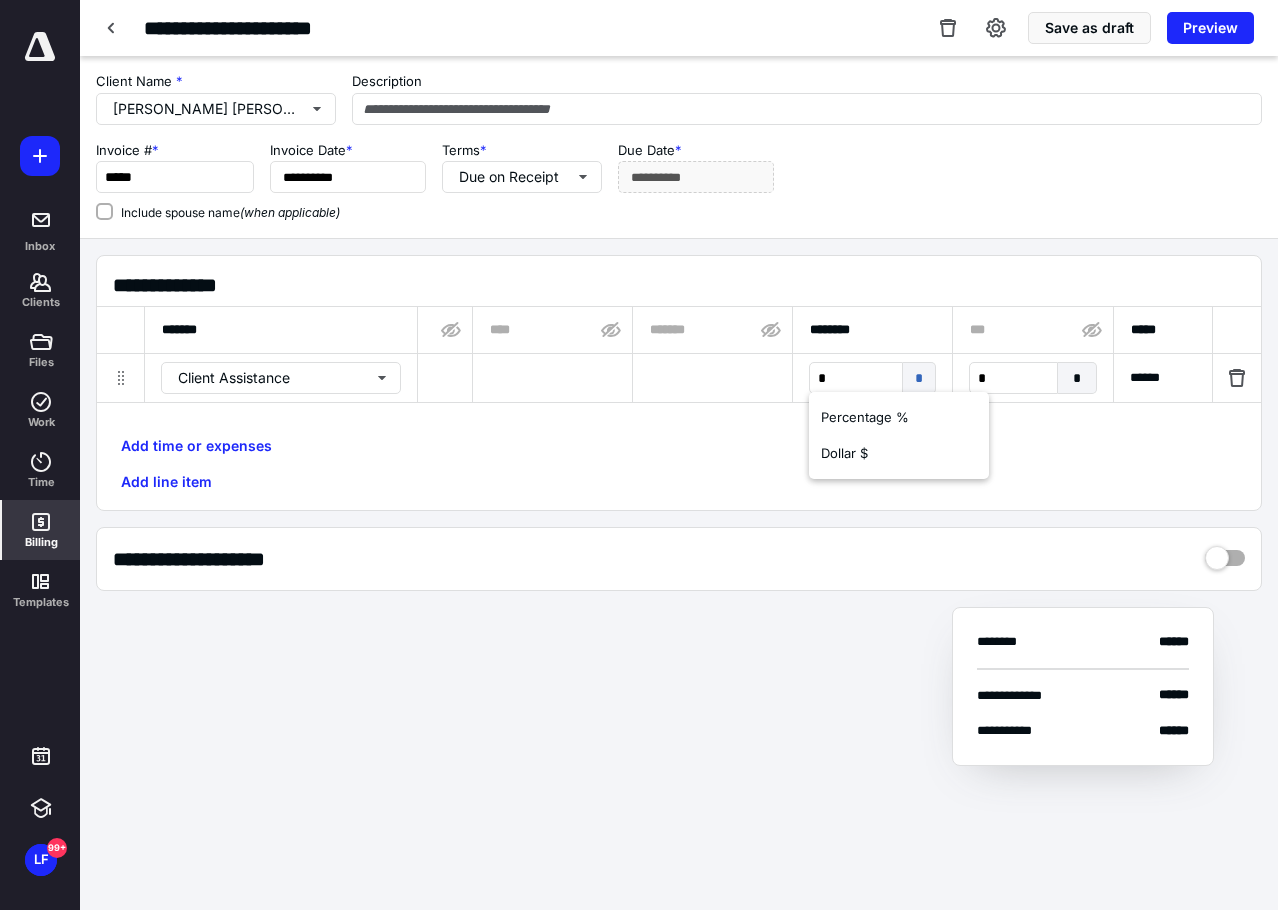 drag, startPoint x: 856, startPoint y: 454, endPoint x: 856, endPoint y: 440, distance: 14 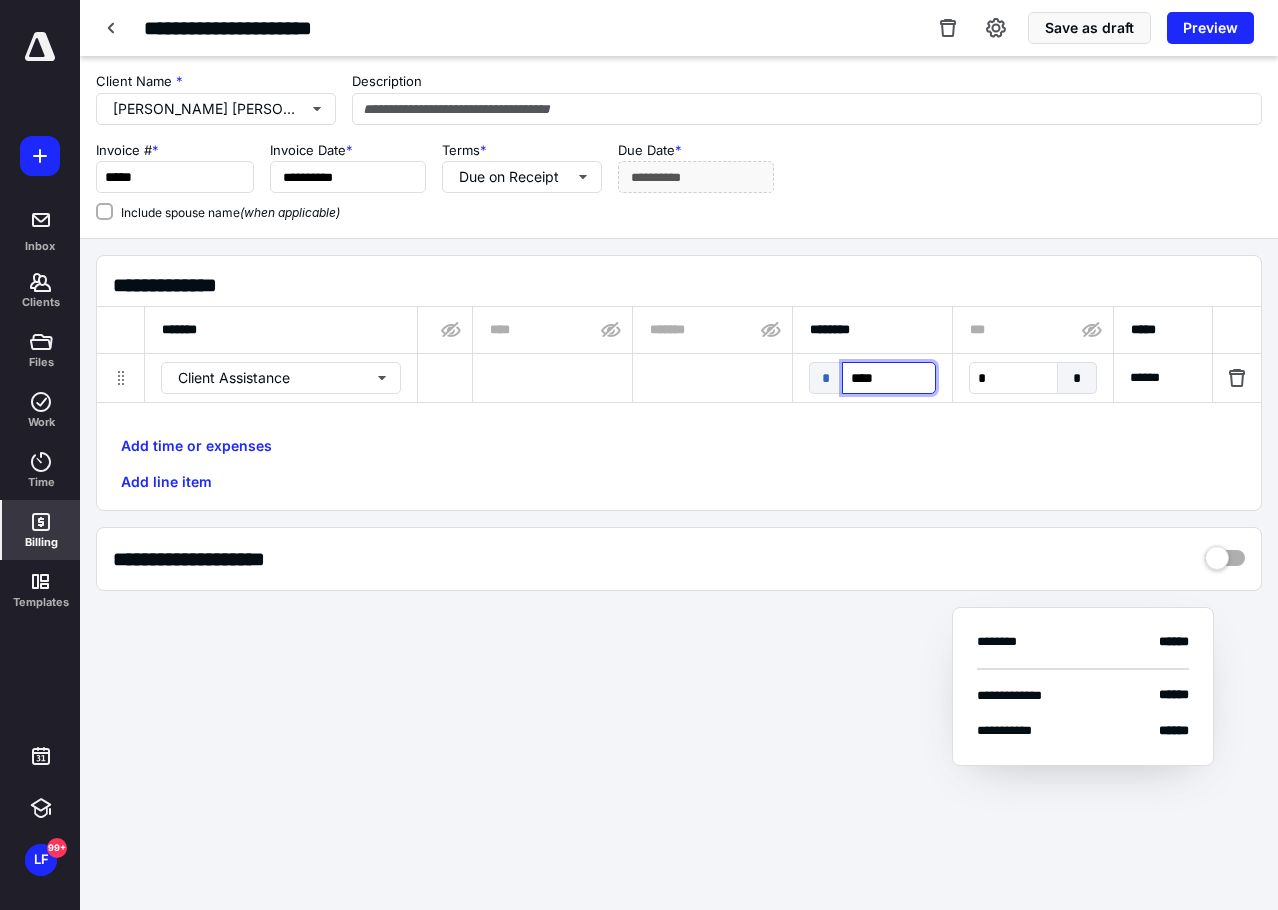 click on "****" at bounding box center [889, 378] 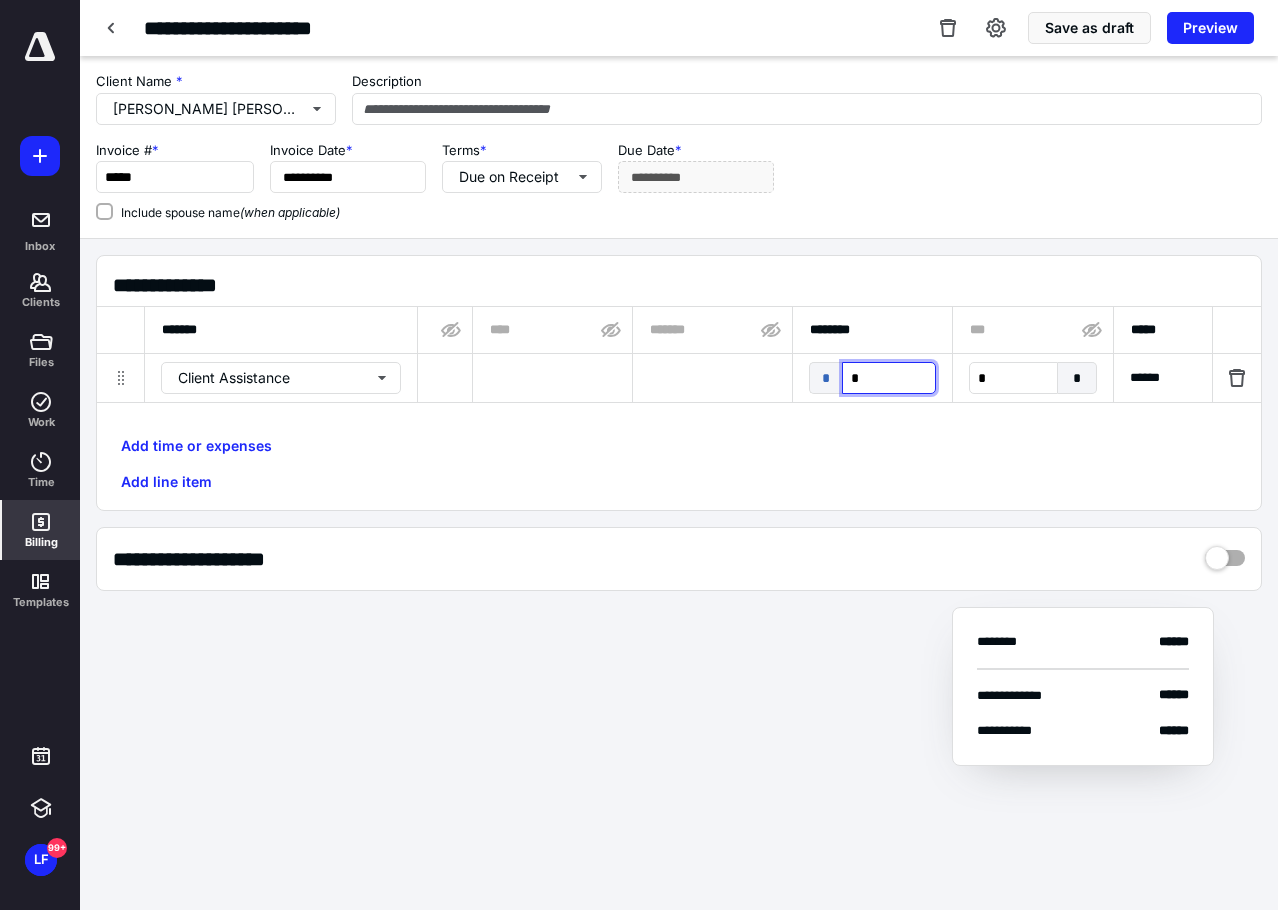 type on "**" 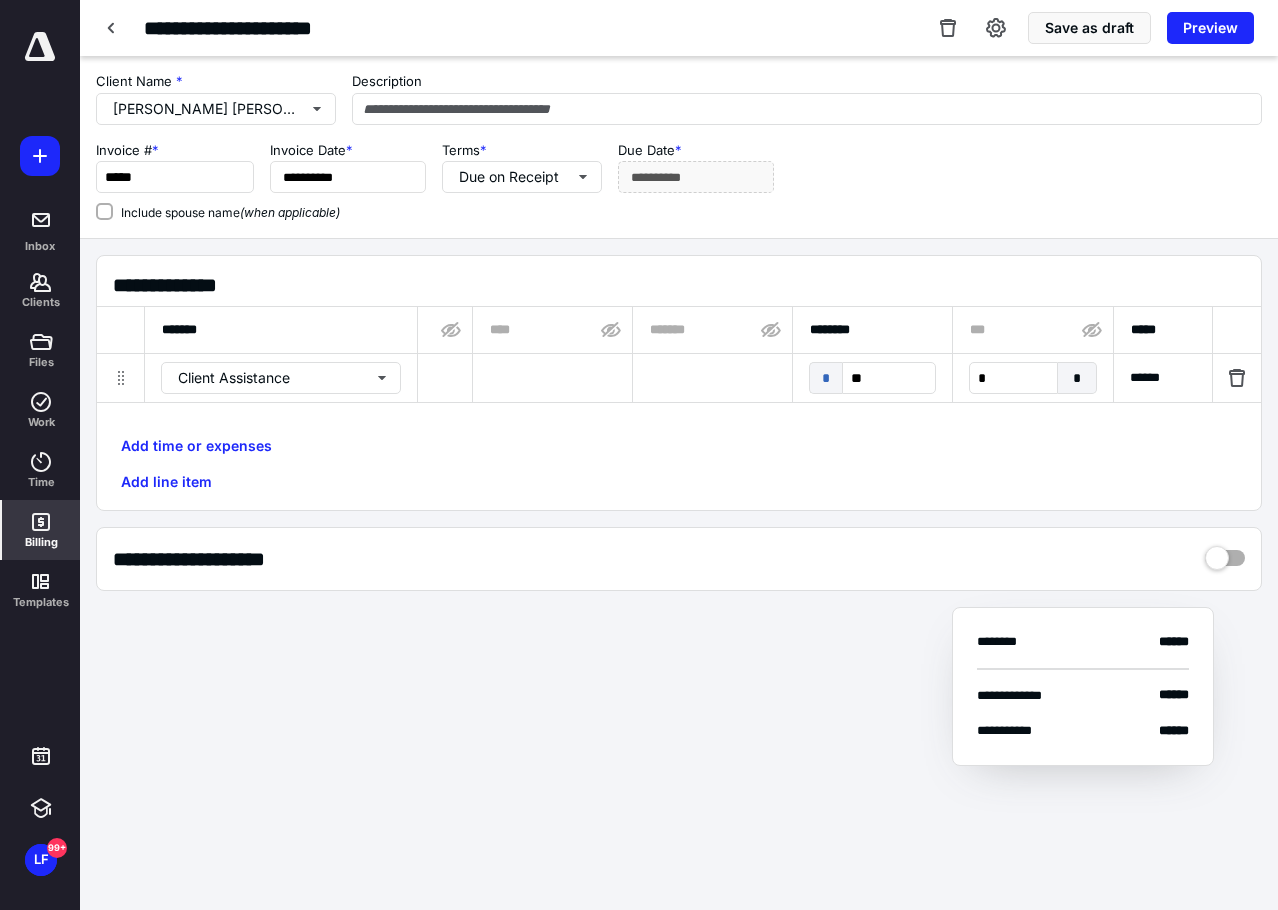 click on "Add time or expenses Add line item" at bounding box center [679, 464] 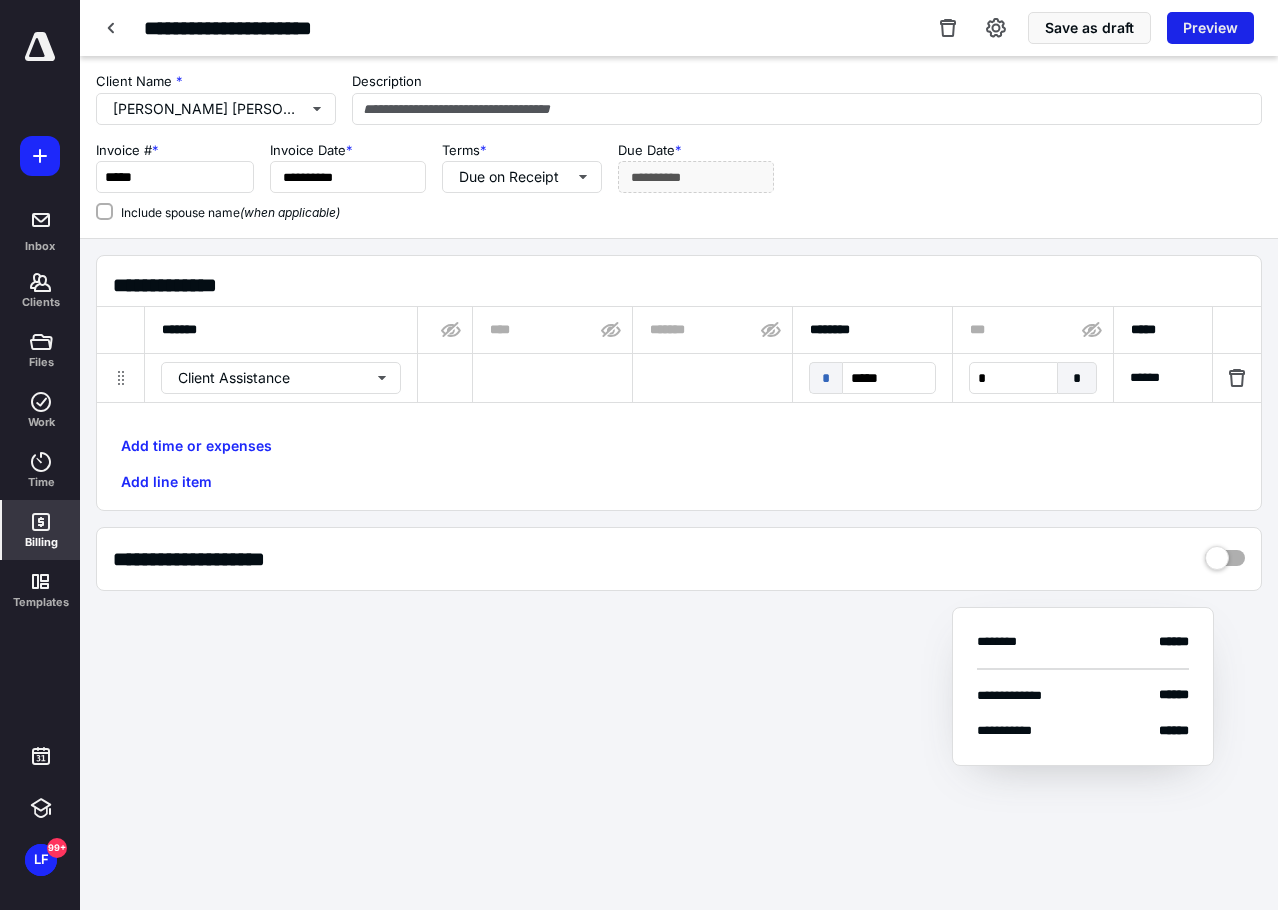 click on "Preview" at bounding box center (1210, 28) 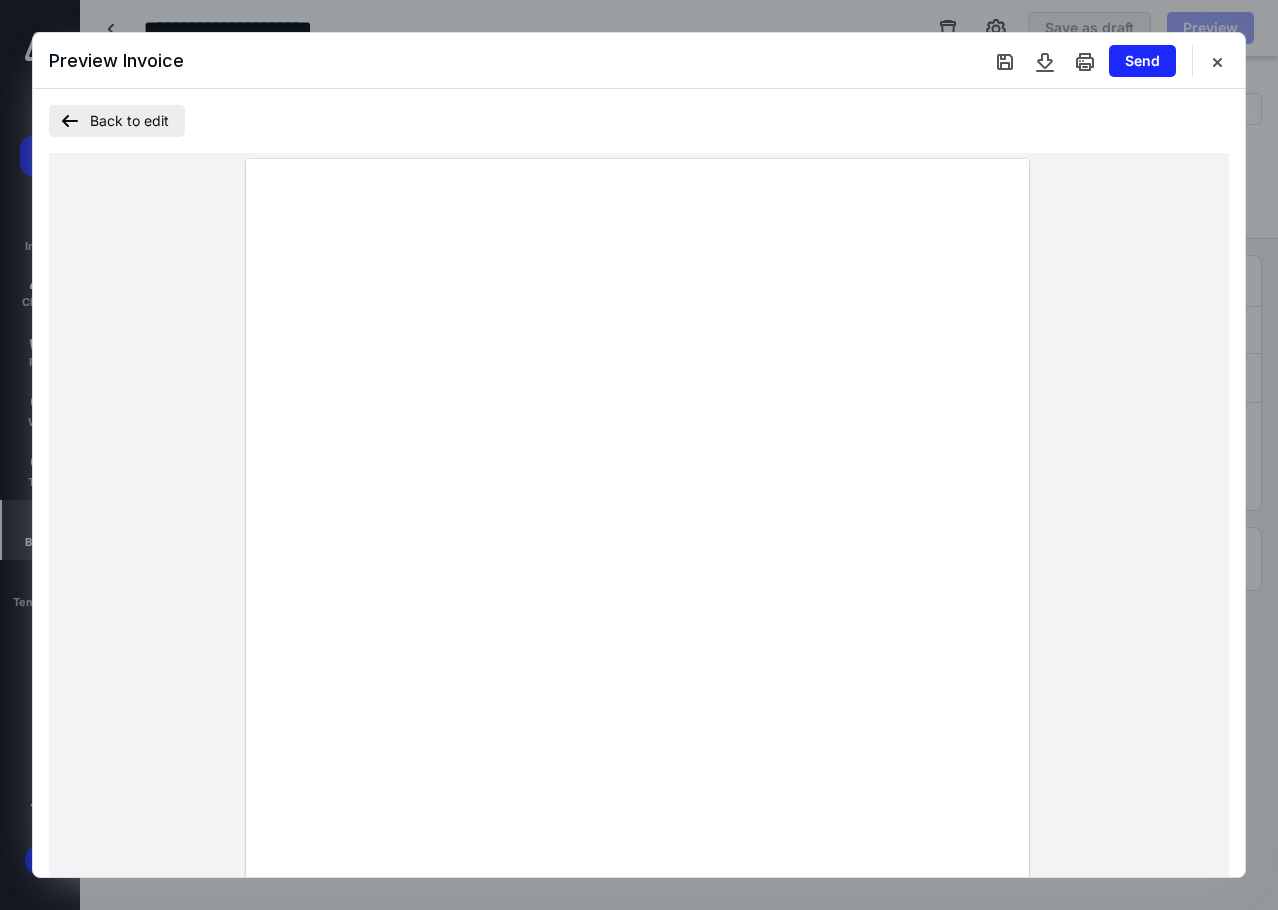 click on "Back to edit" at bounding box center [117, 121] 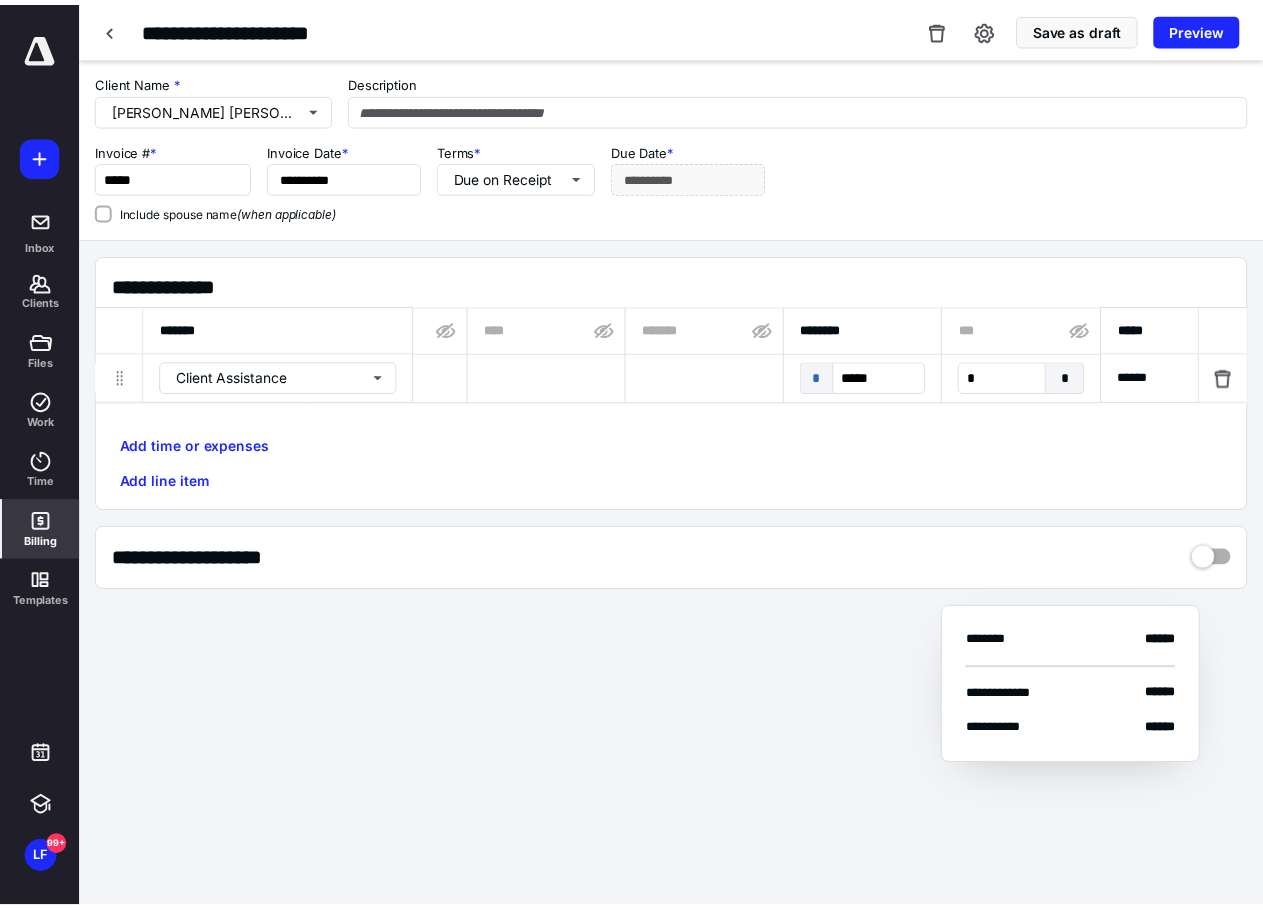 scroll, scrollTop: 0, scrollLeft: 0, axis: both 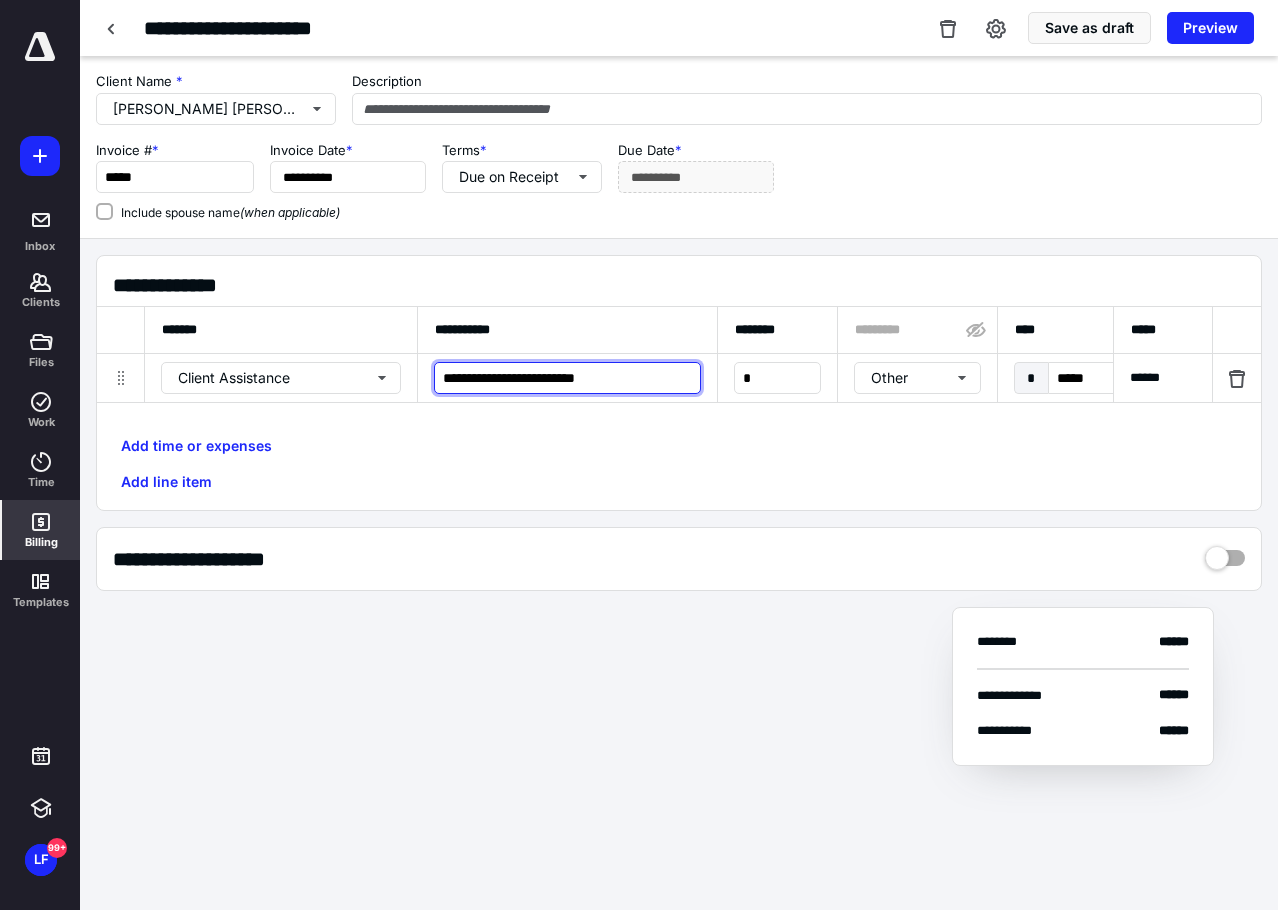 click on "**********" at bounding box center (567, 378) 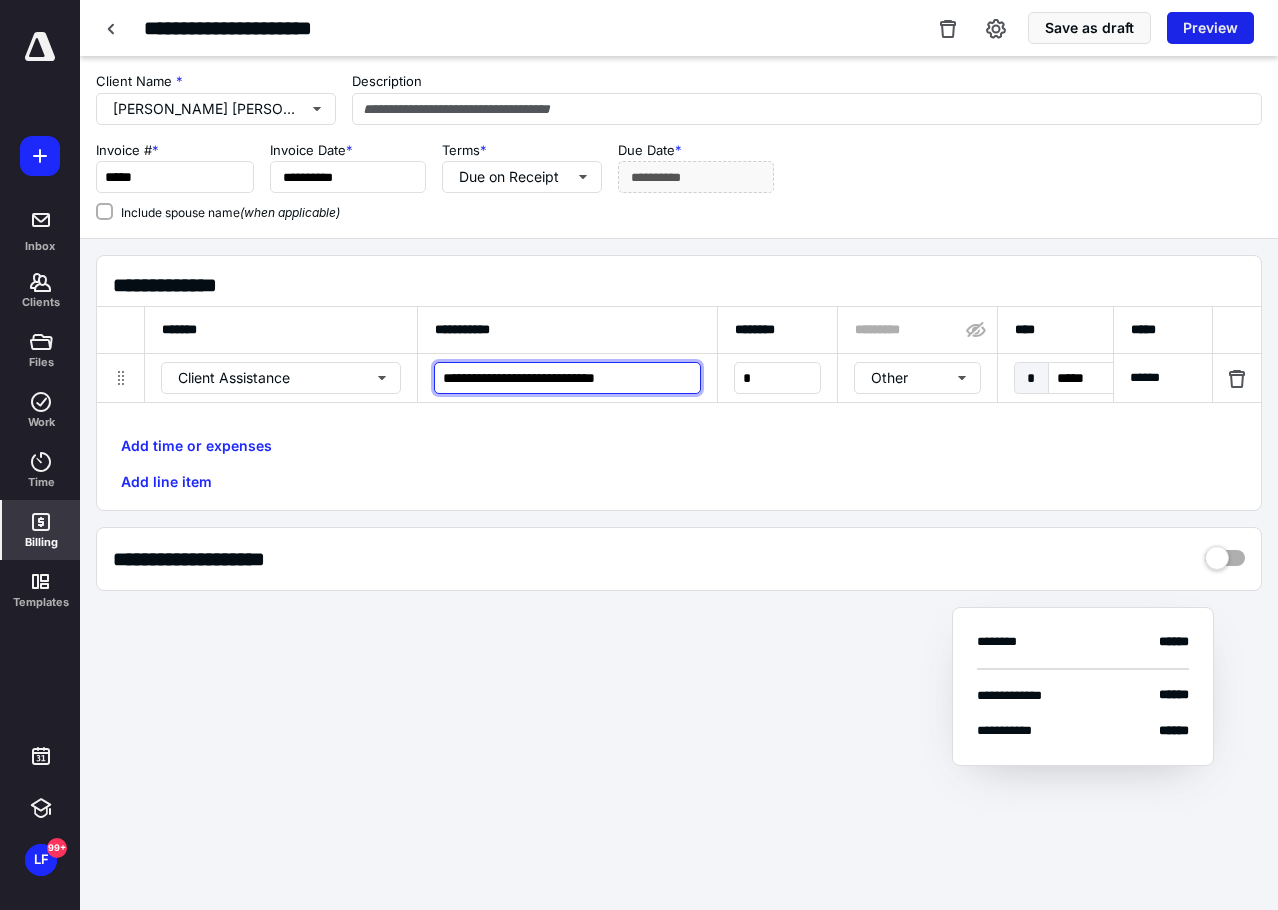 type on "**********" 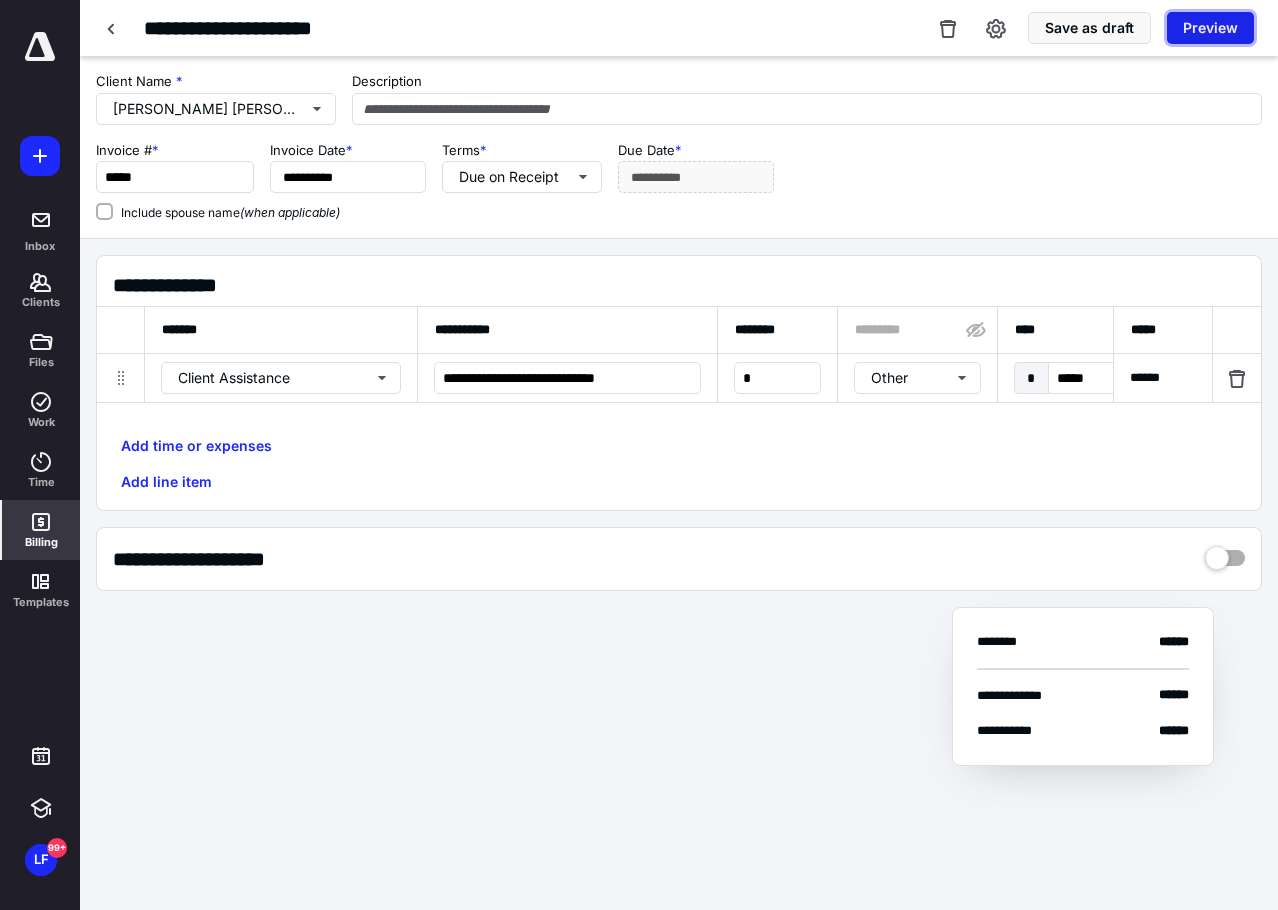 click on "Preview" at bounding box center [1210, 28] 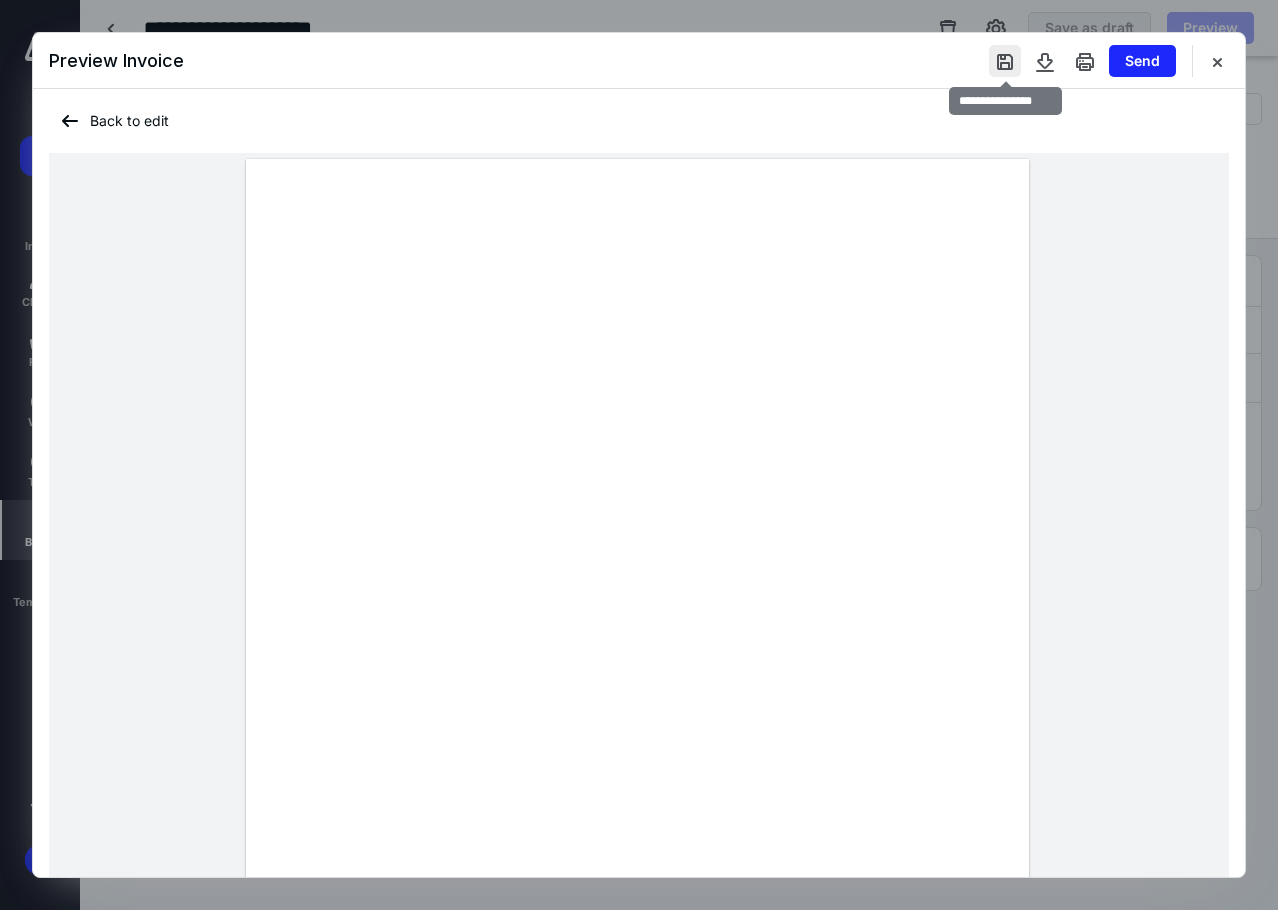 click at bounding box center (1005, 61) 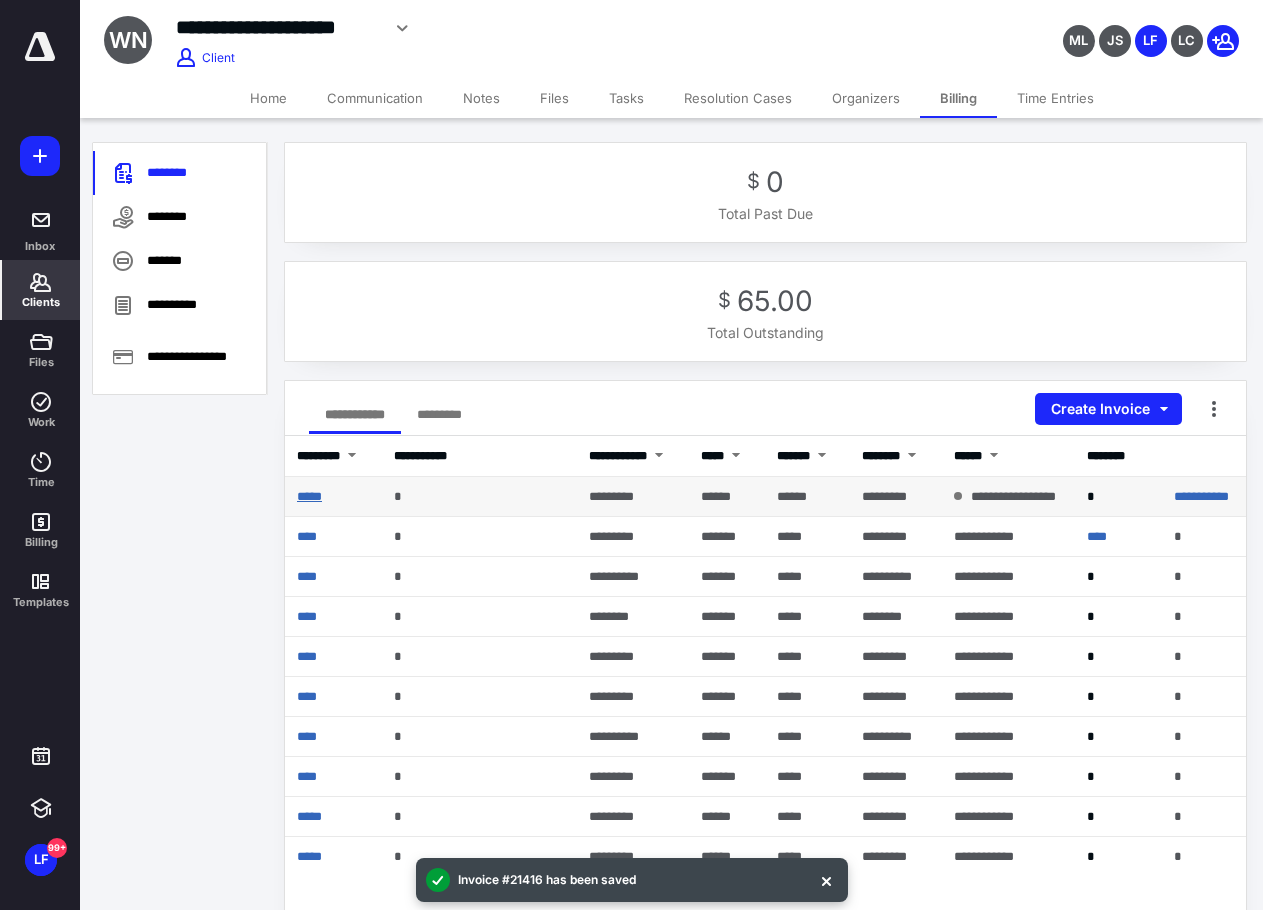 click on "*****" at bounding box center (309, 496) 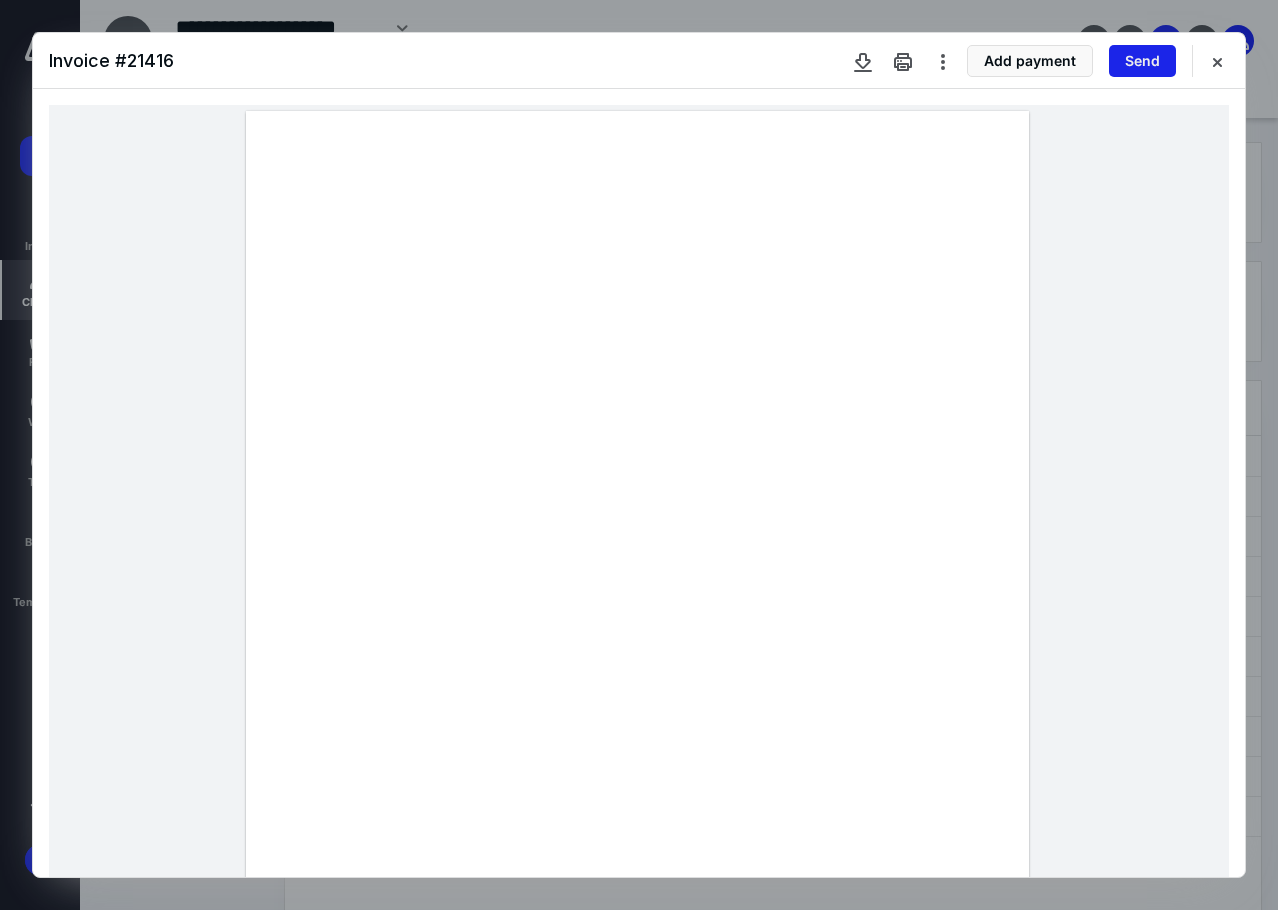 click on "Send" at bounding box center (1142, 61) 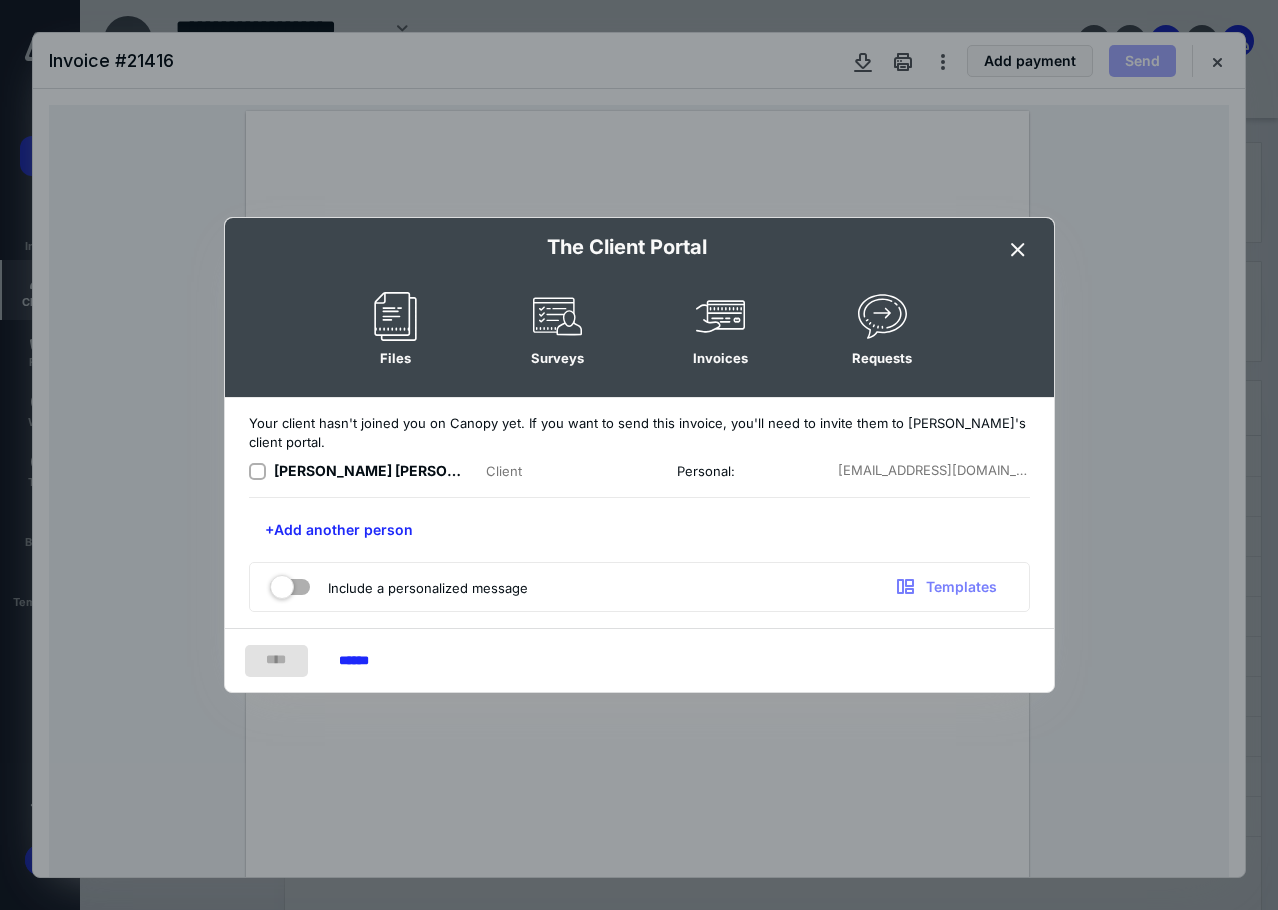 click at bounding box center [257, 472] 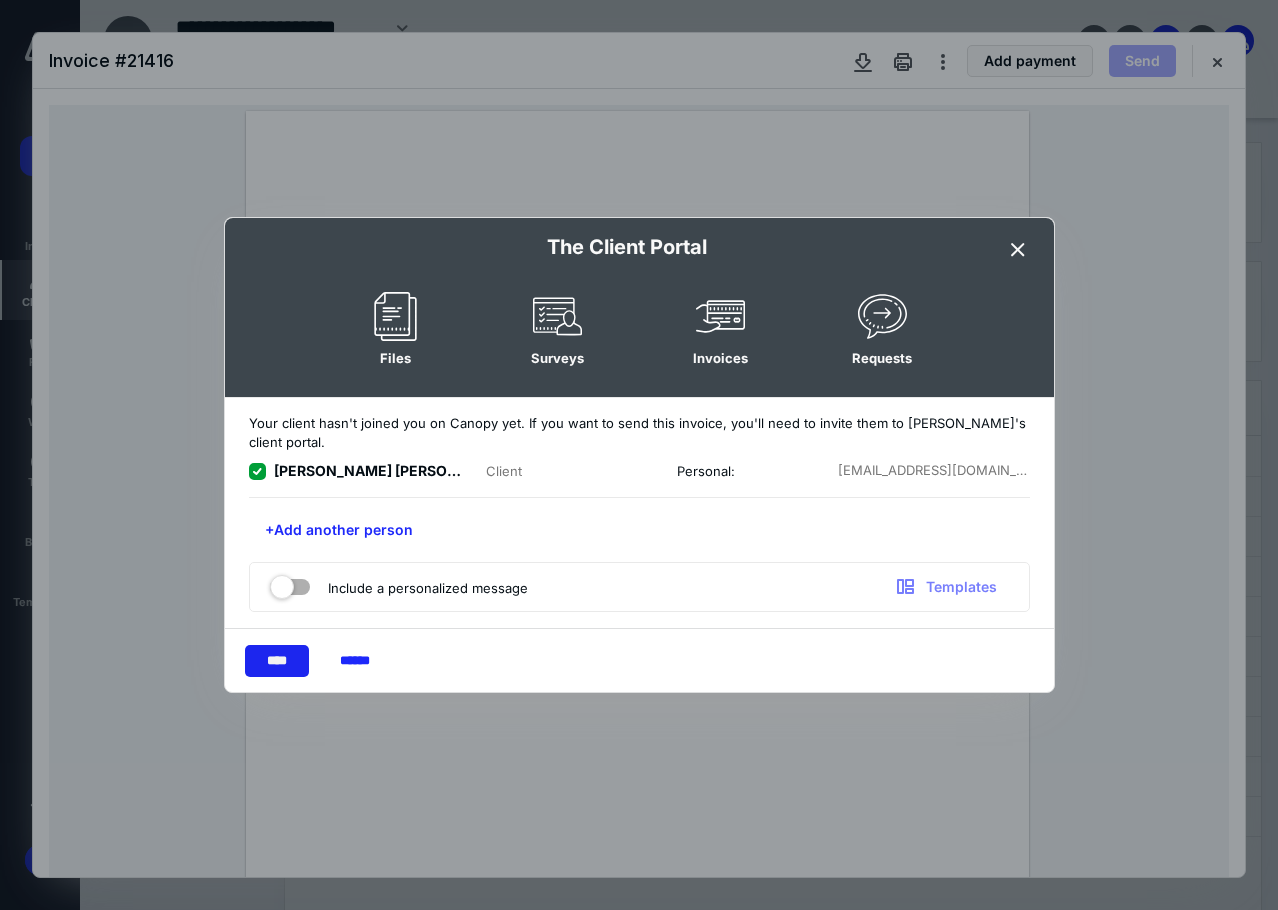 click on "****" at bounding box center (277, 661) 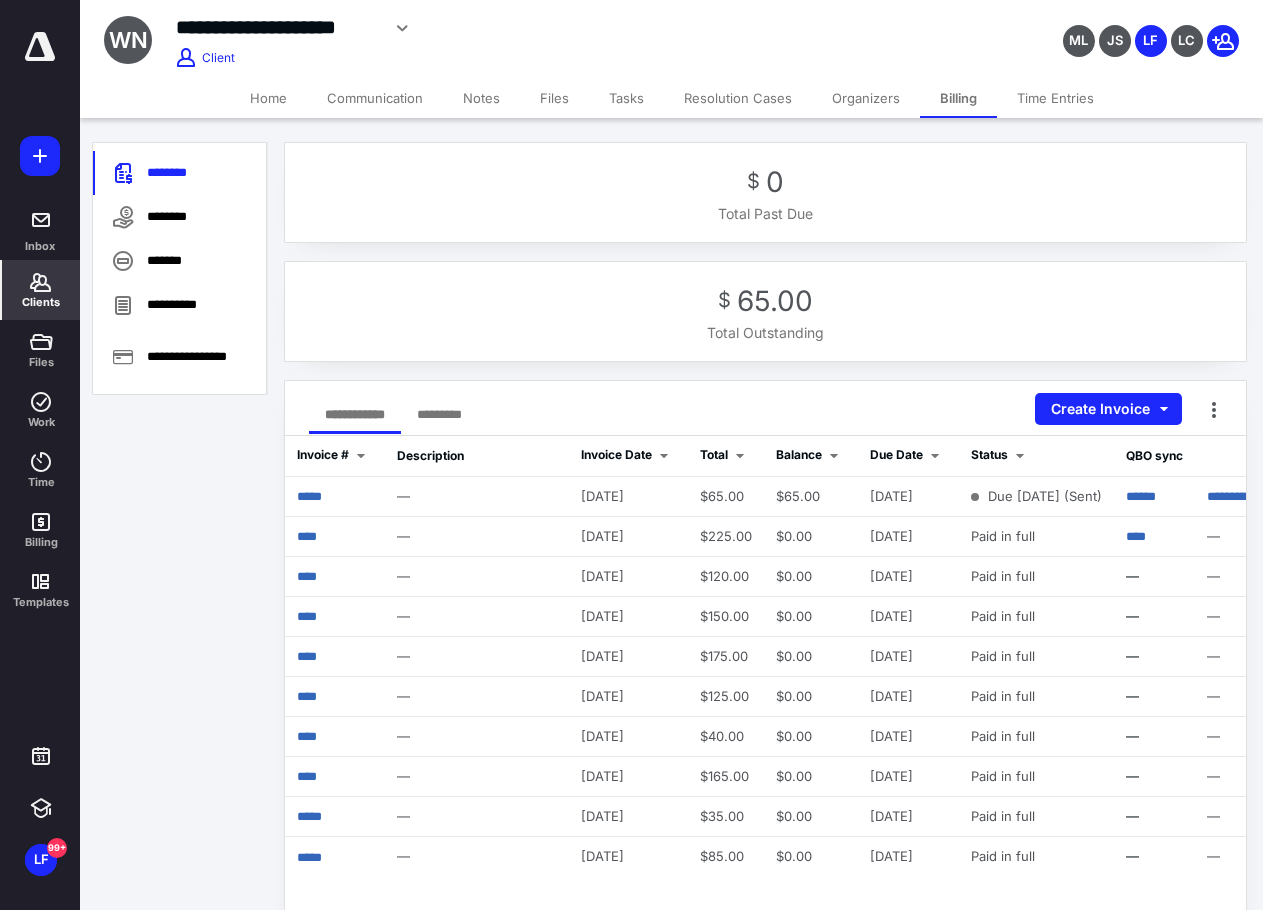 click on "Communication" at bounding box center (375, 98) 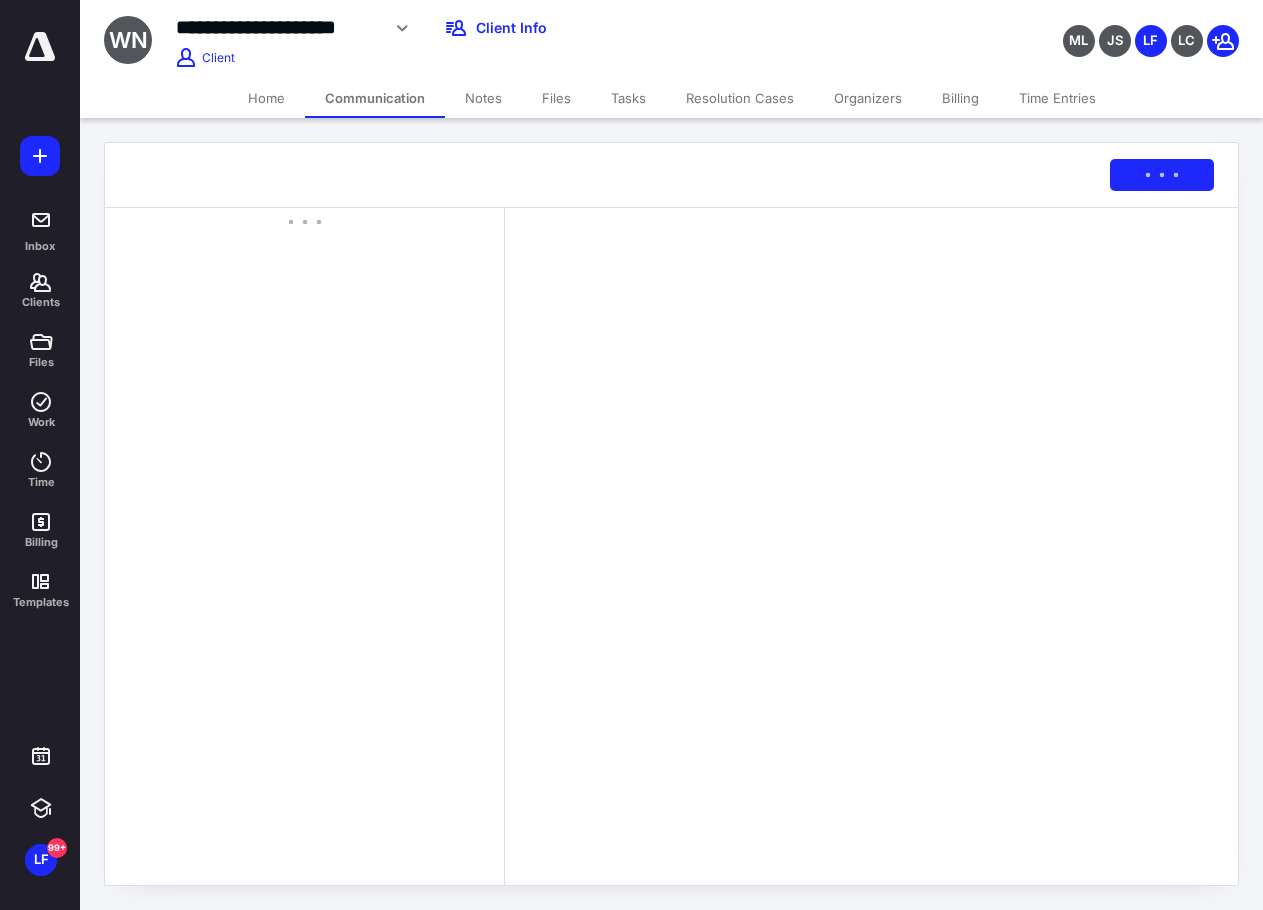 click on "Notes" at bounding box center (483, 98) 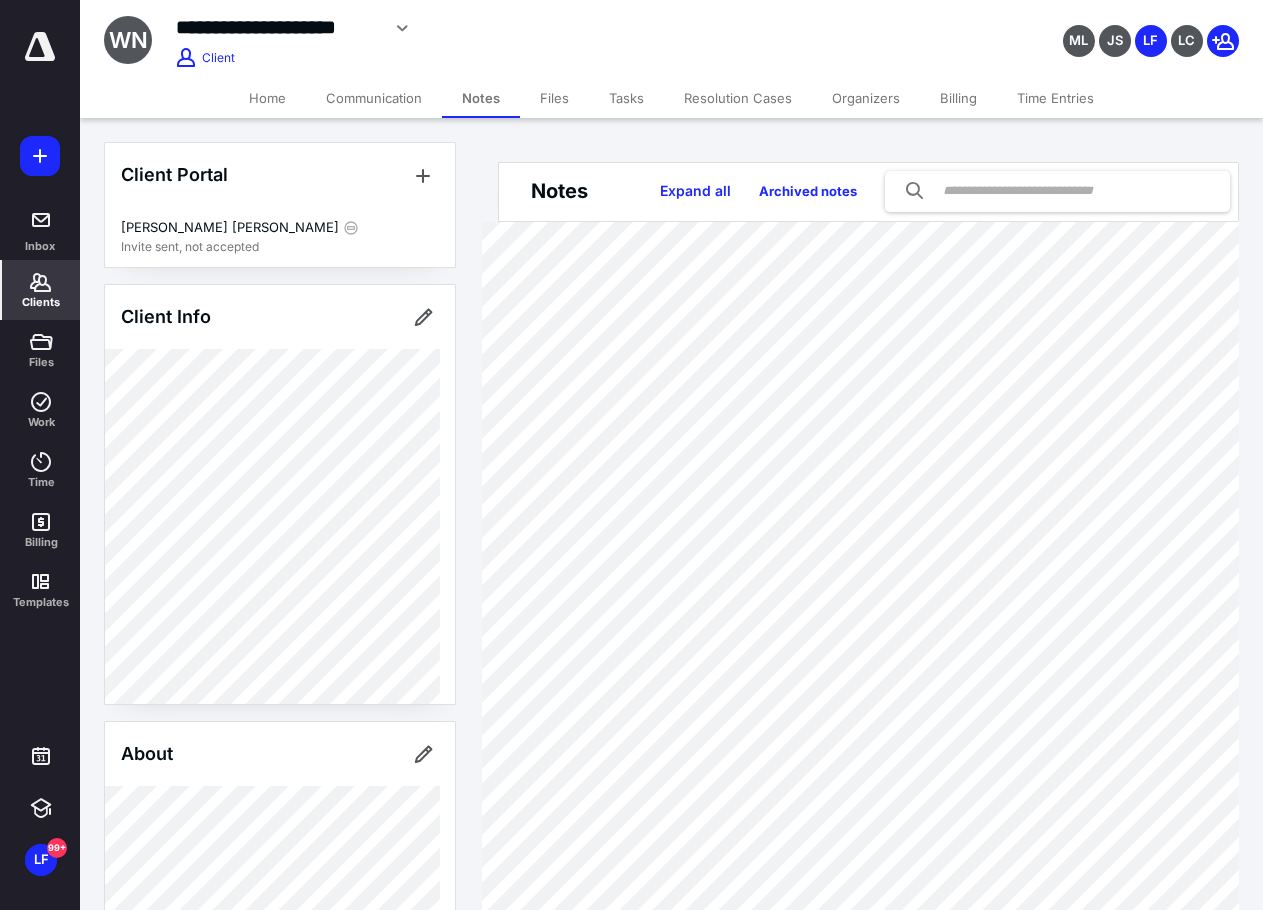 click on "Files" at bounding box center (554, 98) 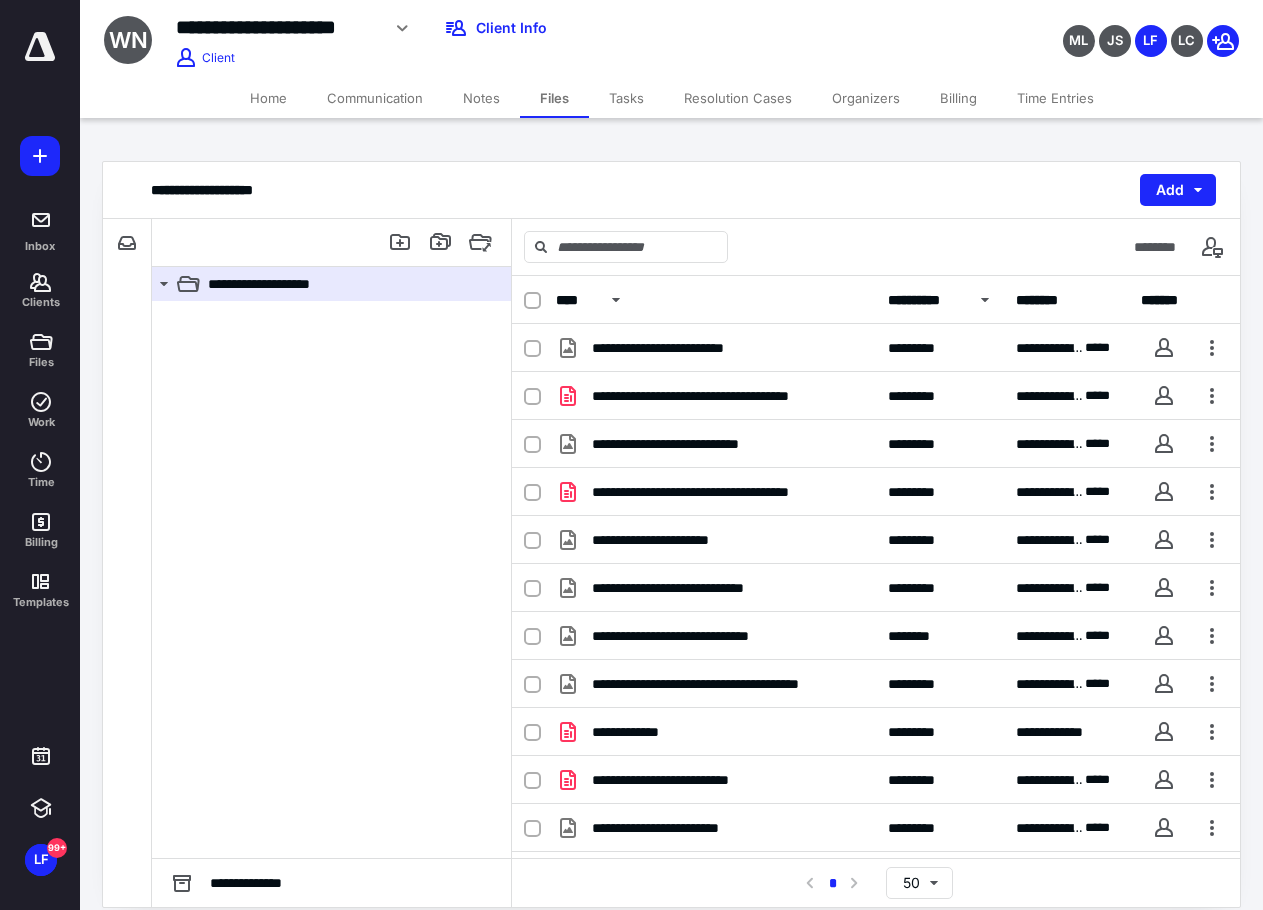 click on "**********" at bounding box center (940, 300) 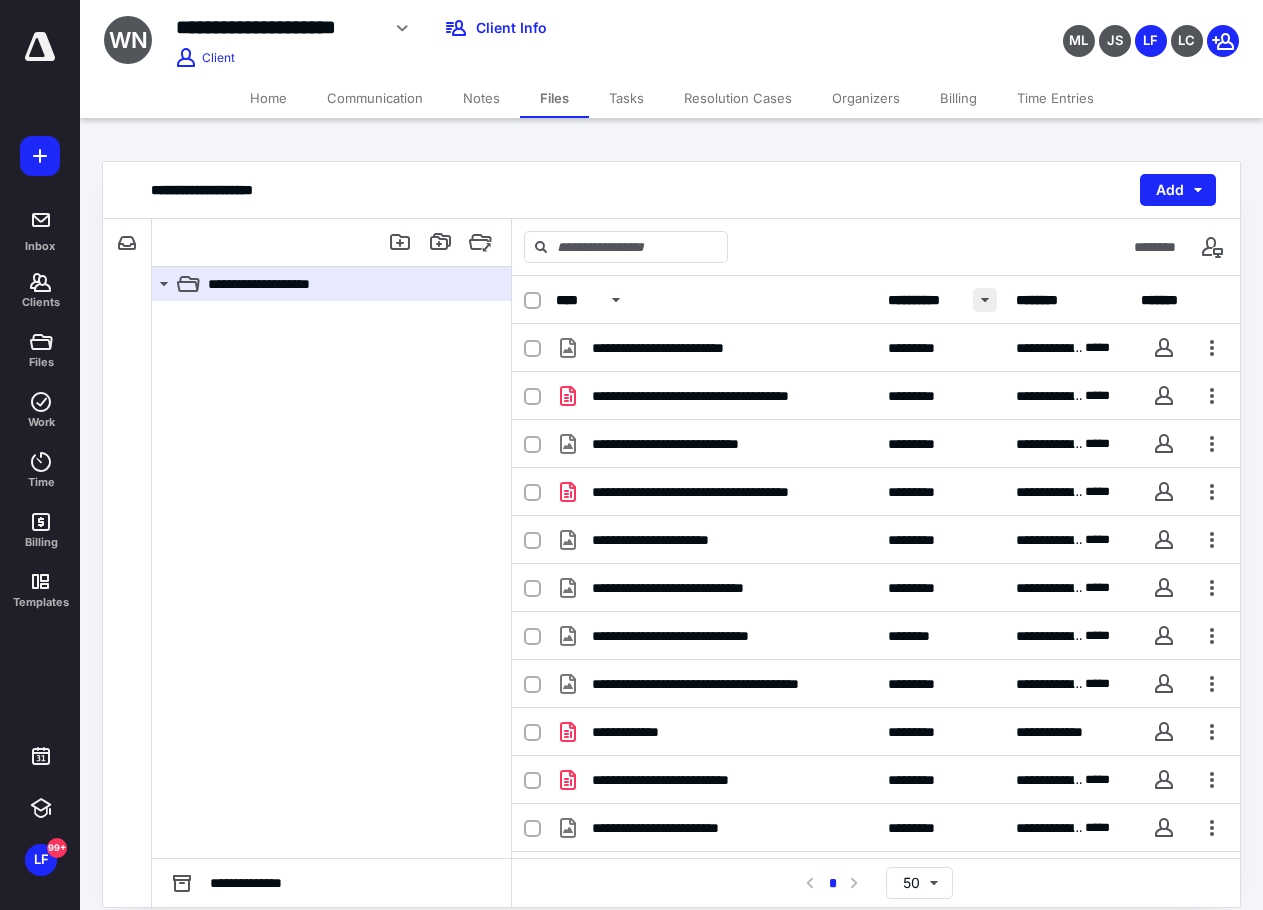click at bounding box center (985, 300) 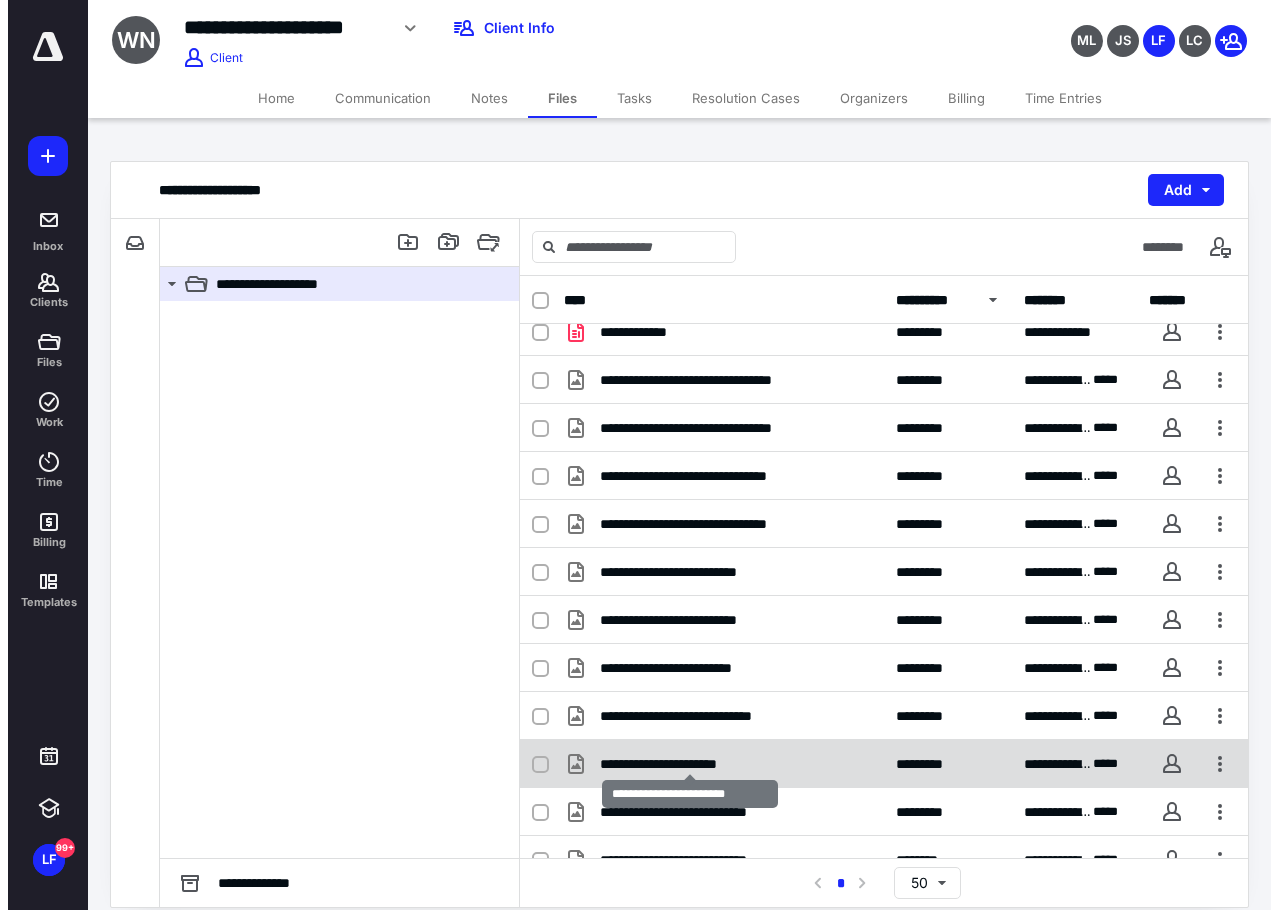 scroll, scrollTop: 474, scrollLeft: 0, axis: vertical 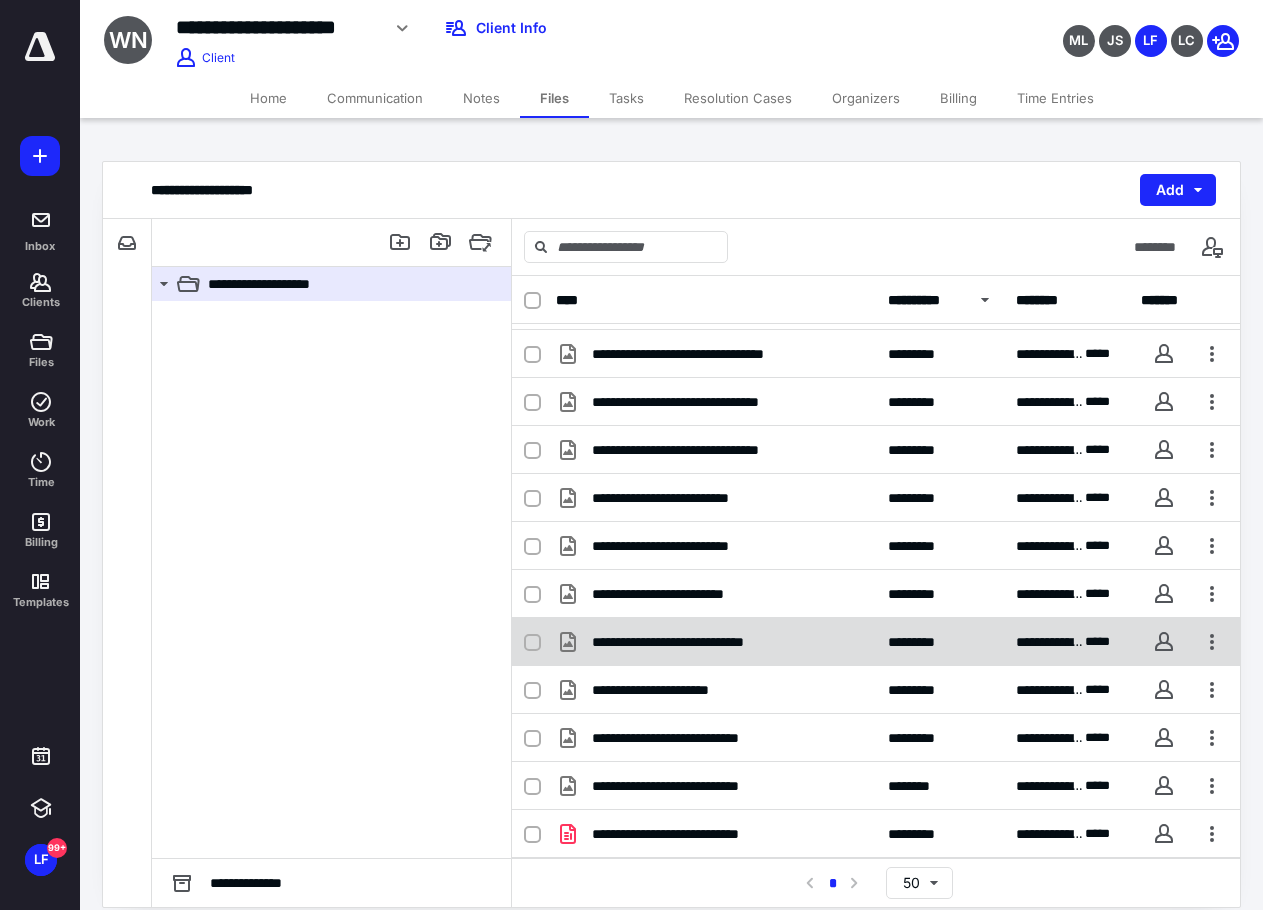 click on "**********" at bounding box center [876, 642] 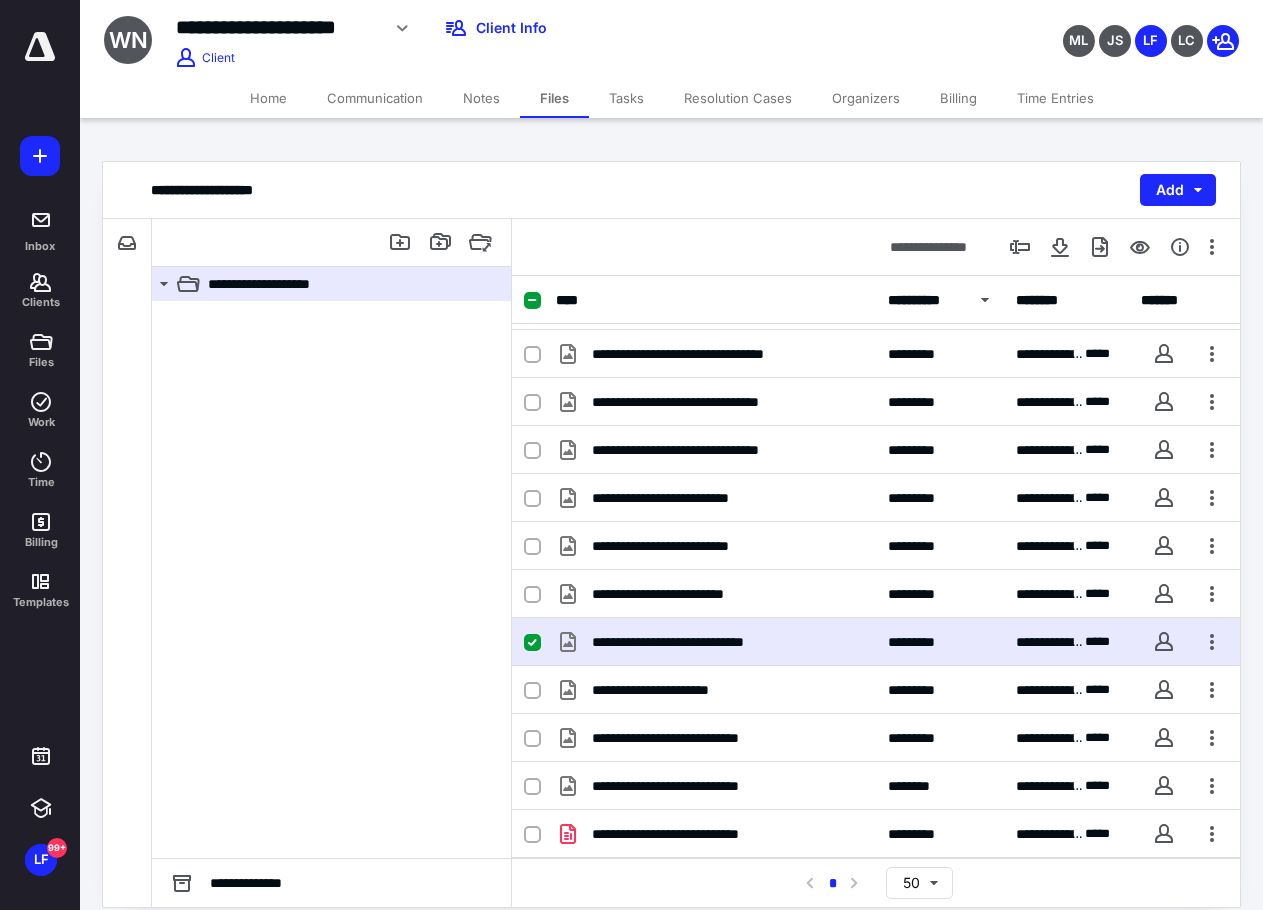 click on "**********" at bounding box center [876, 642] 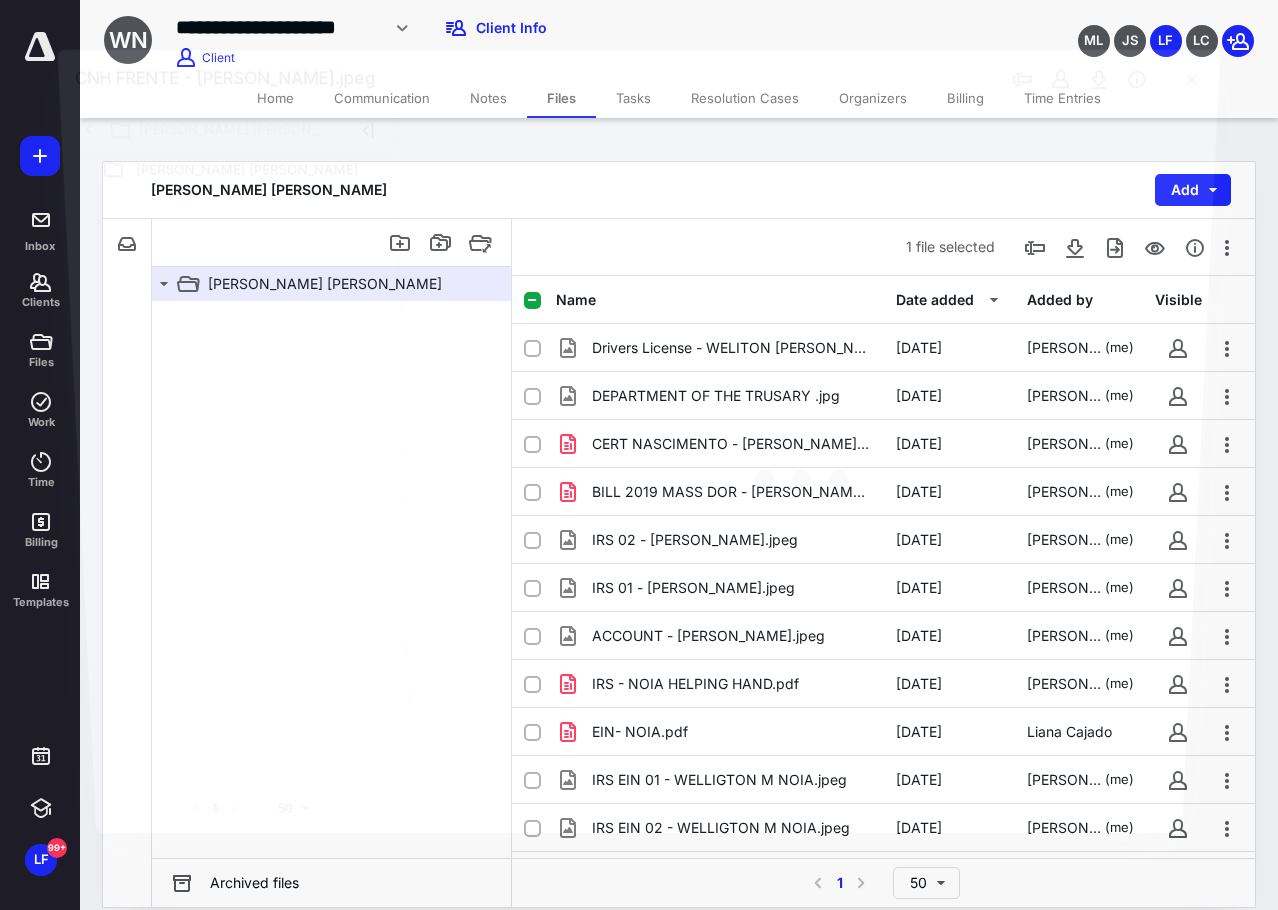 click at bounding box center [807, 467] 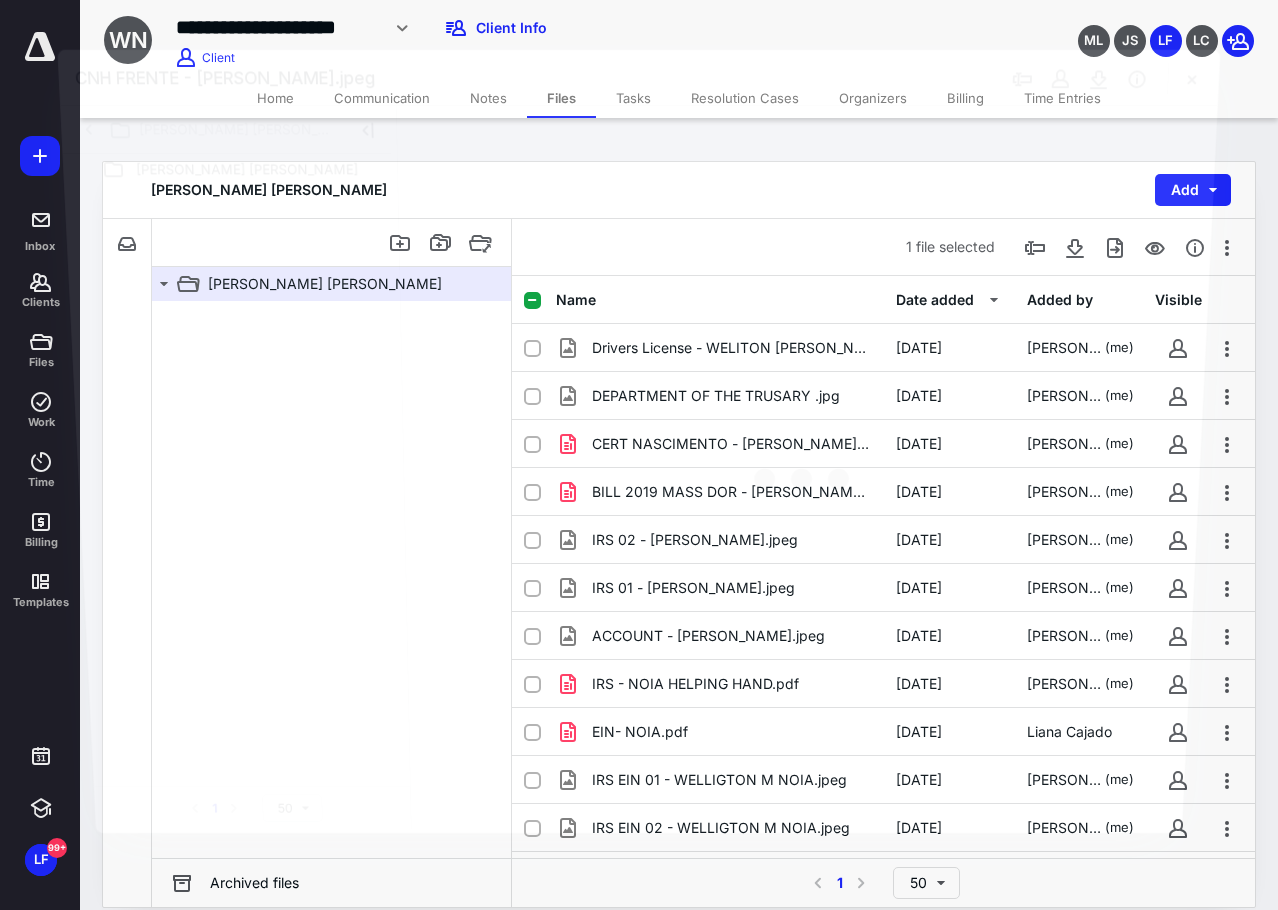 scroll, scrollTop: 474, scrollLeft: 0, axis: vertical 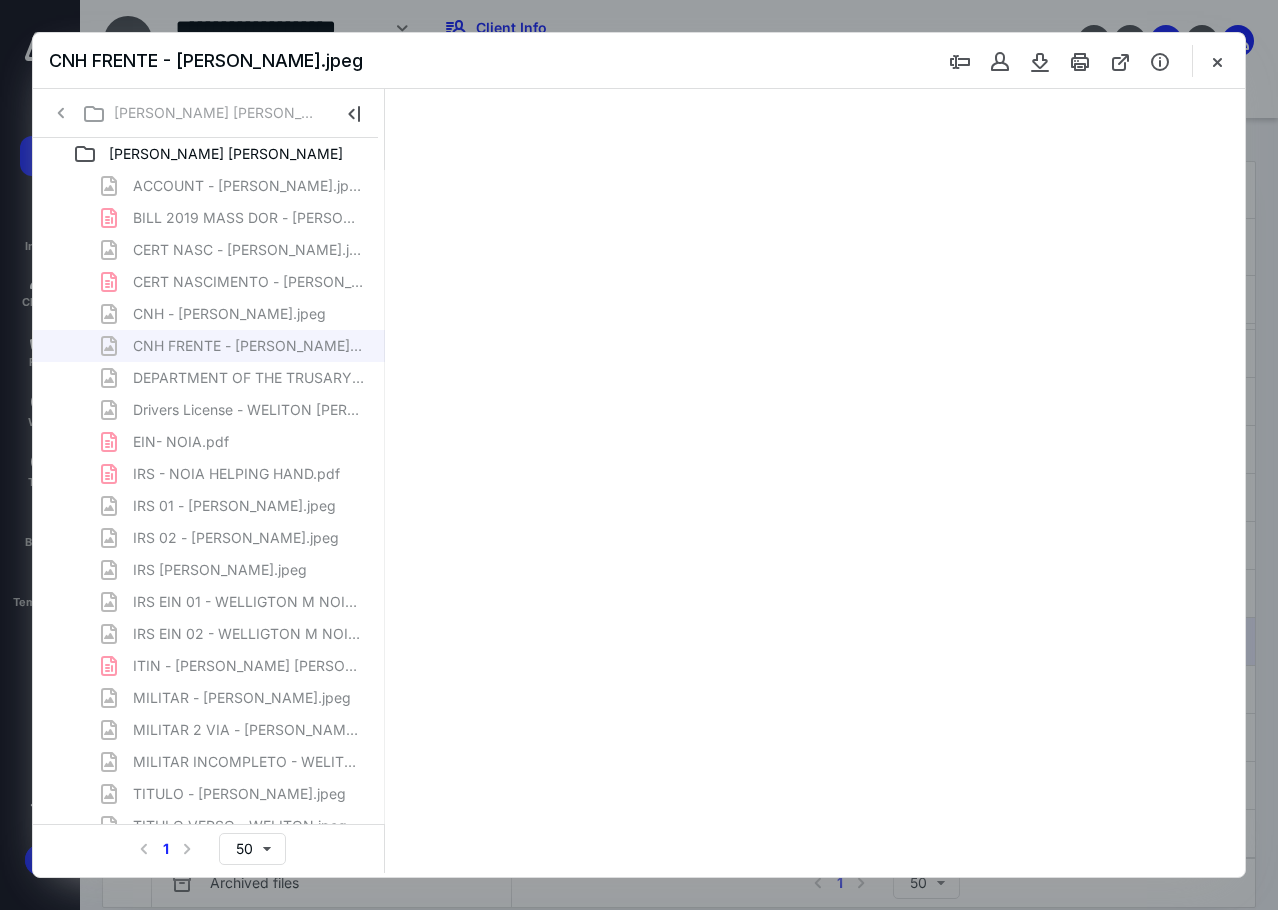 type on "85" 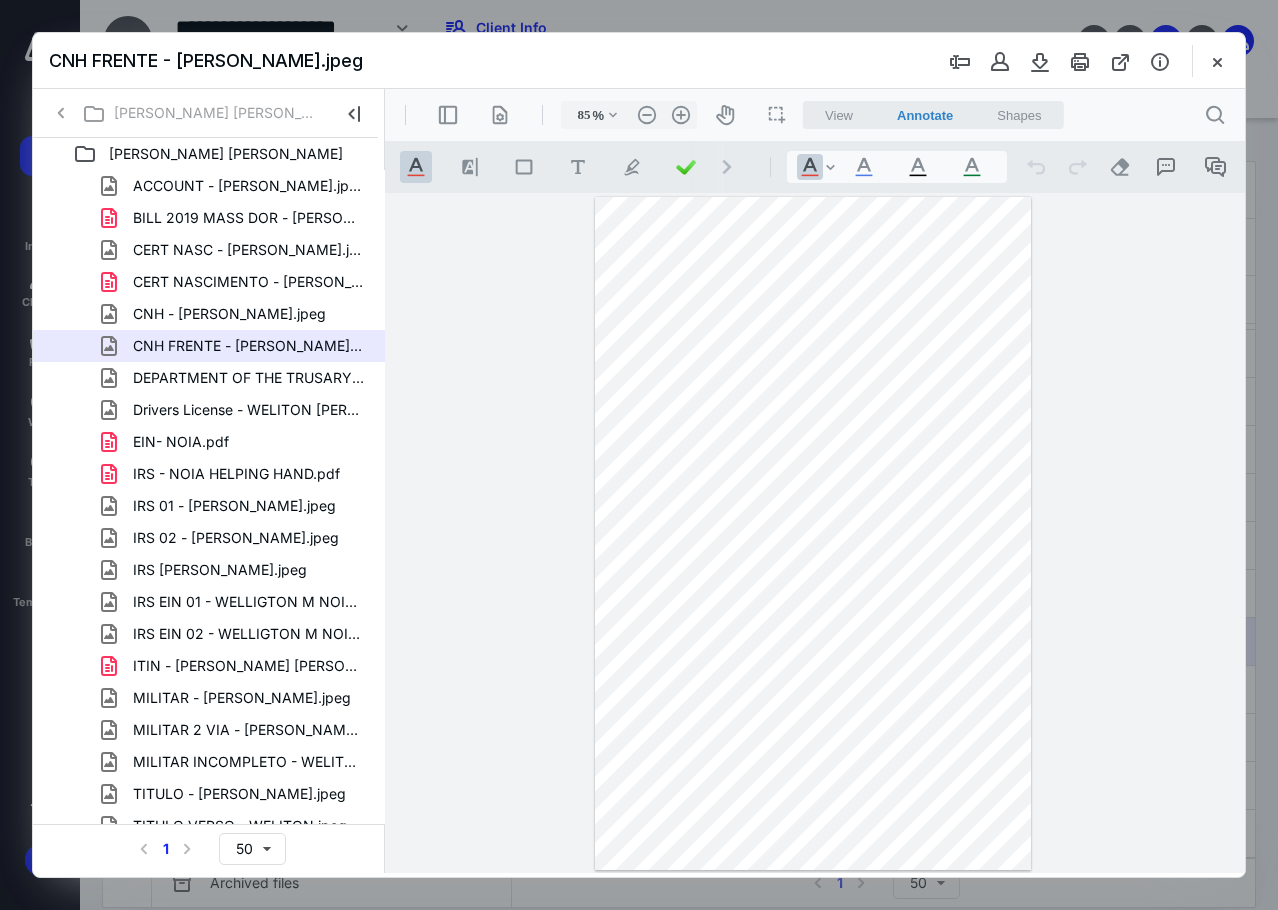 drag, startPoint x: 845, startPoint y: 417, endPoint x: 982, endPoint y: 427, distance: 137.36447 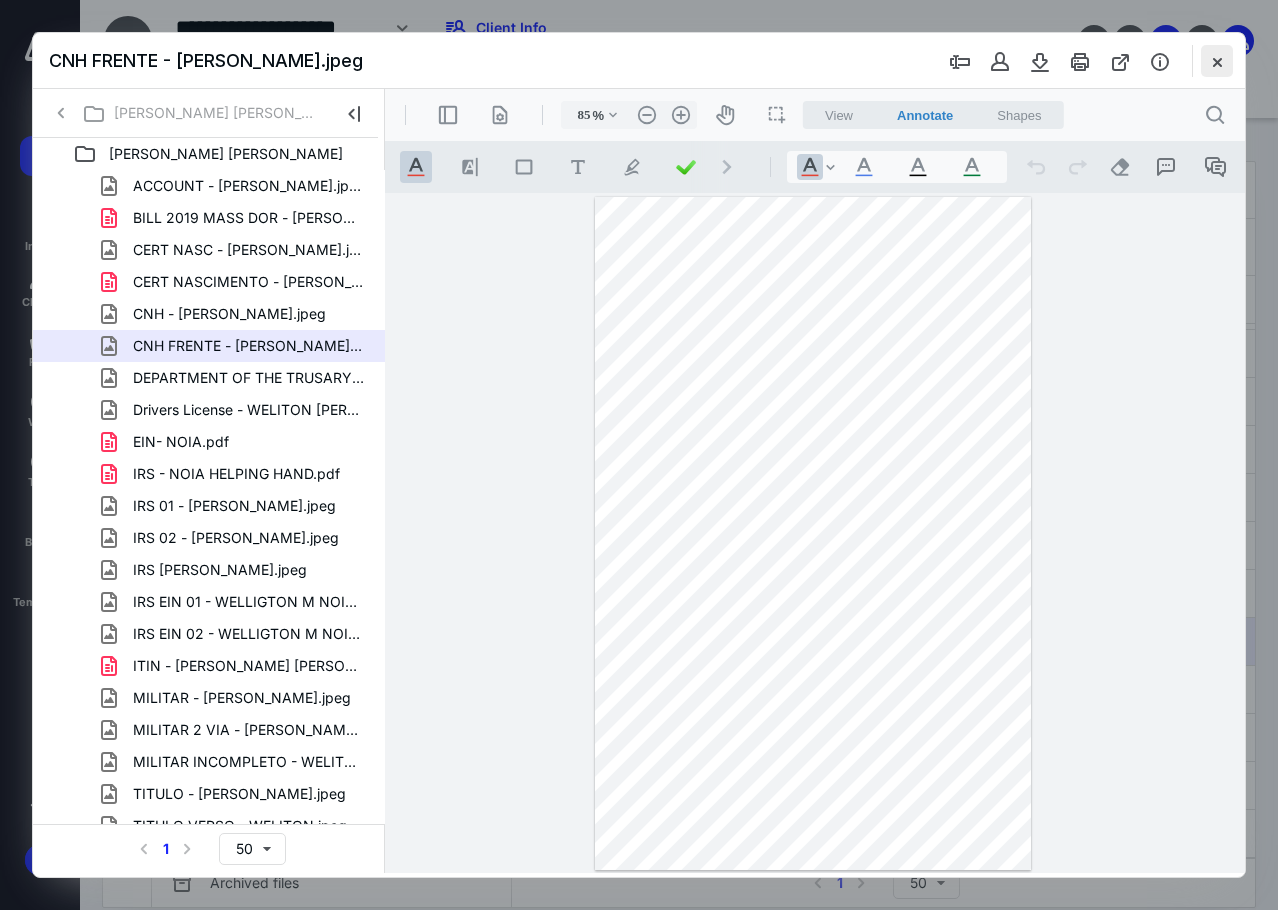 click at bounding box center [1217, 61] 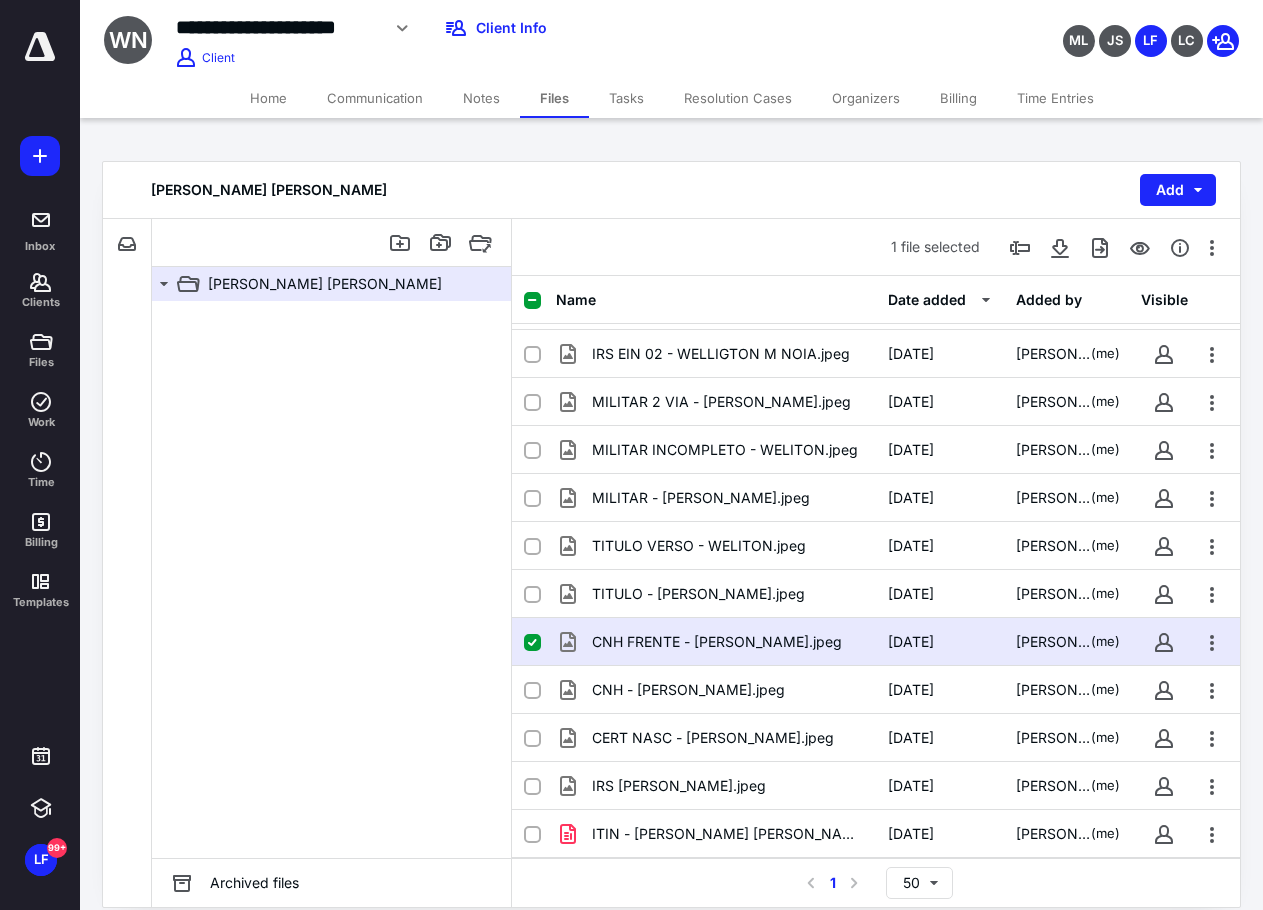 click on "[PERSON_NAME] [PERSON_NAME]   Add File Inbox: [PERSON_NAME] [PERSON_NAME] This inbox does not have any files [PERSON_NAME] [PERSON_NAME] Archived files 1 file selected Name Date added Added by Visible Drivers License - WELITON [PERSON_NAME].png [DATE] [PERSON_NAME] [PERSON_NAME]  (me) DEPARTMENT OF THE  TRUSARY .jpg [DATE] [PERSON_NAME] [PERSON_NAME]  (me) CERT NASCIMENTO - [PERSON_NAME] VITORIA NOIA.pdf [DATE] [PERSON_NAME] [PERSON_NAME]  (me) BILL 2019 MASS DOR - [PERSON_NAME].pdf [DATE] [PERSON_NAME] [PERSON_NAME]  (me) IRS 02 - [PERSON_NAME].jpeg [DATE] [PERSON_NAME] [PERSON_NAME]  (me) IRS 01 - [PERSON_NAME].jpeg [DATE] [PERSON_NAME] [PERSON_NAME]  (me) ACCOUNT - [PERSON_NAME].jpeg [DATE] [PERSON_NAME] [PERSON_NAME]  (me) IRS - NOIA HELPING HAND.pdf [DATE] [PERSON_NAME] [PERSON_NAME]  (me) EIN- NOIA.pdf [DATE] [PERSON_NAME] IRS EIN 01 - WELLIGTON M NOIA.jpeg [DATE] [PERSON_NAME] [PERSON_NAME]  (me) IRS EIN 02 - WELLIGTON M NOIA.jpeg [DATE] [PERSON_NAME] [PERSON_NAME]  (me) MILITAR 2 VIA - [PERSON_NAME].jpeg [DATE]  (me)  (me)" at bounding box center (671, 534) 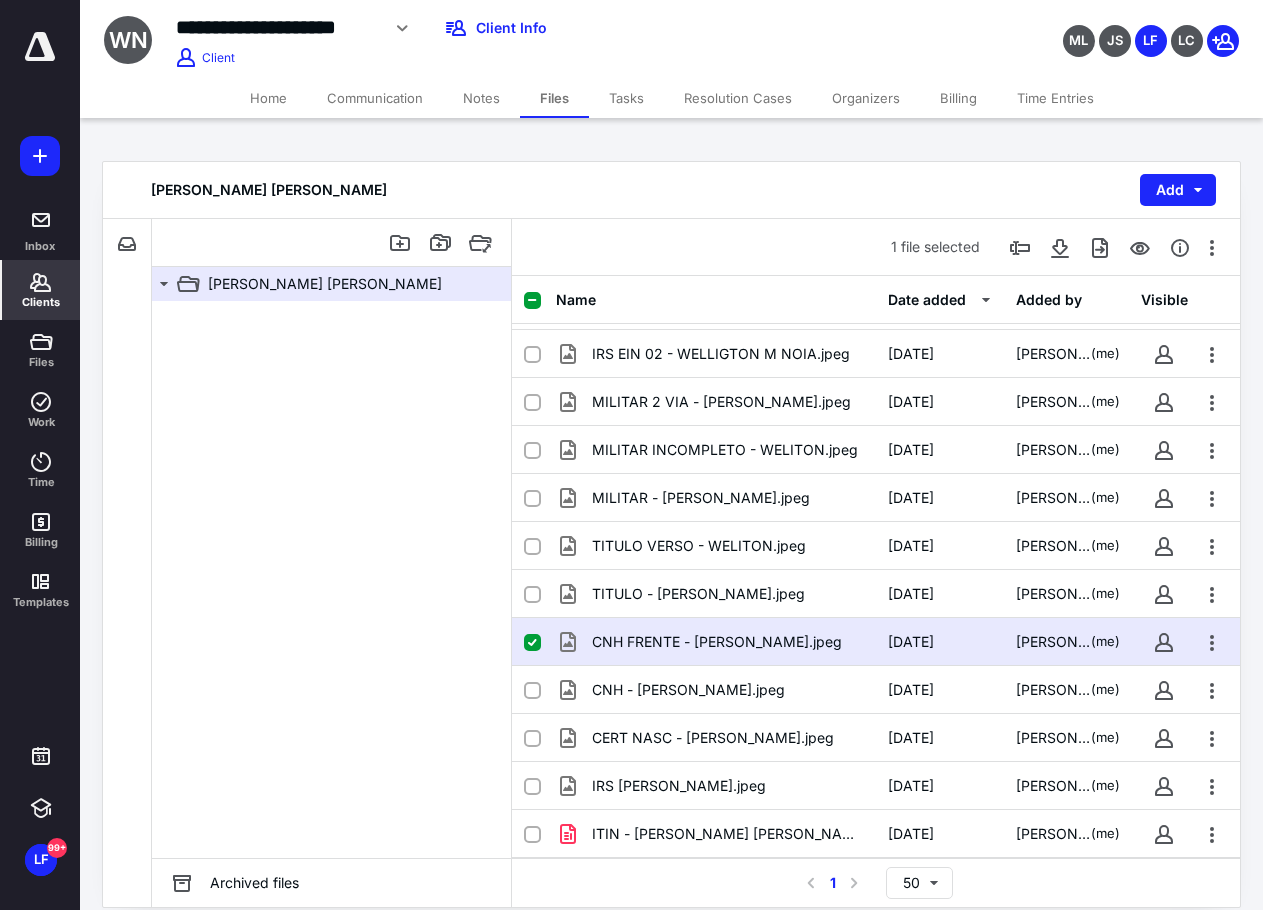 click on "Clients" at bounding box center [41, 290] 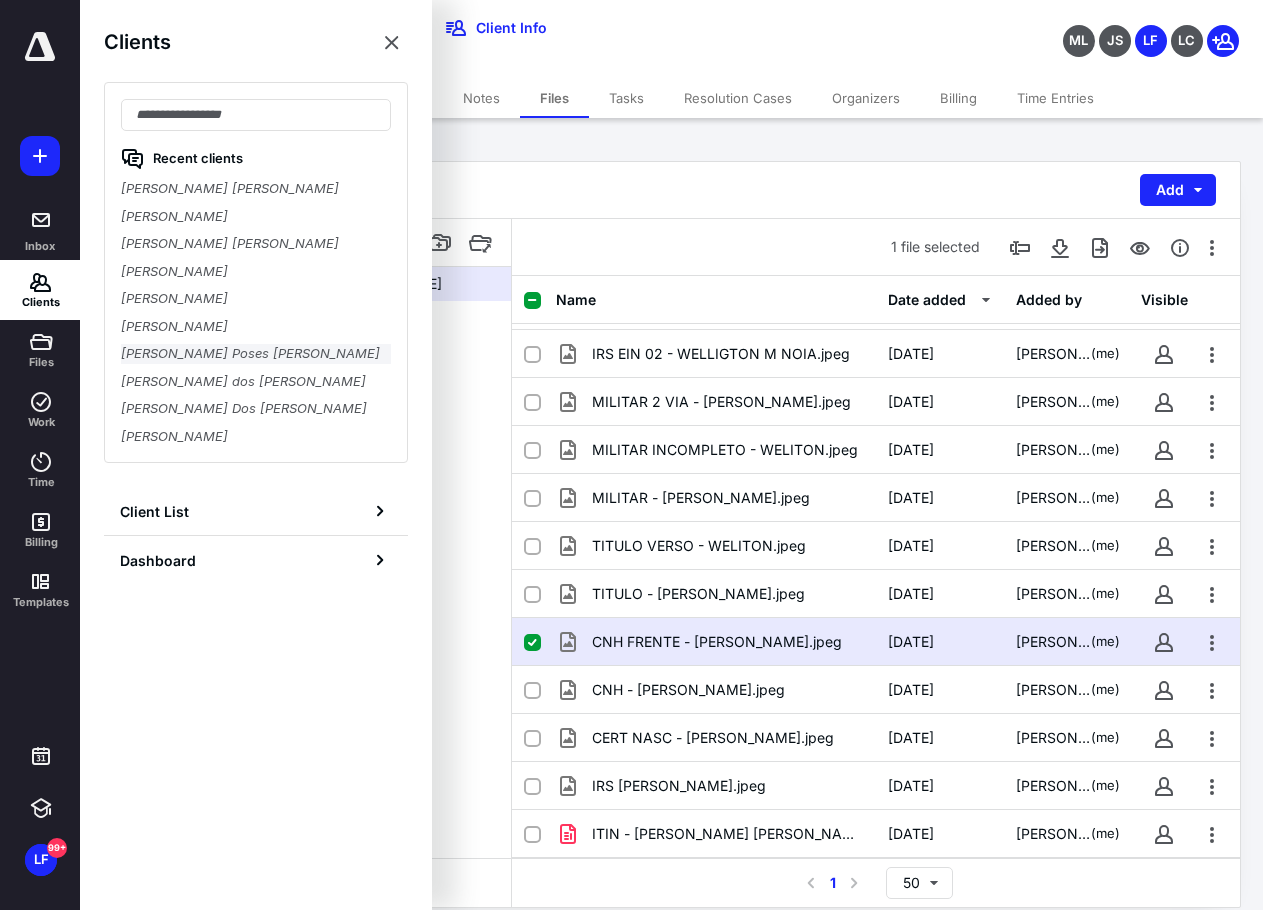 click on "[PERSON_NAME] Poses [PERSON_NAME]" at bounding box center [256, 354] 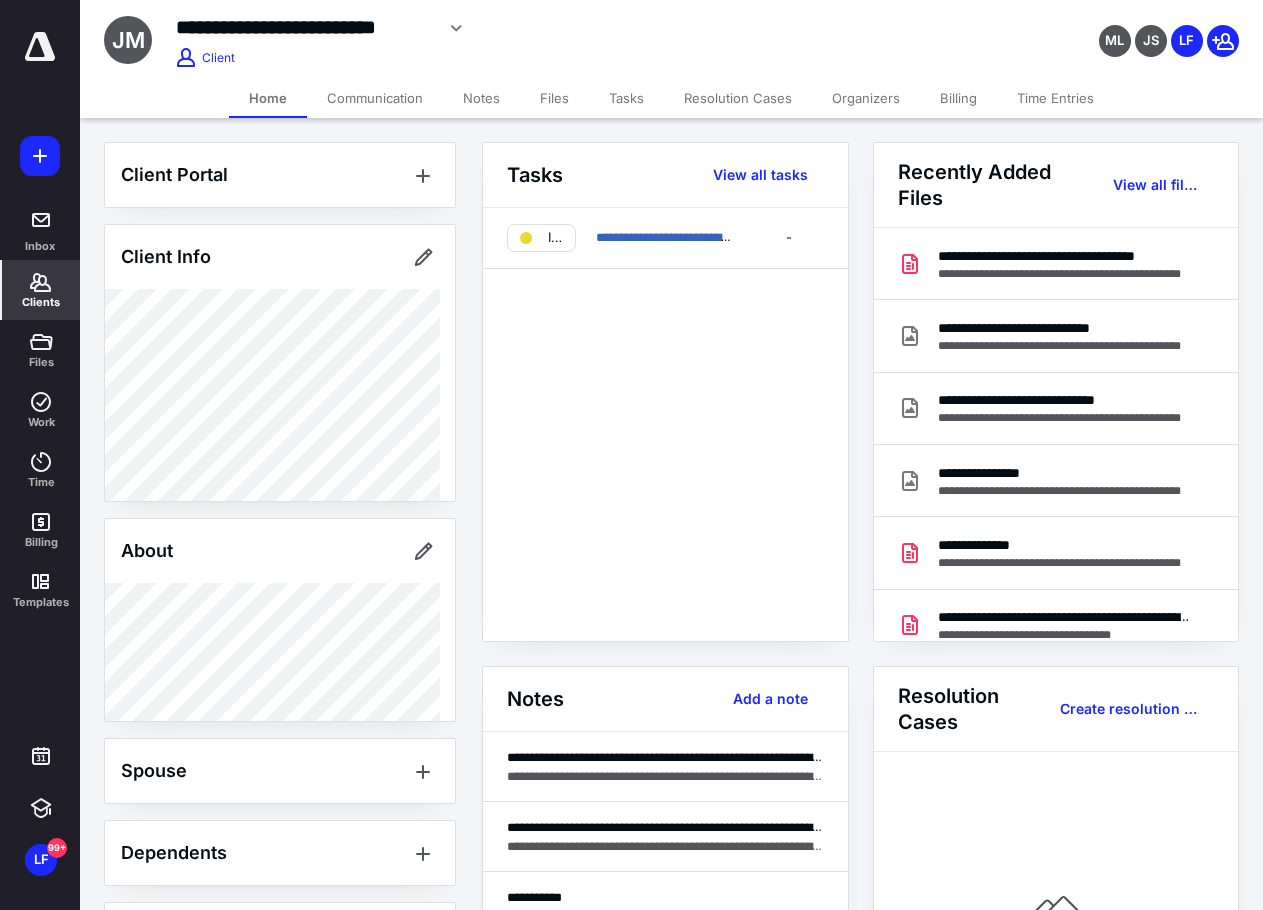 click on "Files" at bounding box center (554, 98) 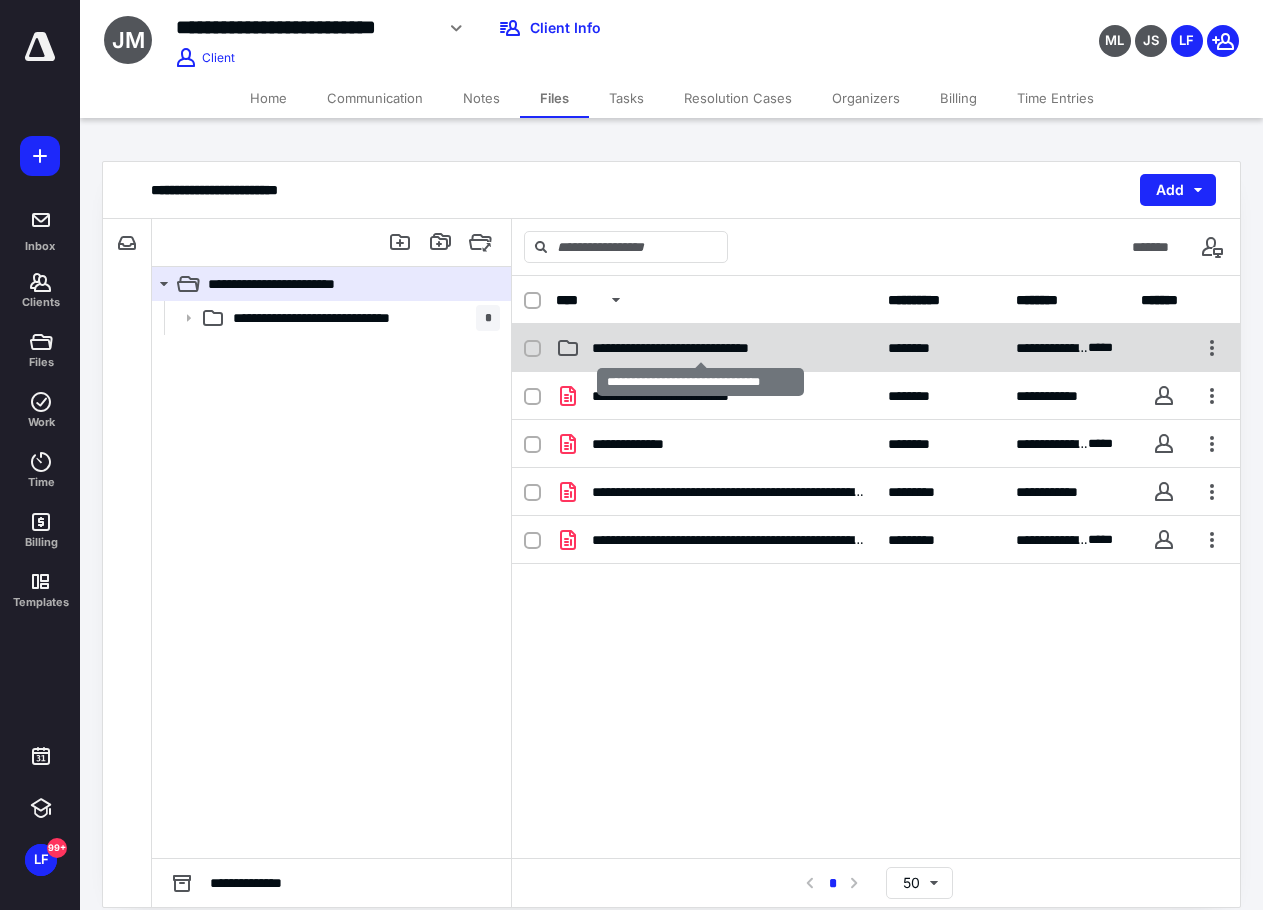 click on "**********" at bounding box center (700, 348) 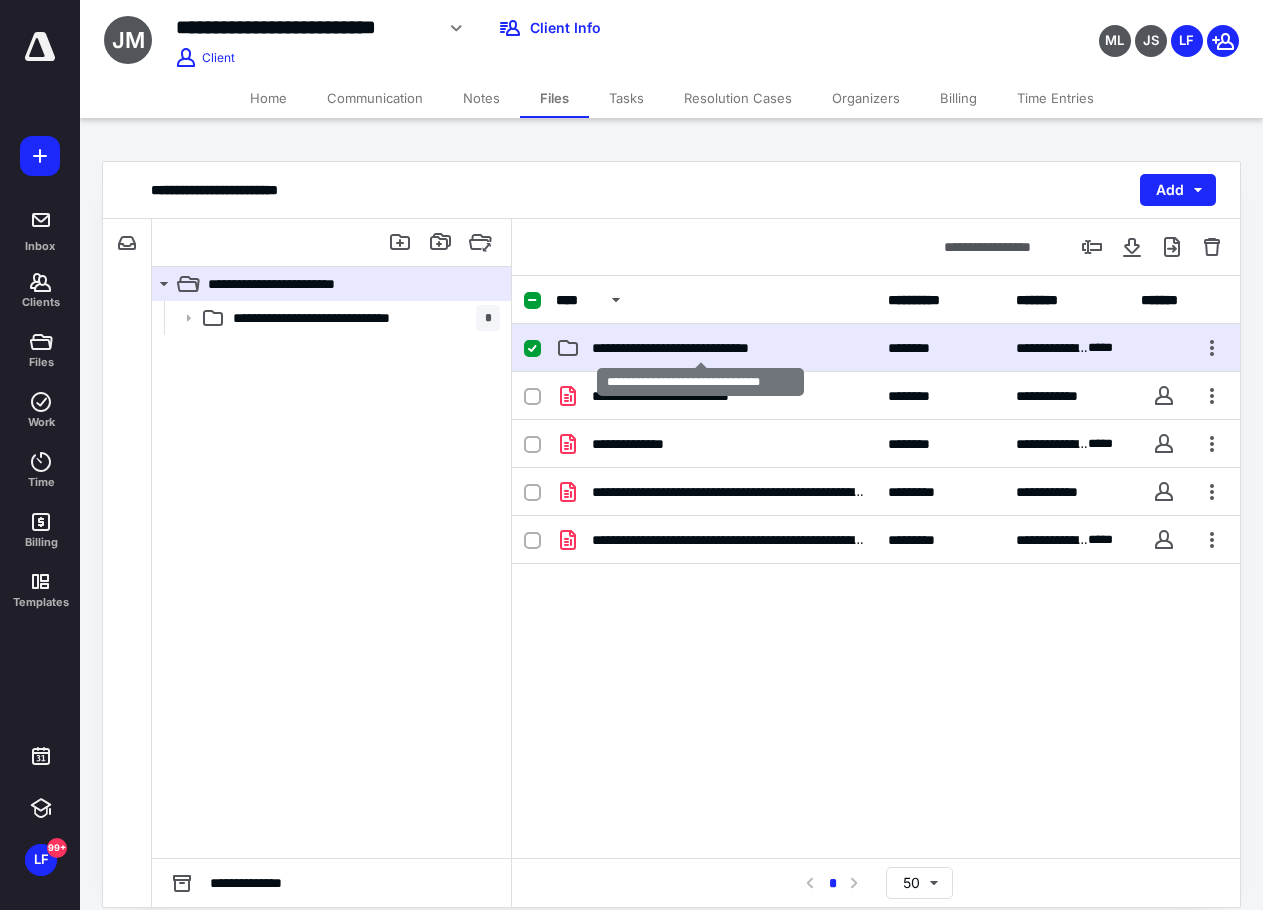 click on "**********" at bounding box center (700, 348) 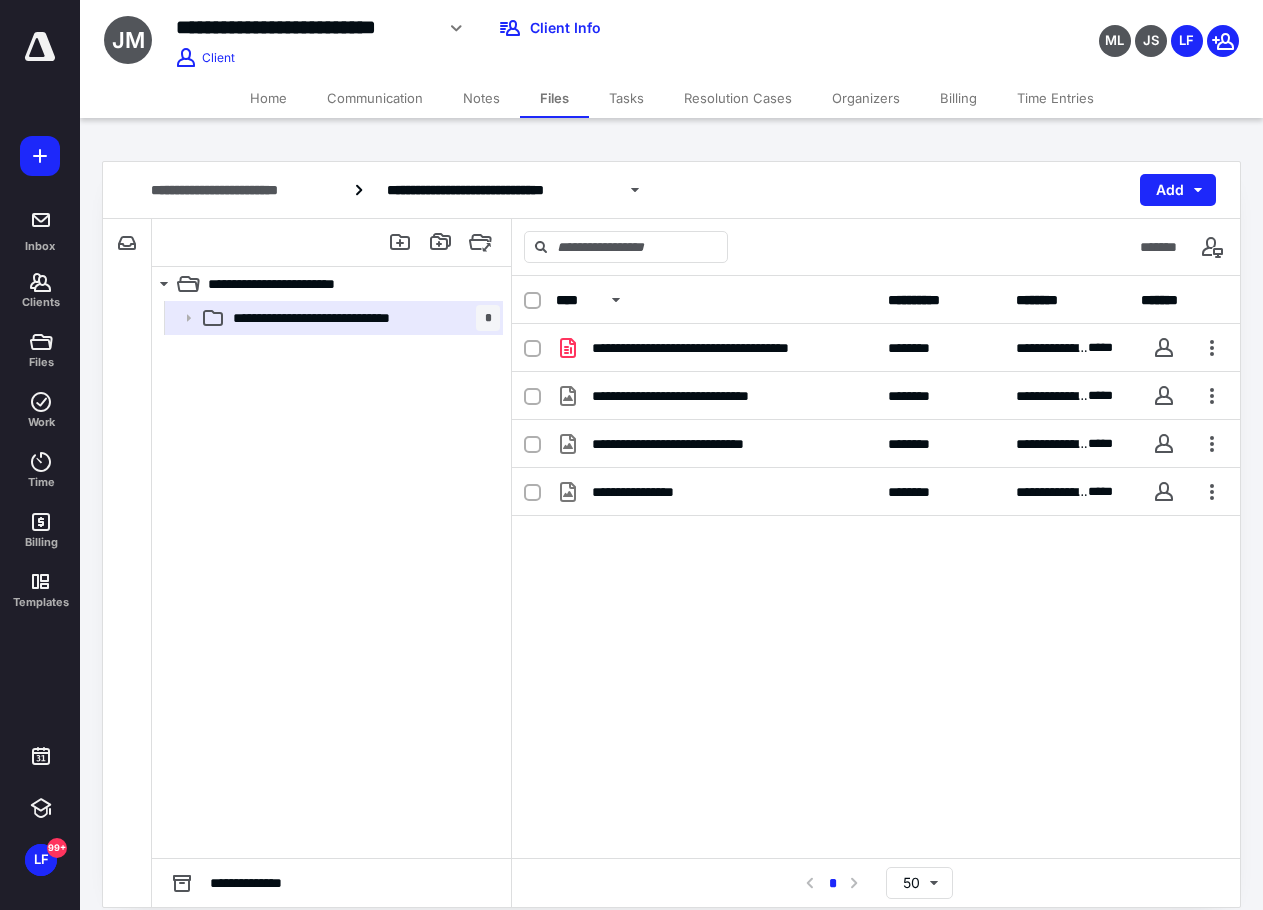 click on "Home" at bounding box center (268, 98) 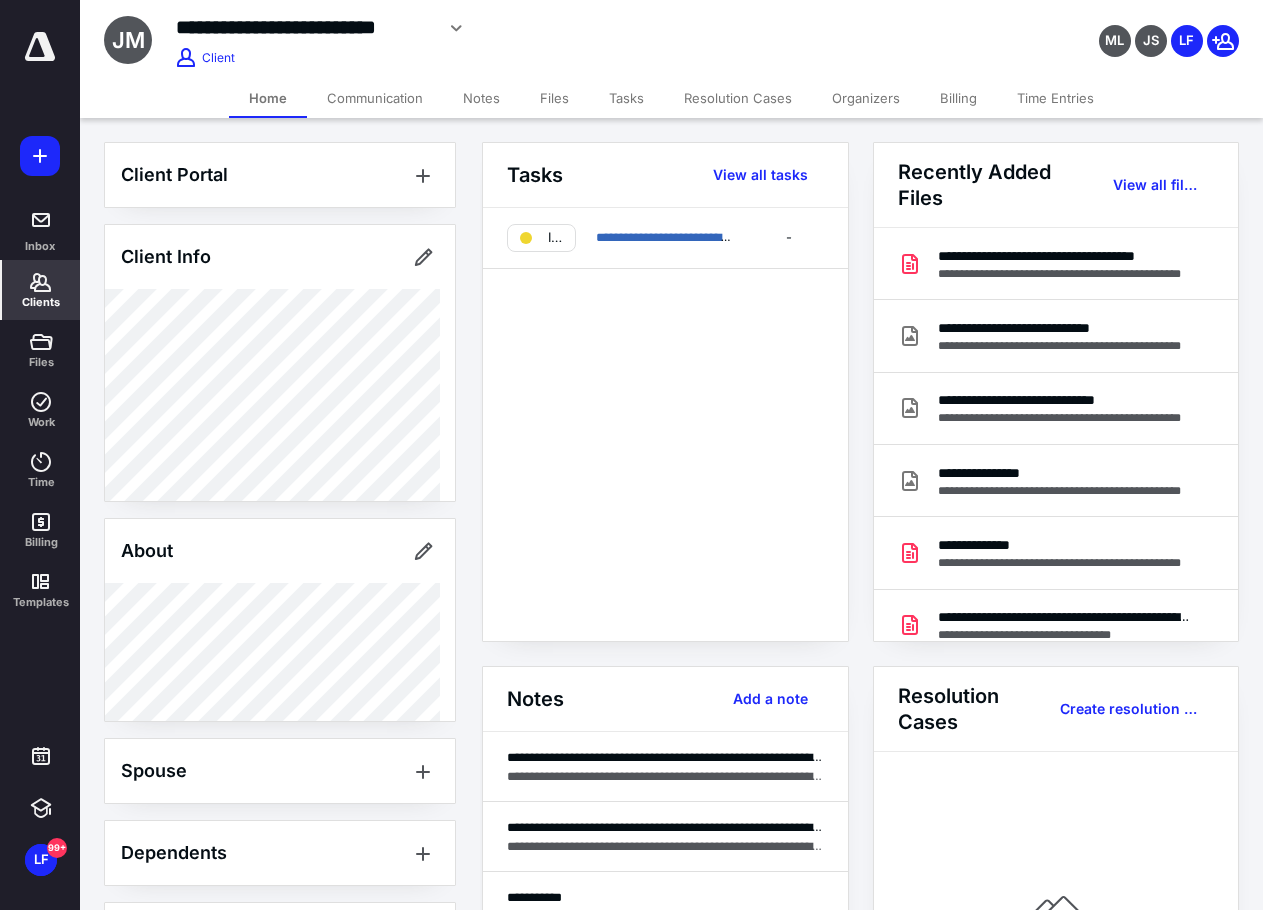 click on "Files" at bounding box center [554, 98] 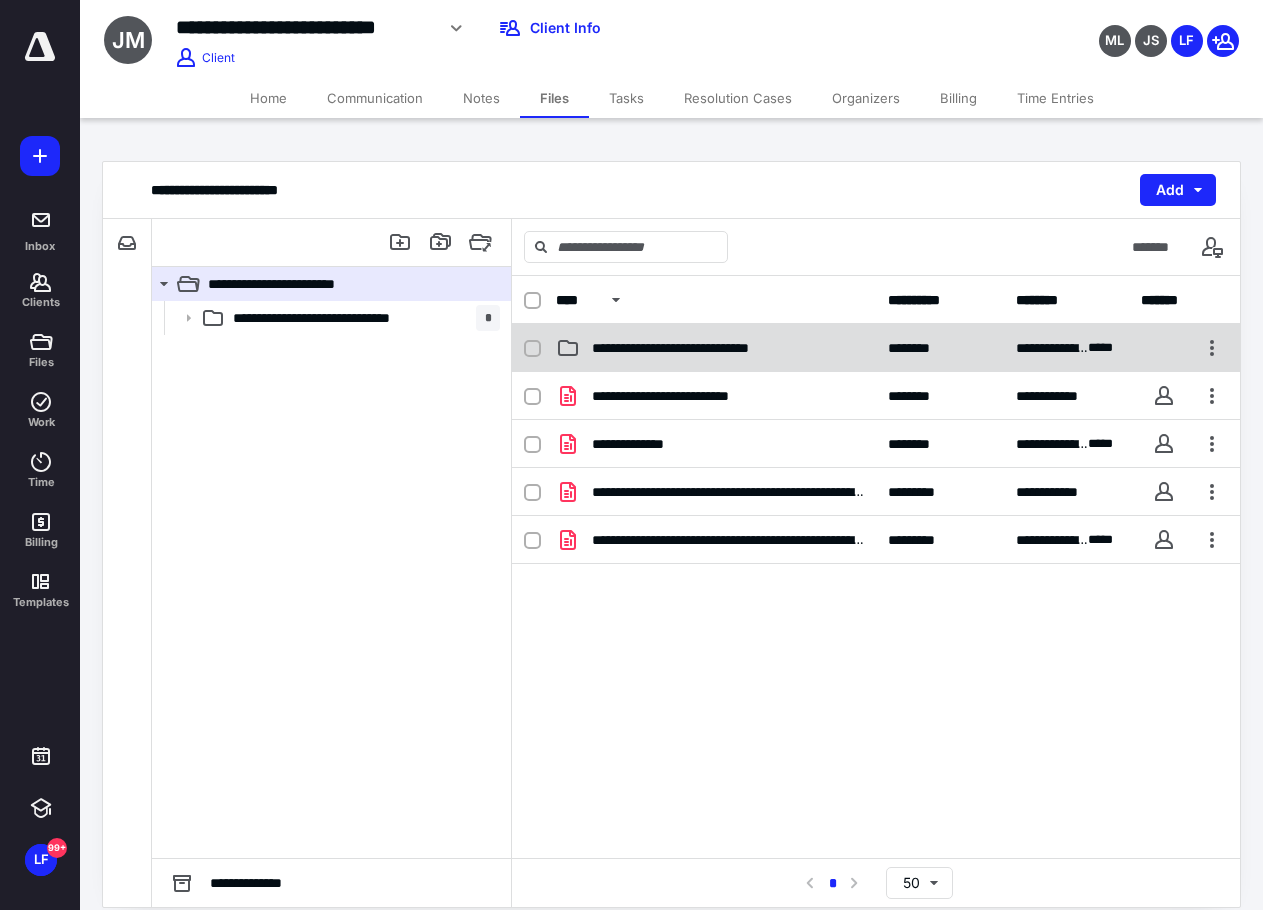 click on "**********" at bounding box center (700, 348) 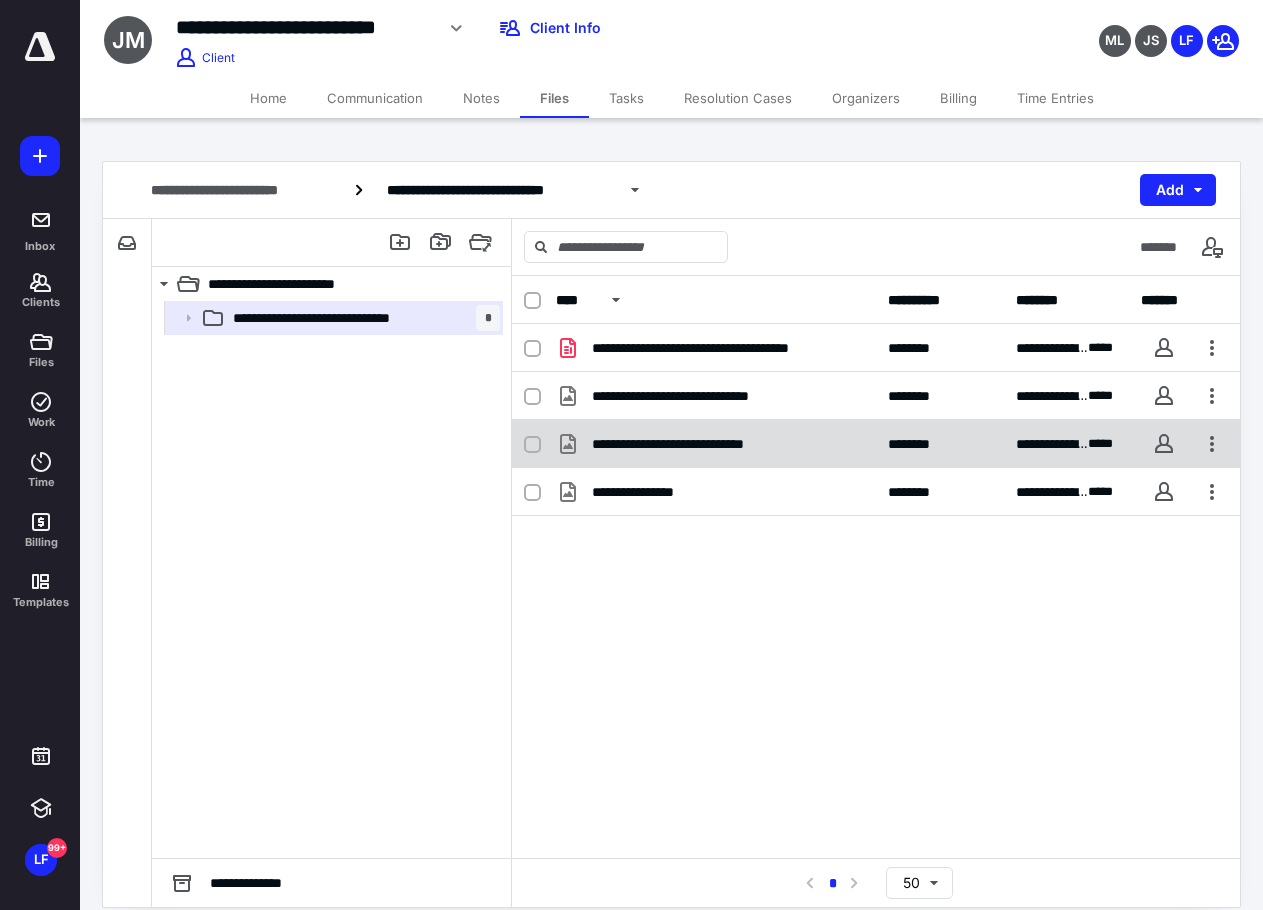 click on "**********" at bounding box center (876, 444) 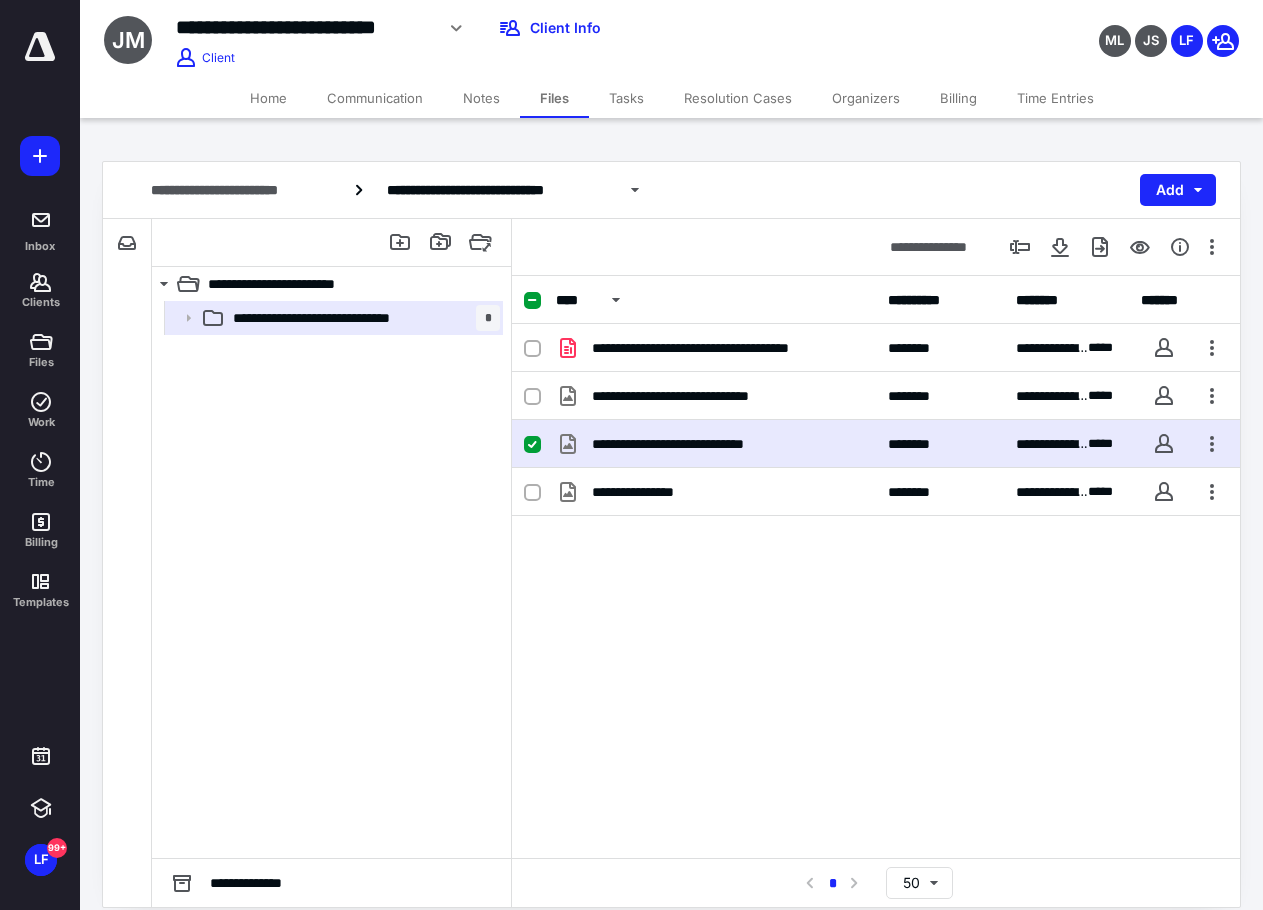 click on "**********" at bounding box center (876, 444) 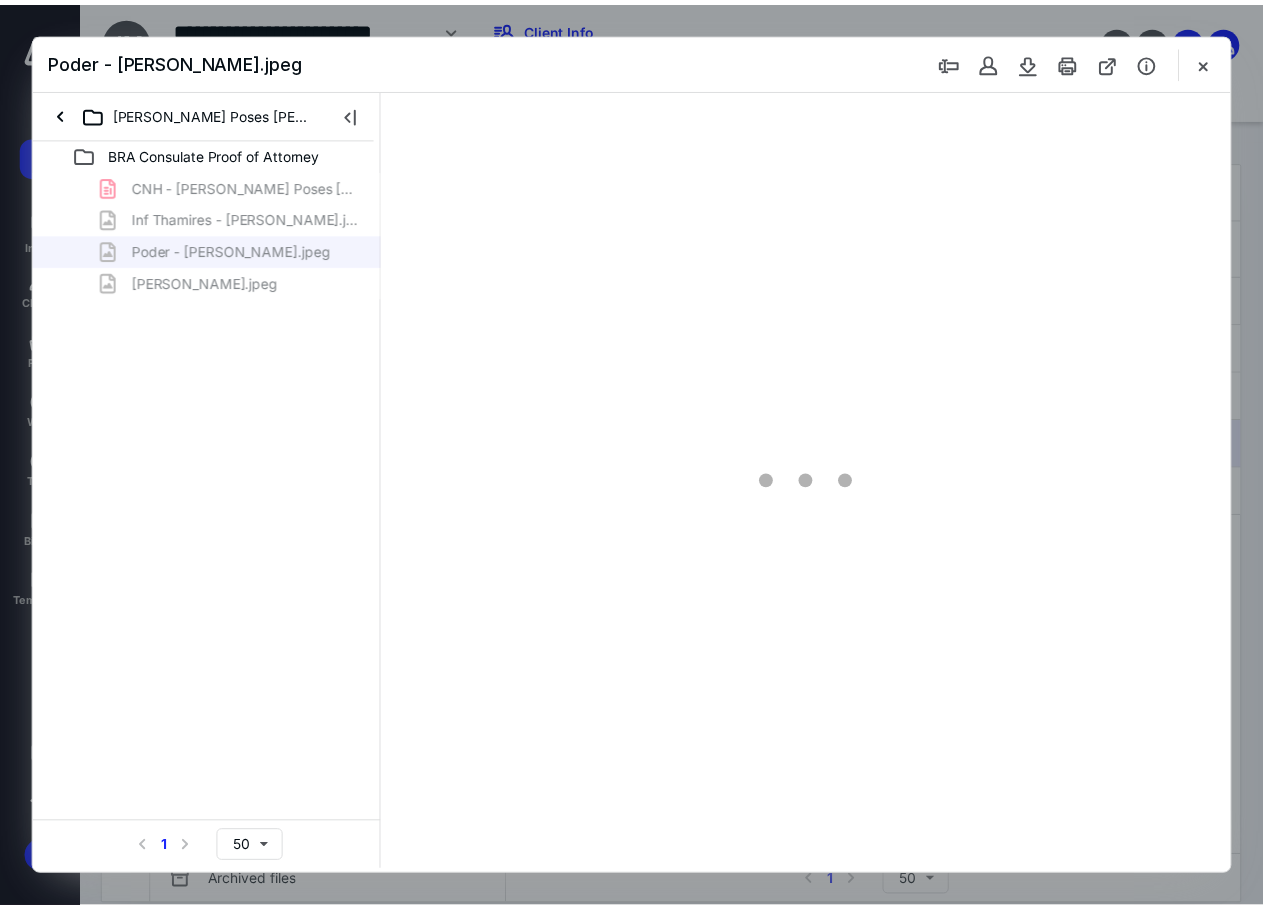 scroll, scrollTop: 0, scrollLeft: 0, axis: both 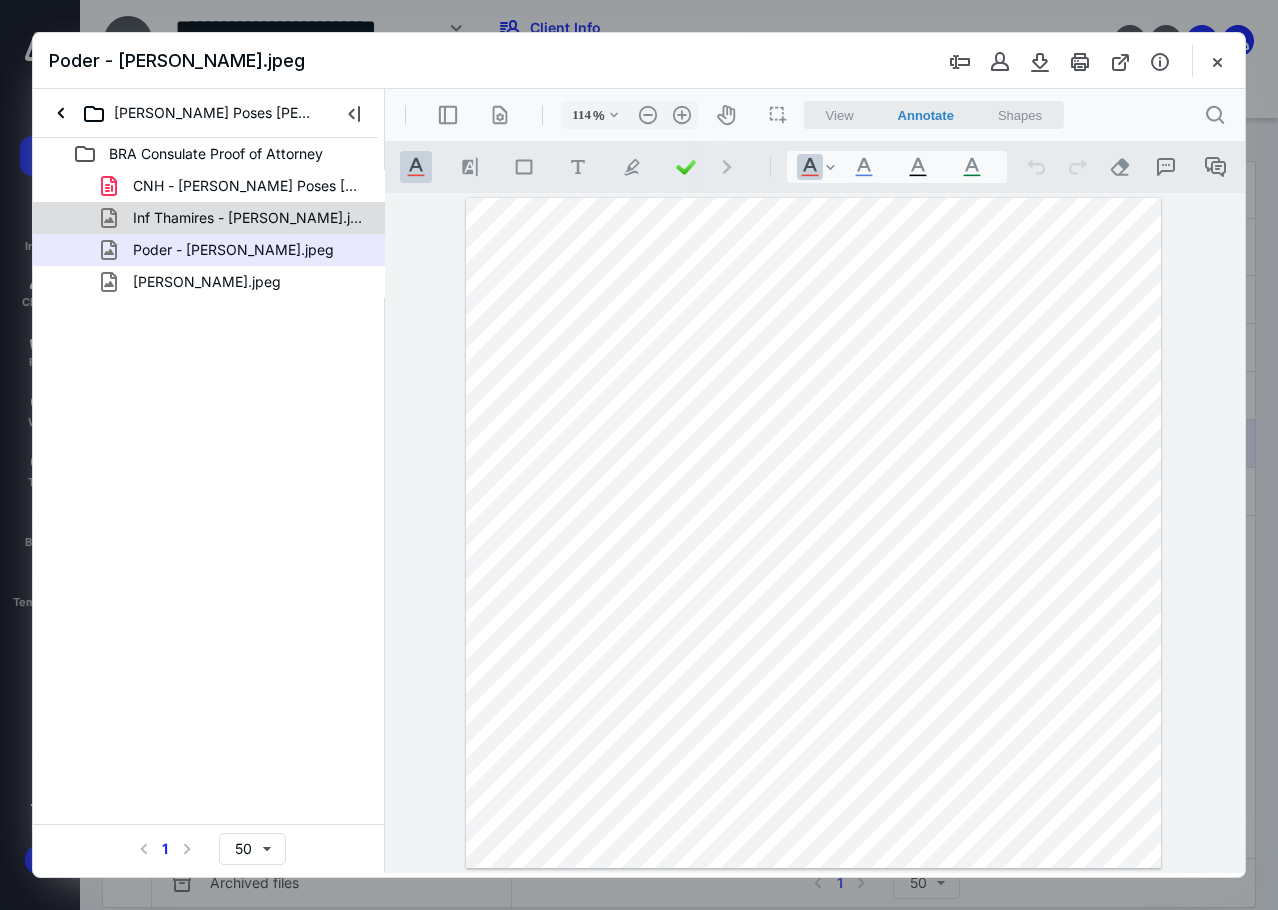 click on "Inf Thamires - [PERSON_NAME].jpeg" at bounding box center [249, 218] 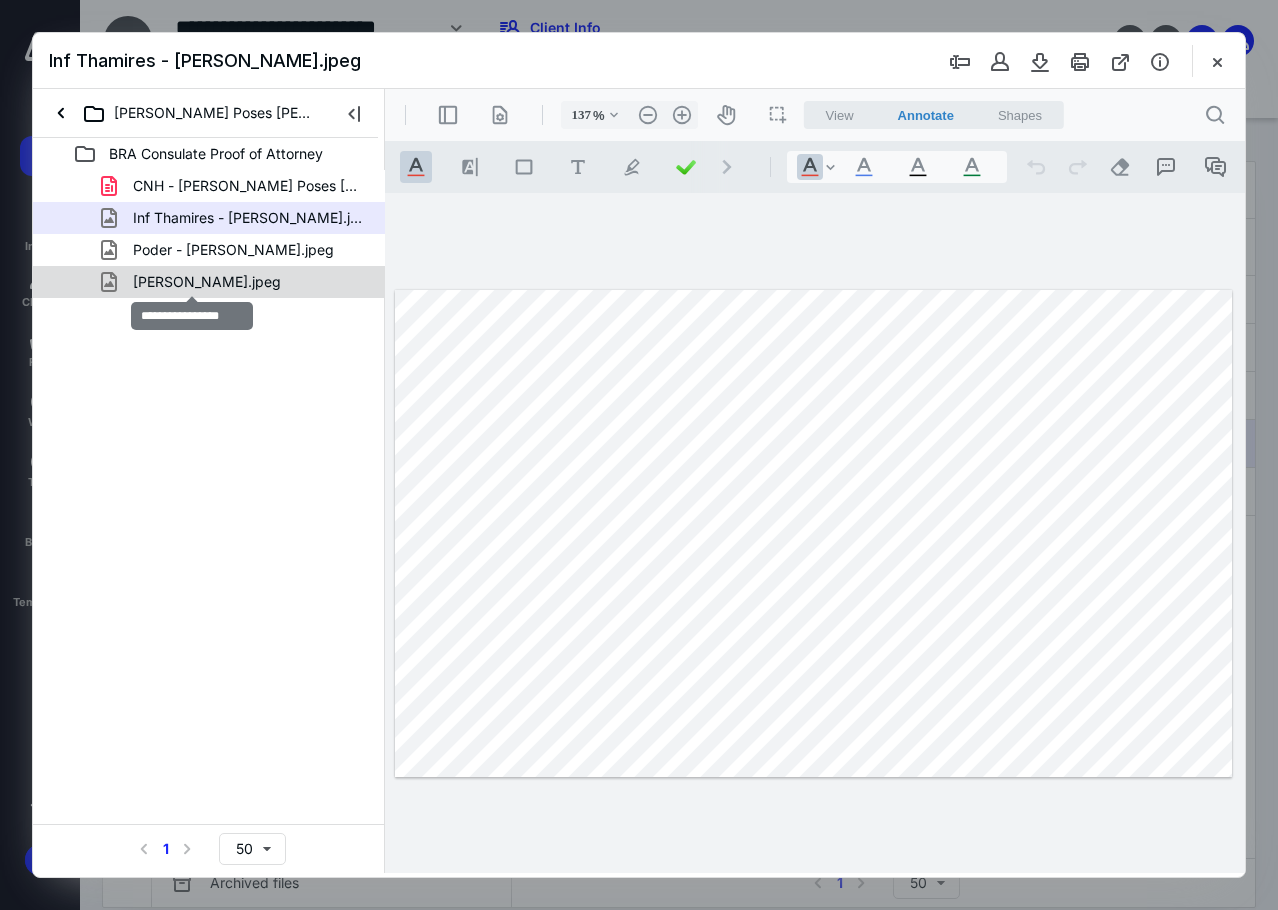 click on "[PERSON_NAME].jpeg" at bounding box center [207, 282] 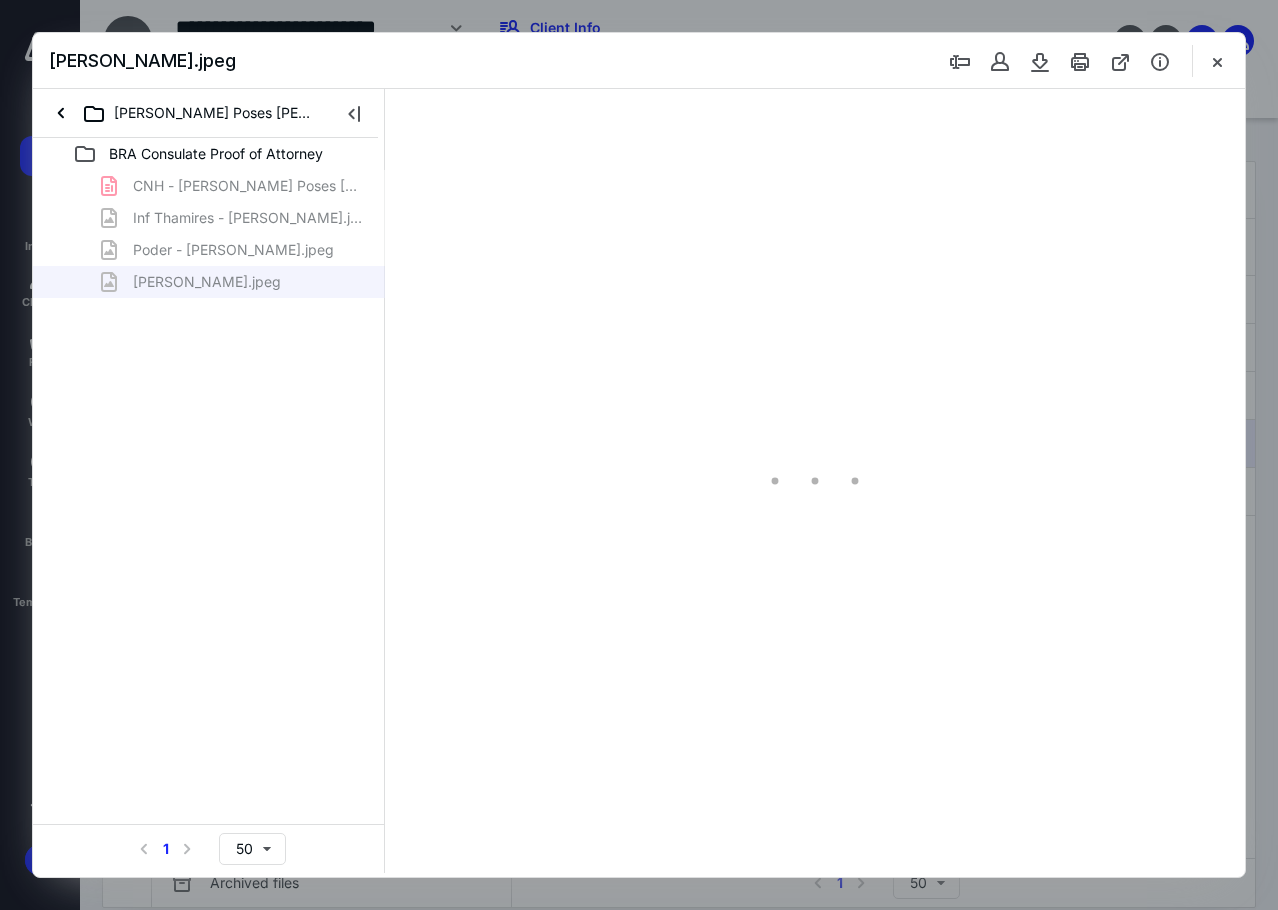 type on "137" 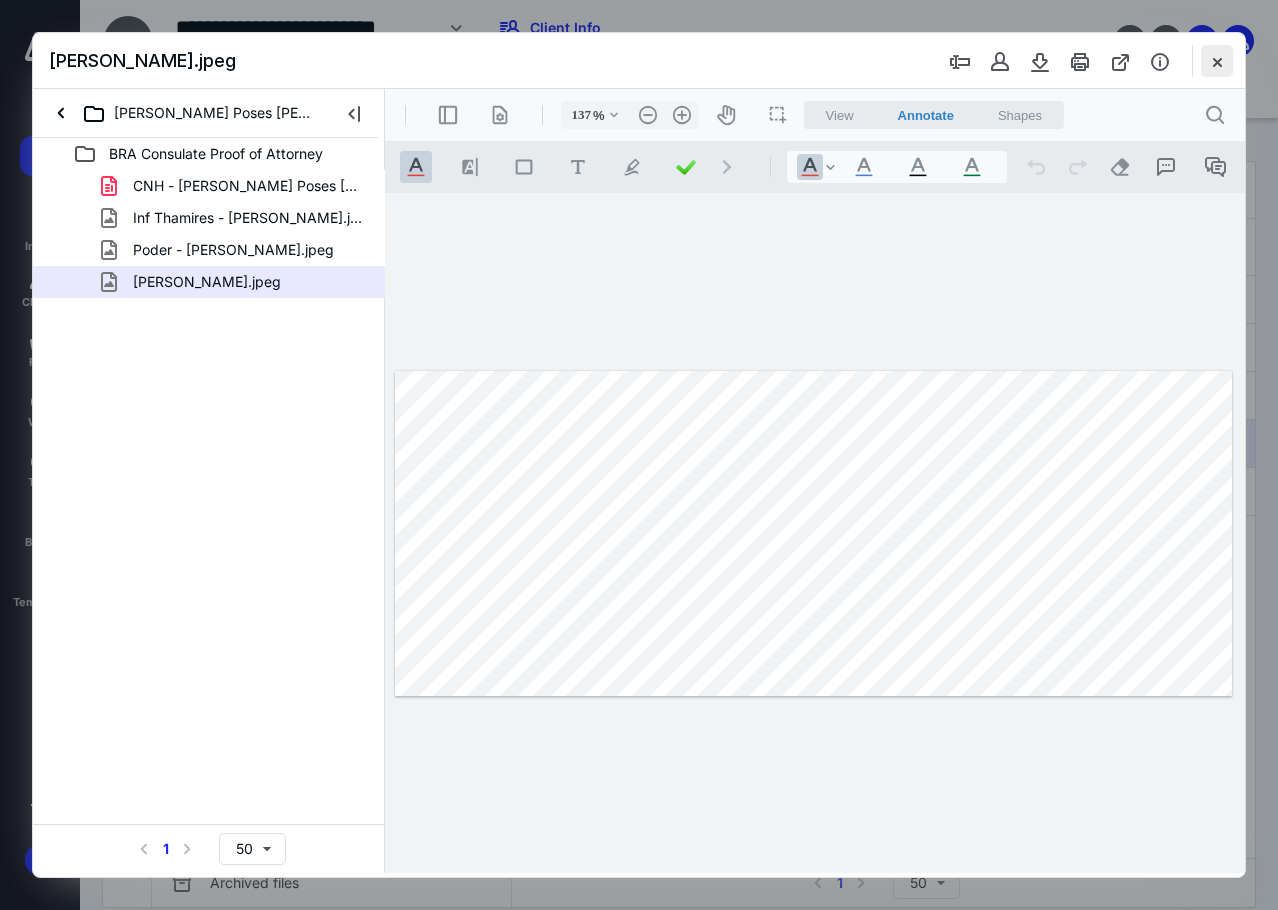 click at bounding box center [1217, 61] 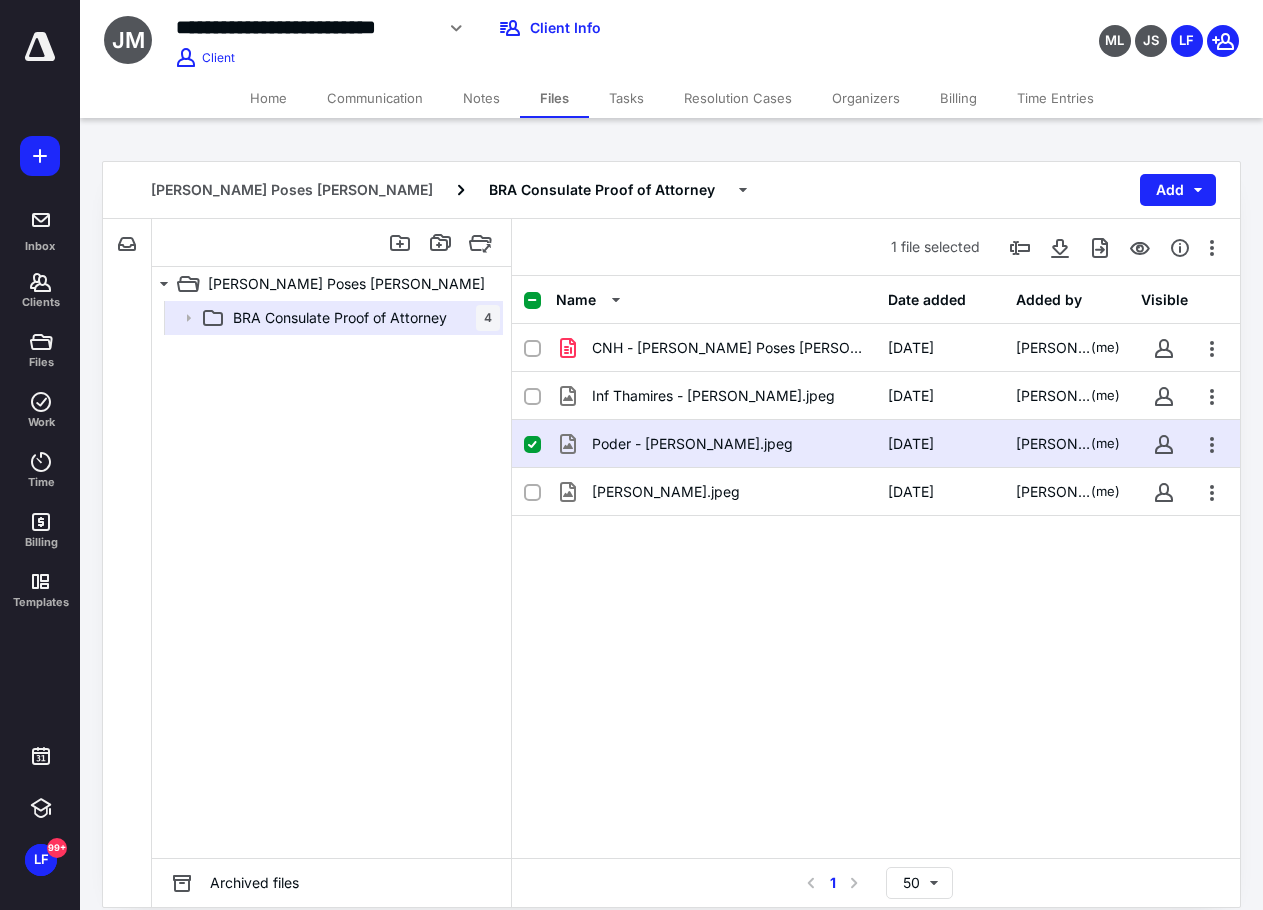 click on "Home" at bounding box center (268, 98) 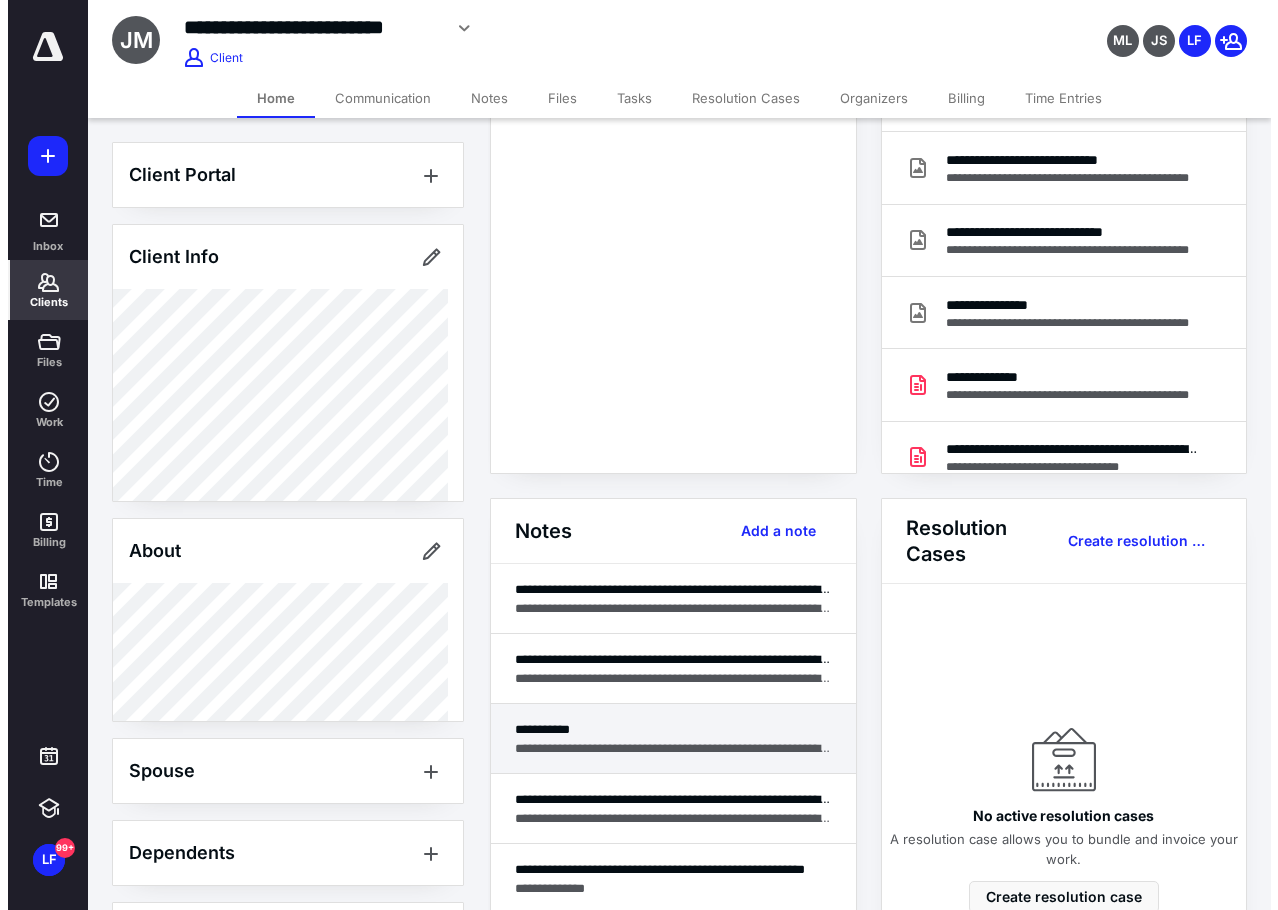 scroll, scrollTop: 200, scrollLeft: 0, axis: vertical 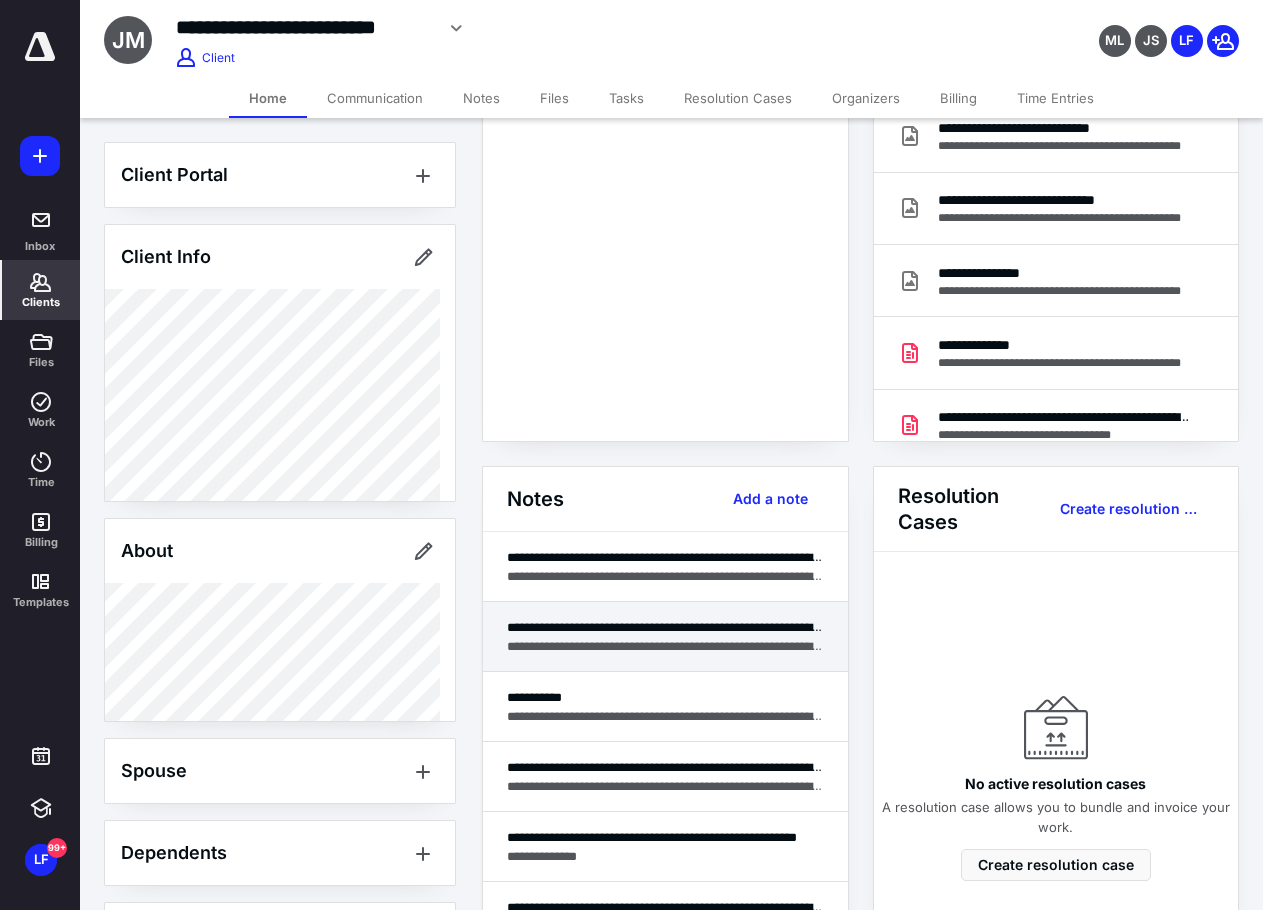 click on "**********" at bounding box center (665, 627) 